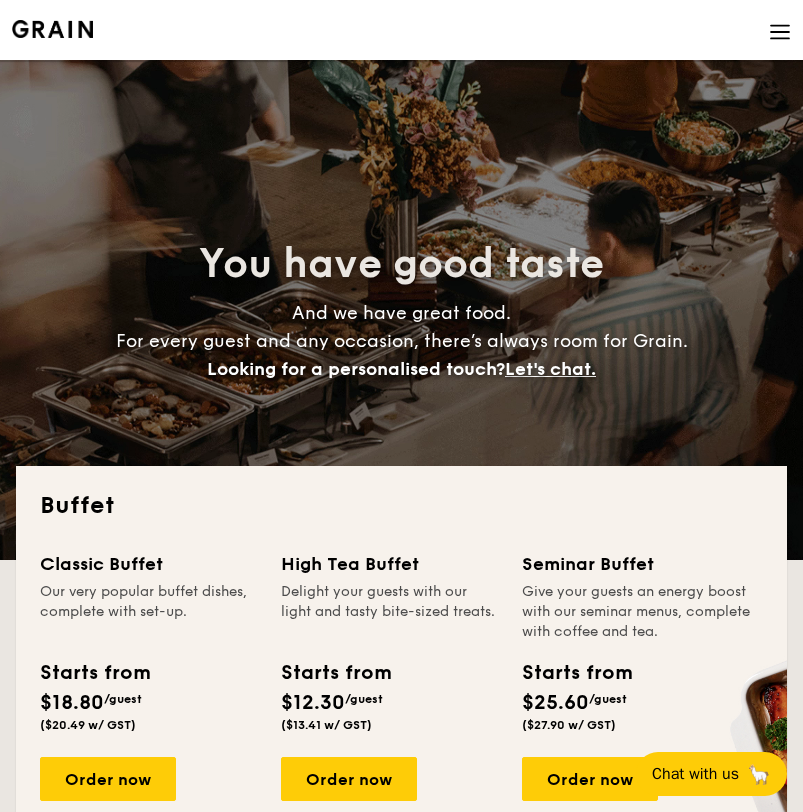 scroll, scrollTop: 499, scrollLeft: 0, axis: vertical 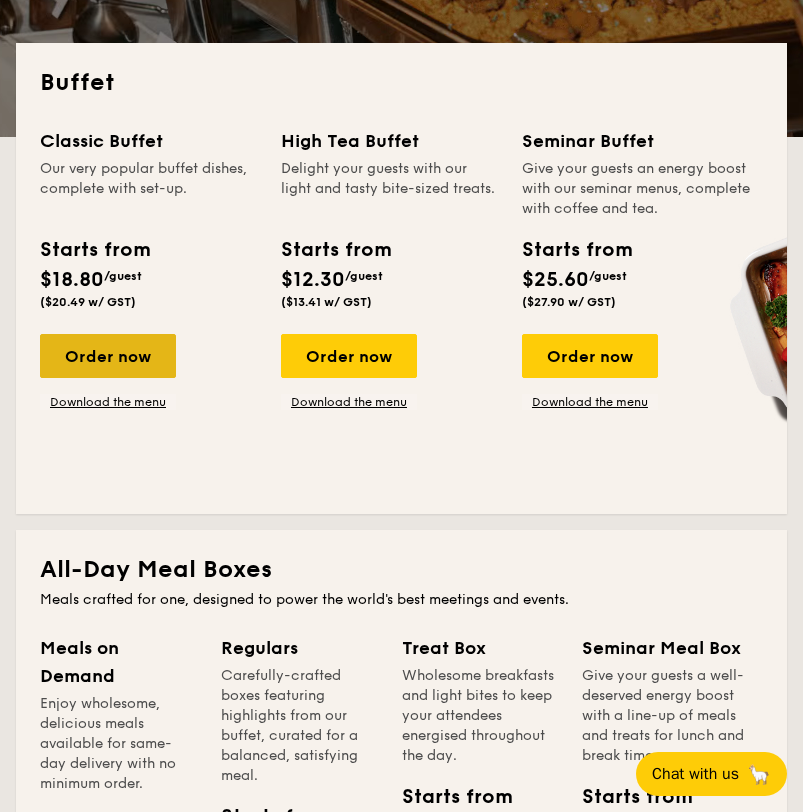 click on "Order now" at bounding box center [108, 356] 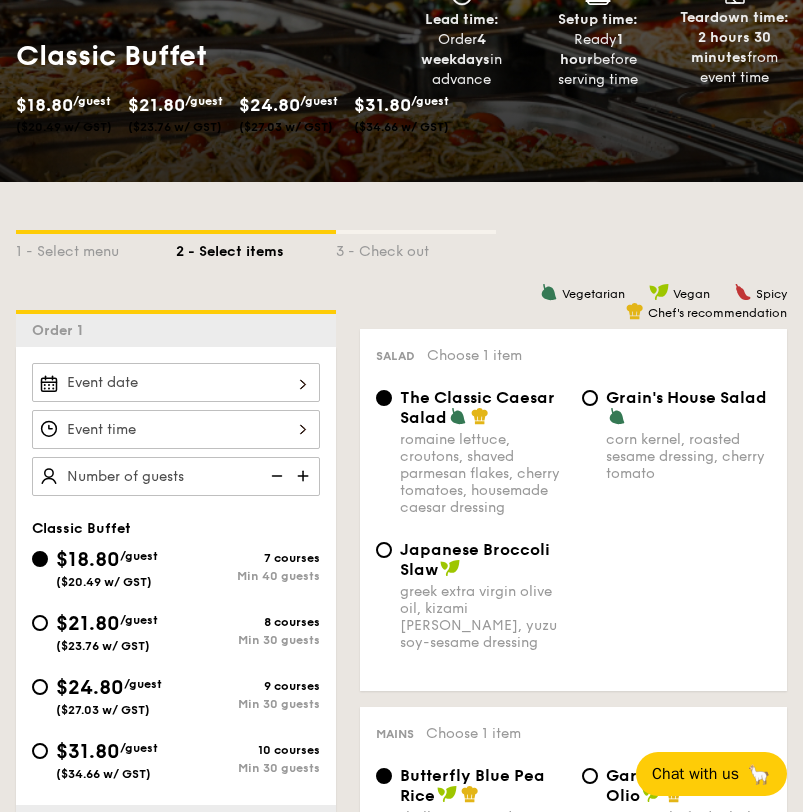 scroll, scrollTop: 418, scrollLeft: 0, axis: vertical 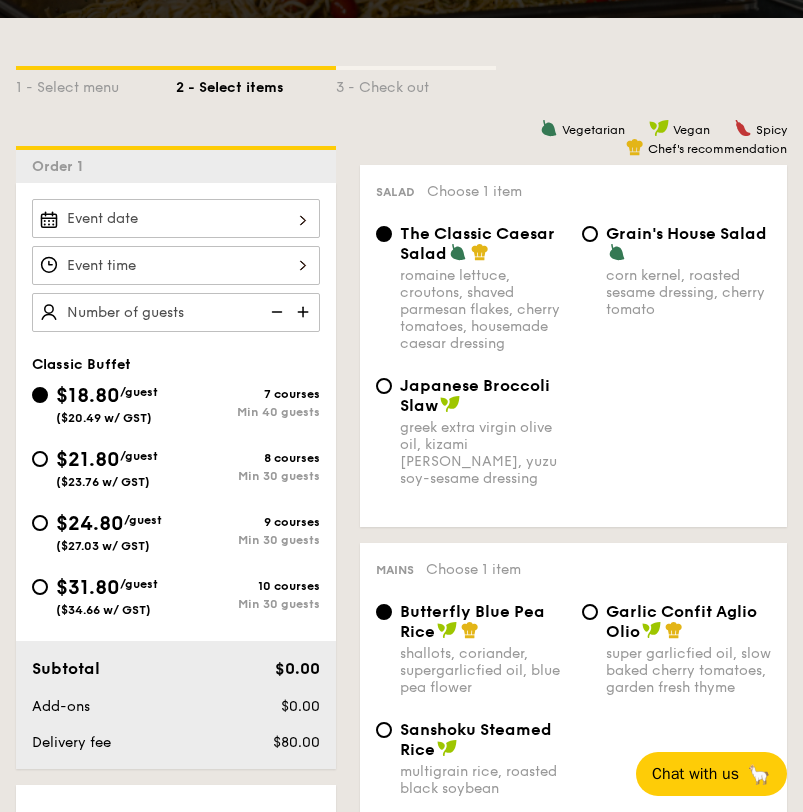 click at bounding box center (176, 218) 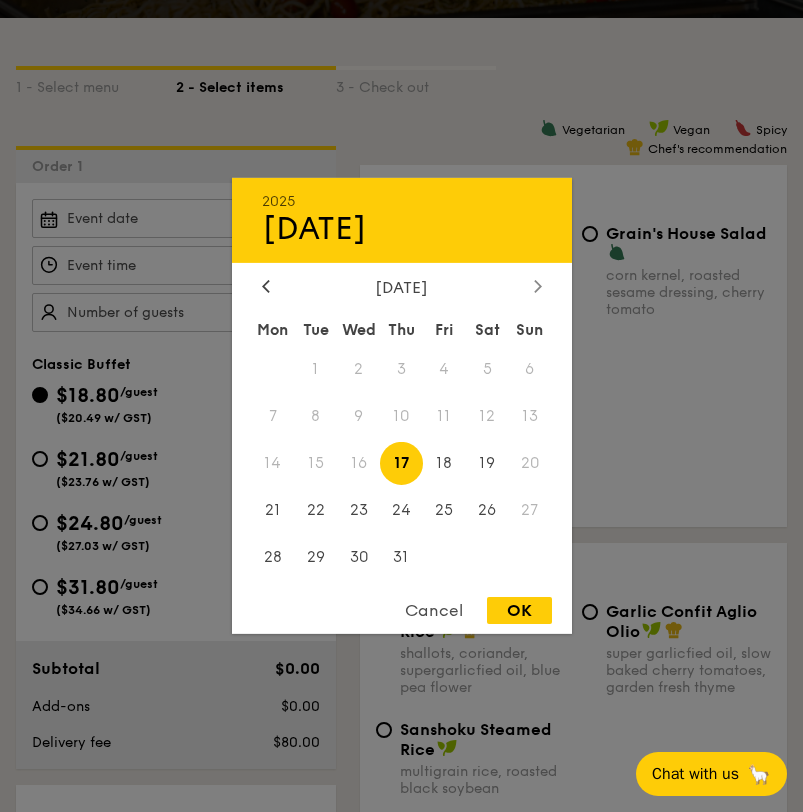 click 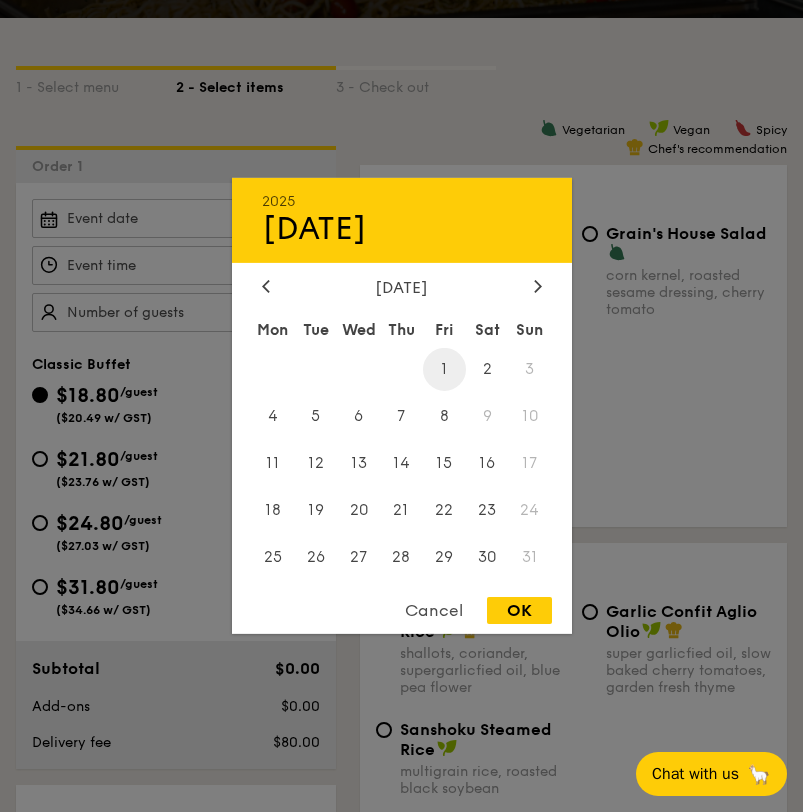 click on "1" at bounding box center [444, 369] 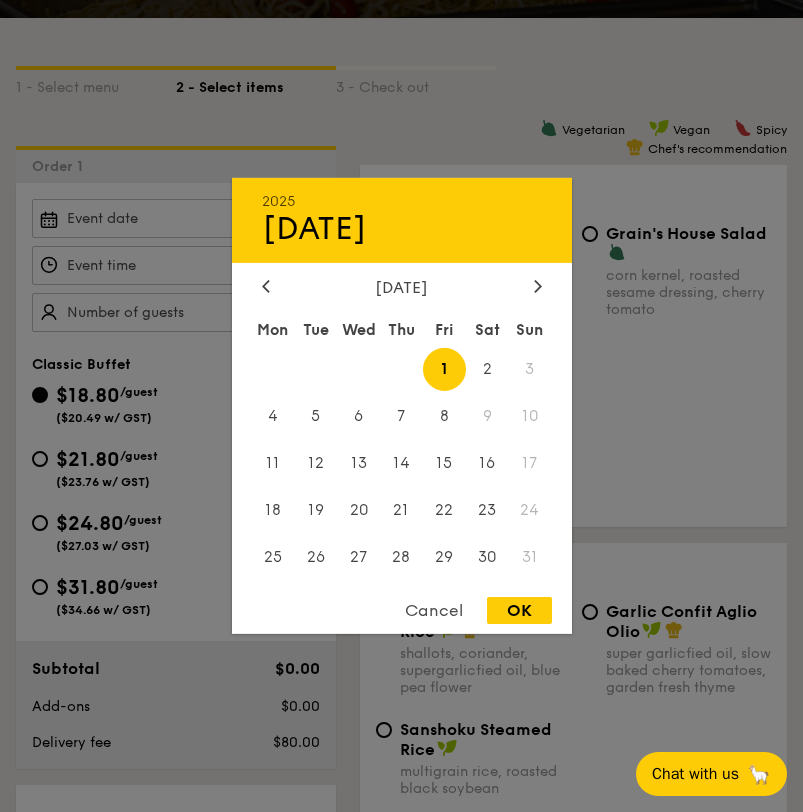 click on "OK" at bounding box center [519, 610] 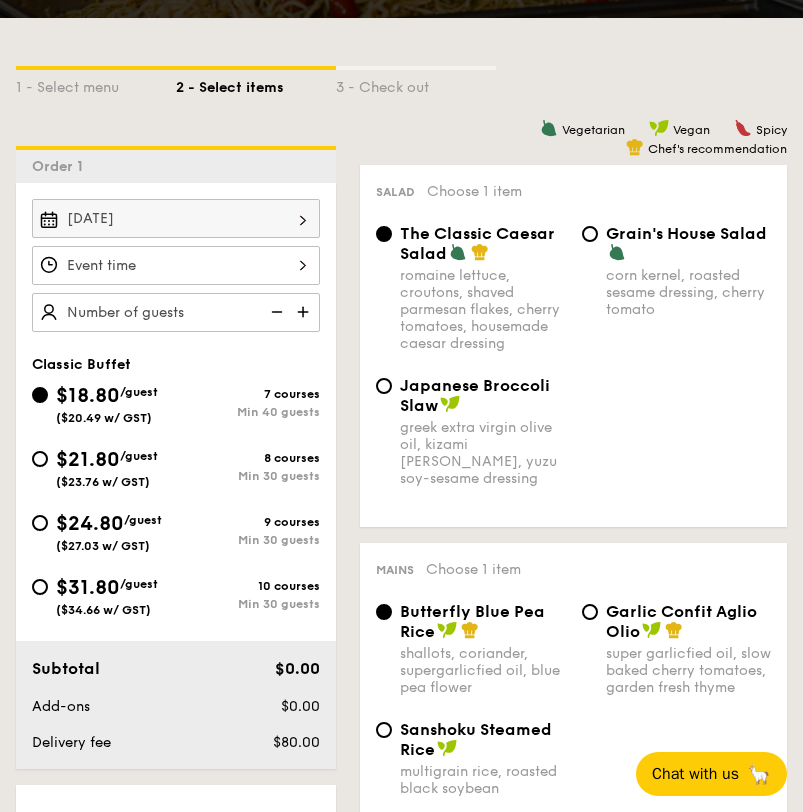 click at bounding box center [176, 265] 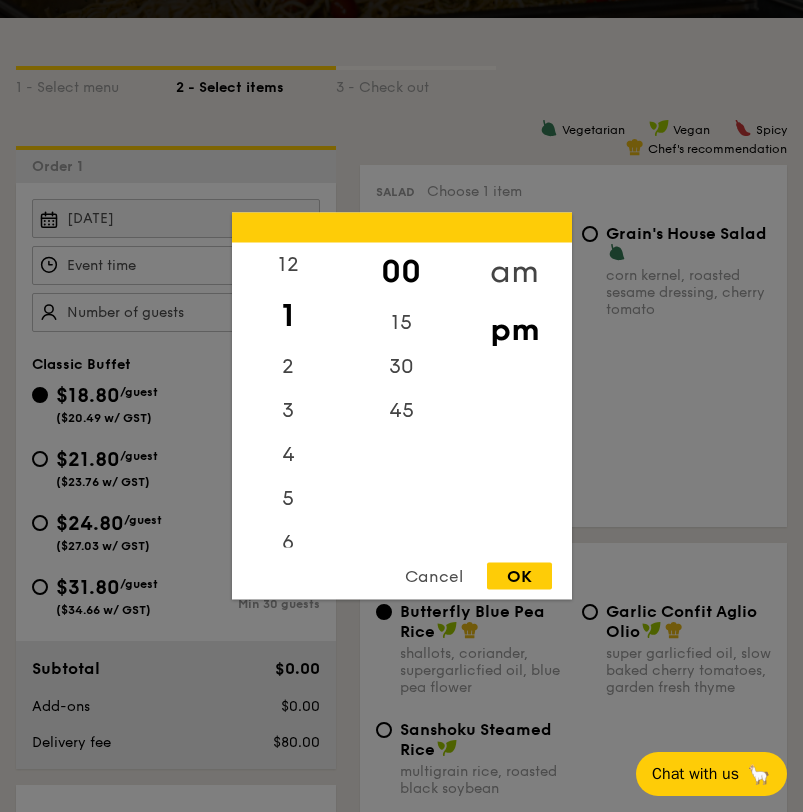 click on "am" at bounding box center (514, 272) 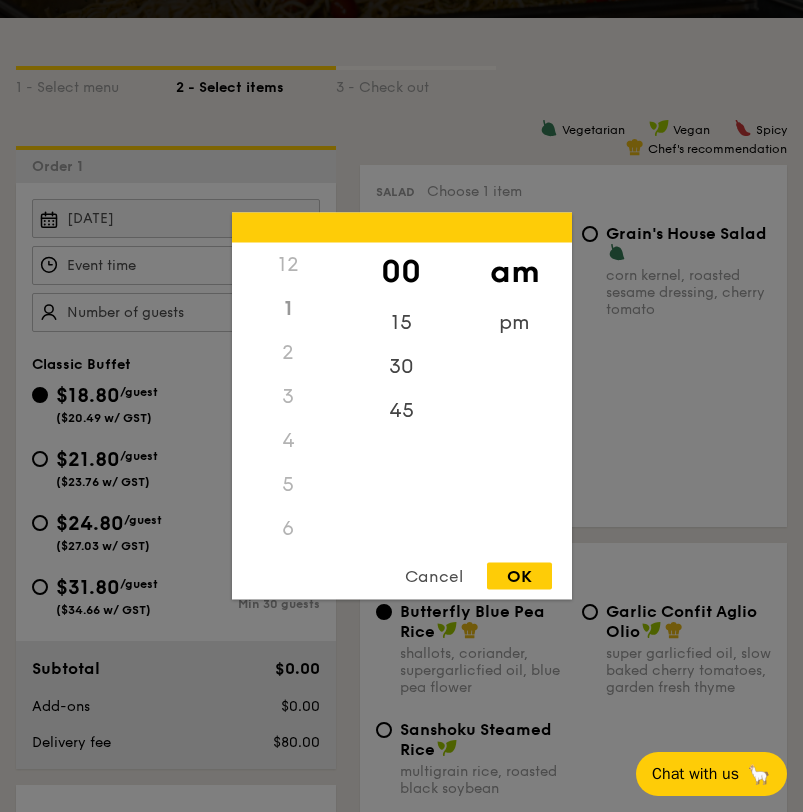 scroll, scrollTop: 223, scrollLeft: 0, axis: vertical 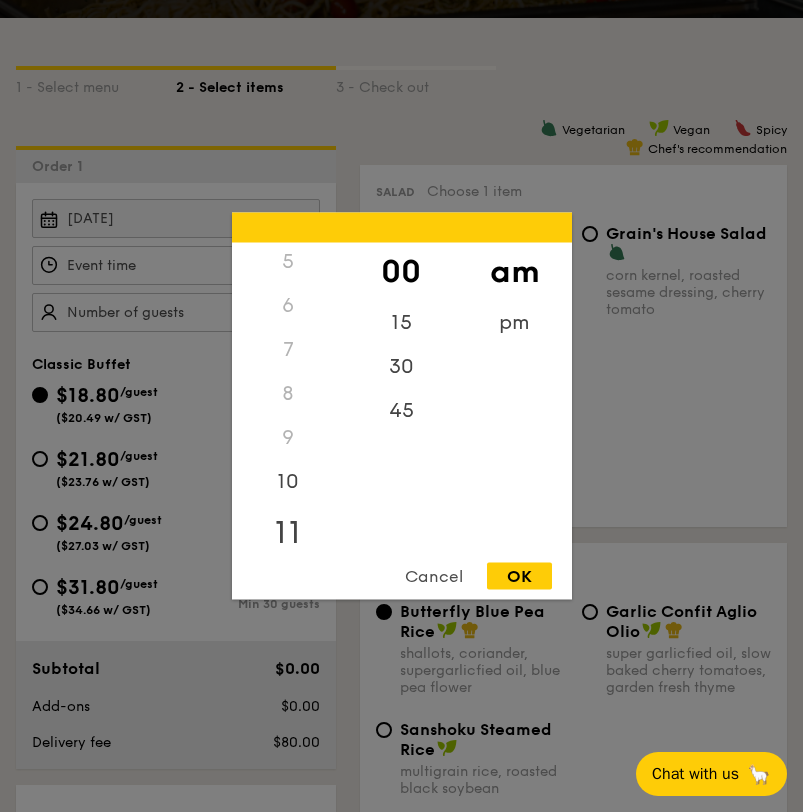 click on "11" at bounding box center [288, 533] 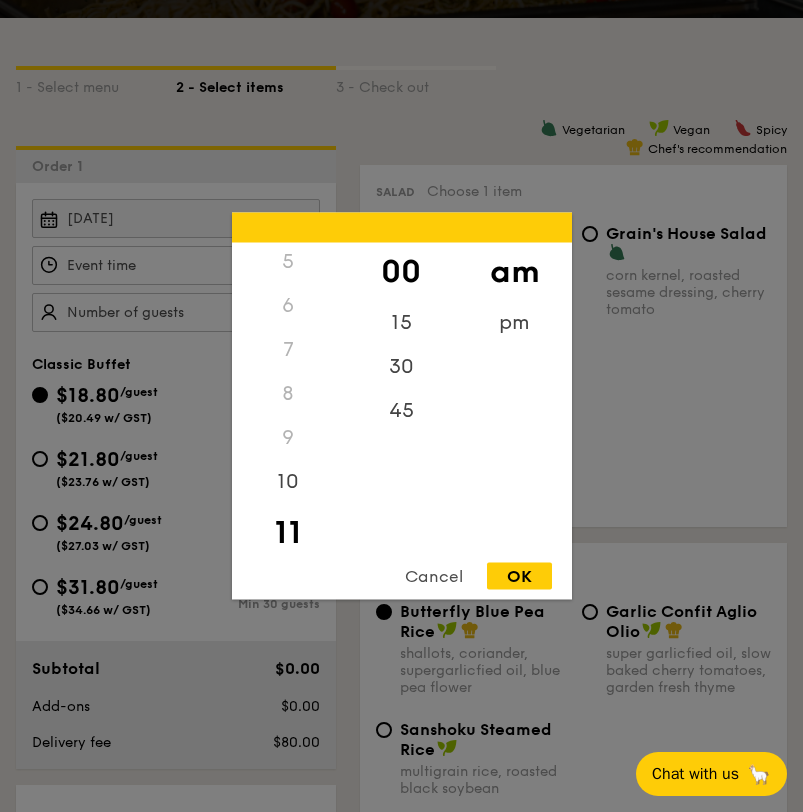 click on "OK" at bounding box center (519, 576) 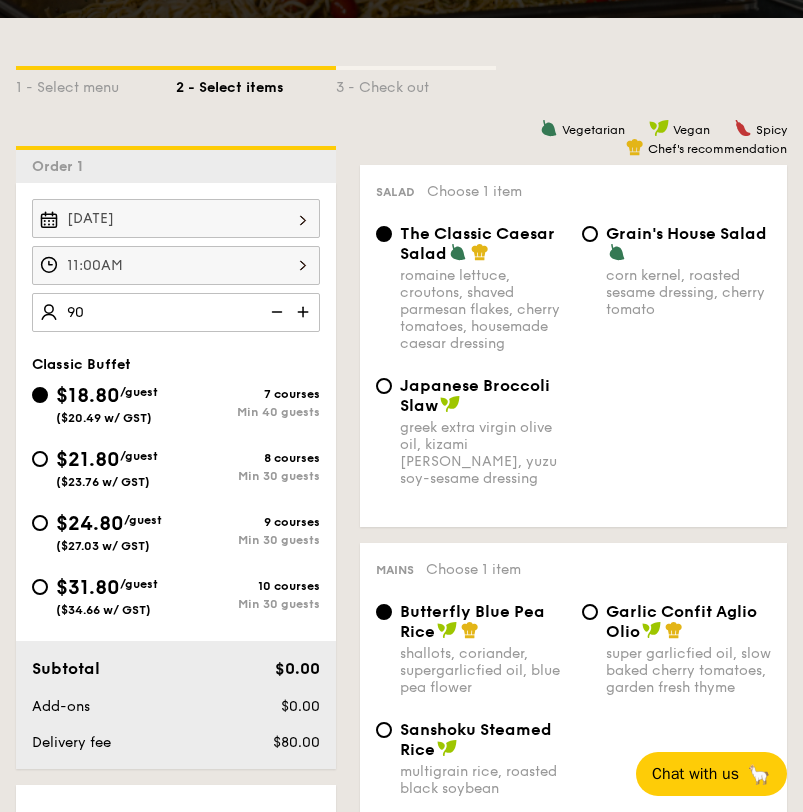 type on "90 guests" 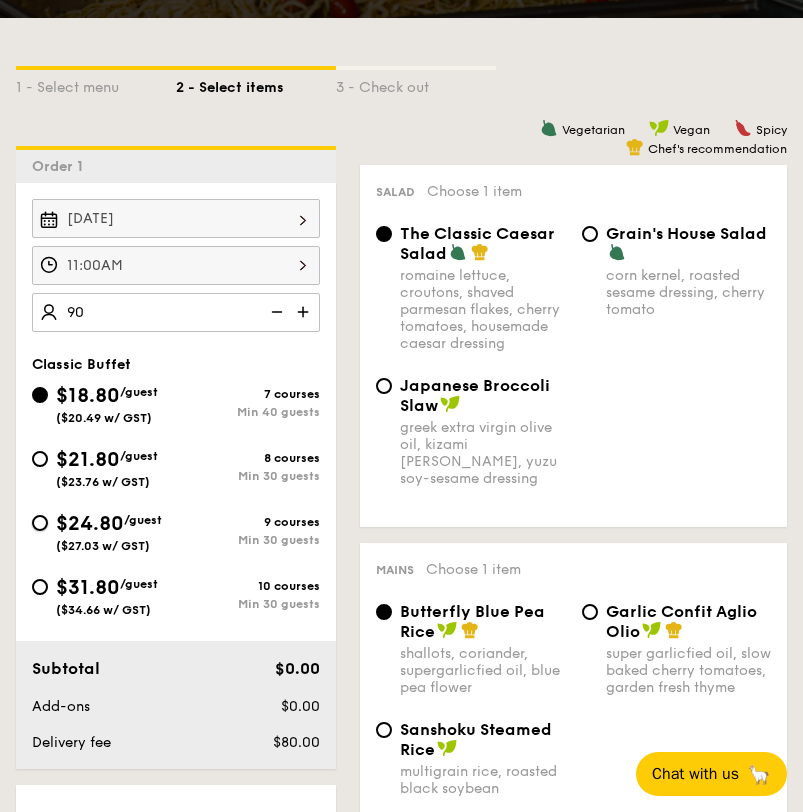 click on "$24.80
/guest
($27.03 w/ GST)
9 courses
Min 30 guests" at bounding box center (40, 523) 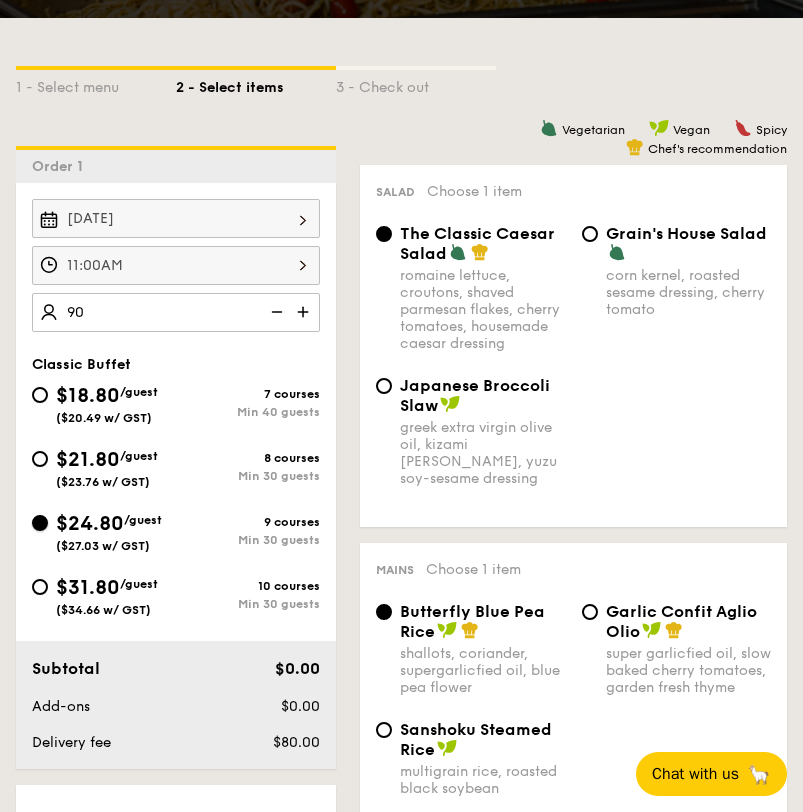 radio on "true" 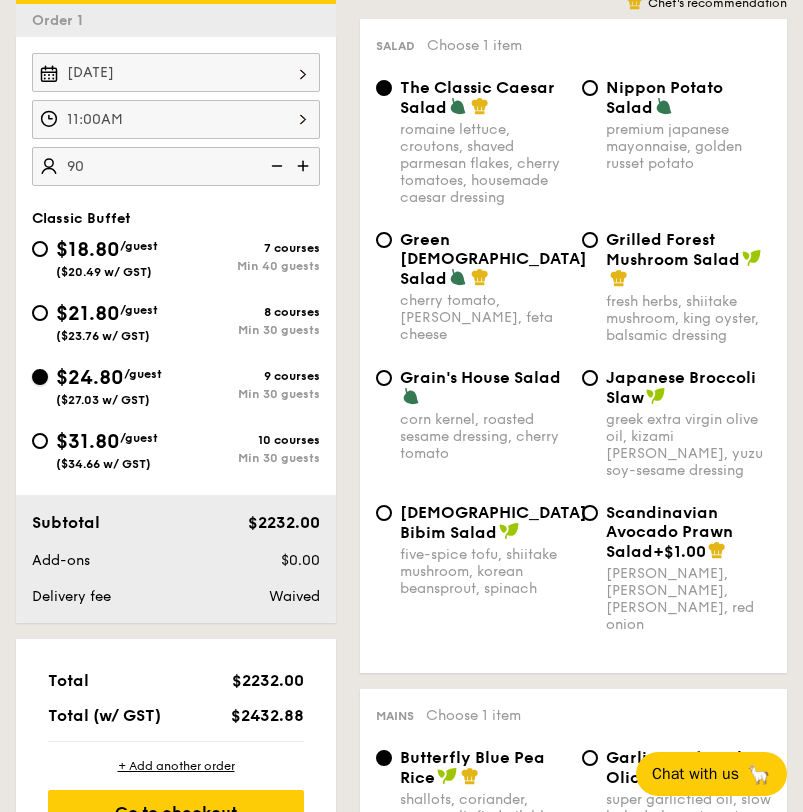 scroll, scrollTop: 534, scrollLeft: 0, axis: vertical 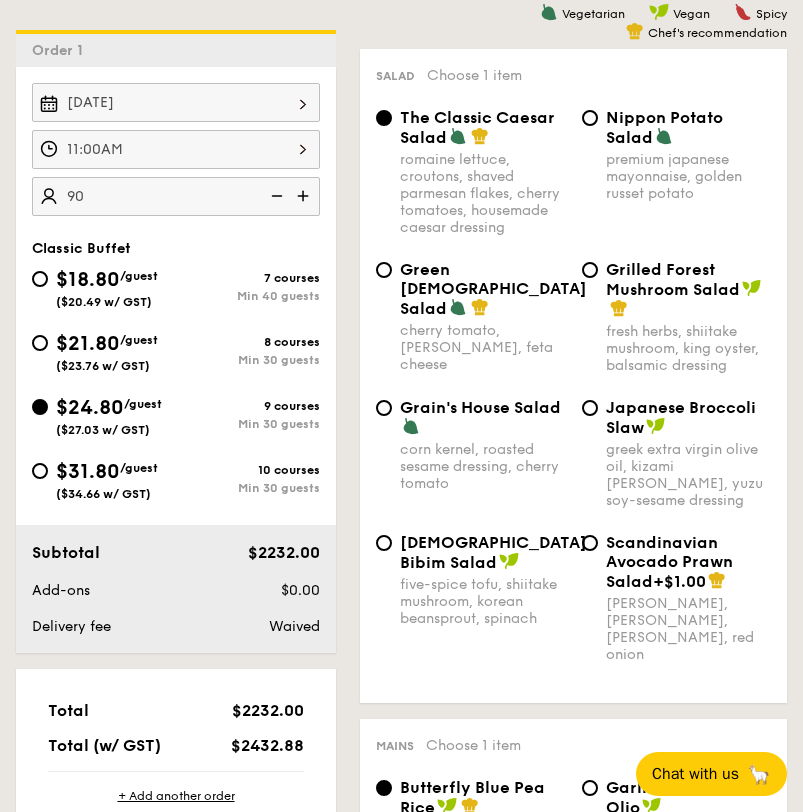 click on "Nippon Potato Salad" at bounding box center (689, 127) 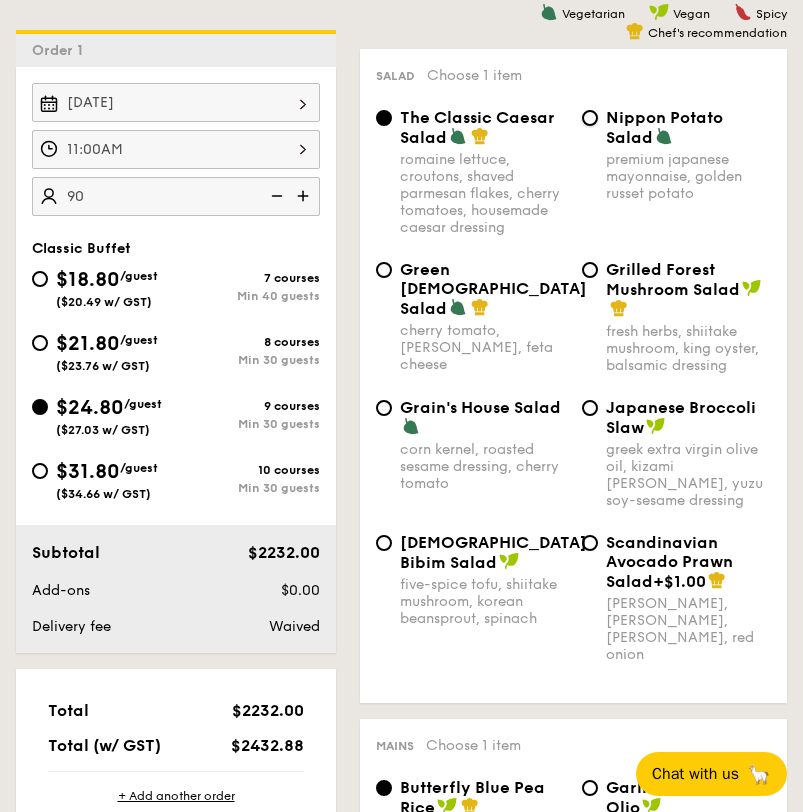 click on "Nippon Potato Salad premium japanese mayonnaise, golden russet potato" at bounding box center (590, 118) 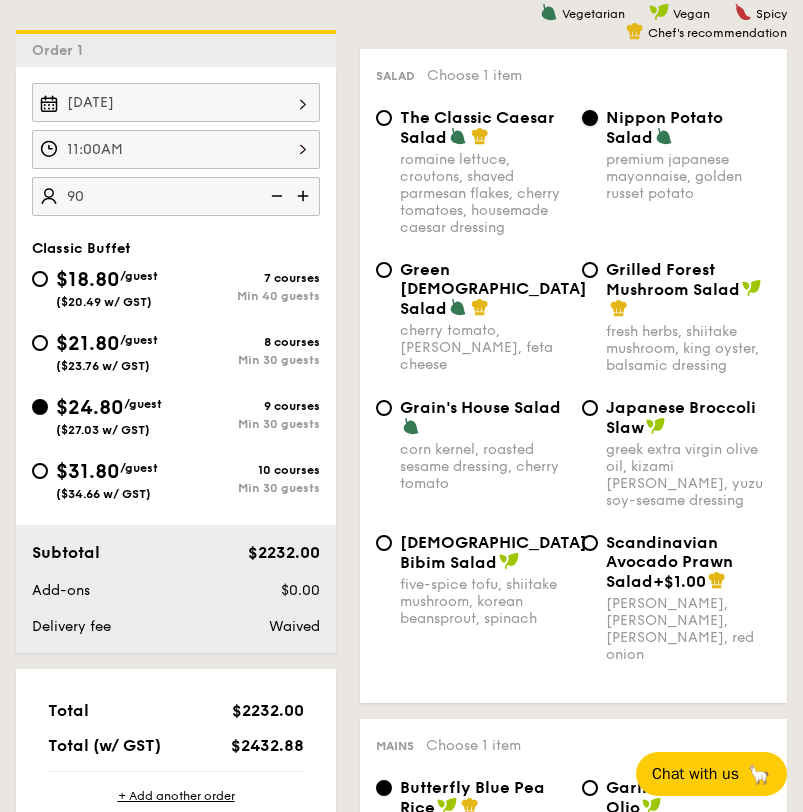 scroll, scrollTop: 1080, scrollLeft: 0, axis: vertical 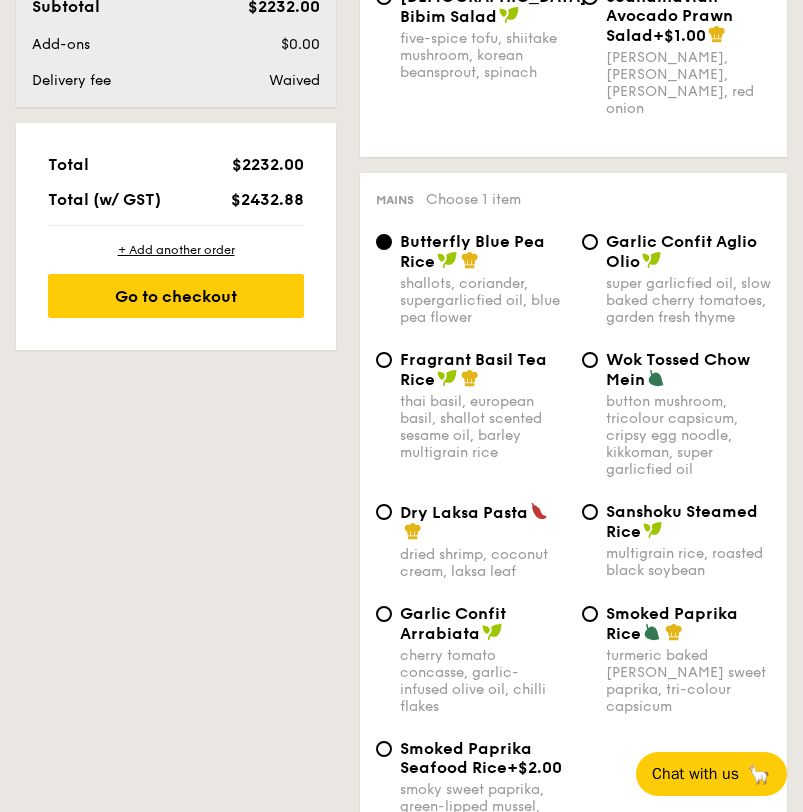 click on "Garlic Confit Aglio Olio" at bounding box center (689, 251) 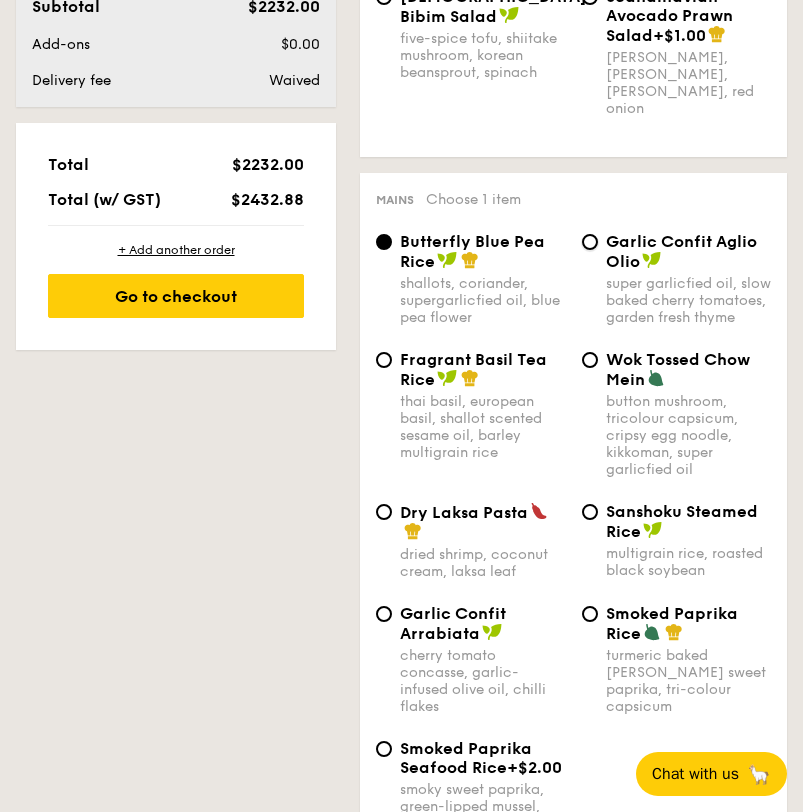 click on "Garlic Confit Aglio Olio super garlicfied oil, slow baked cherry tomatoes, garden fresh thyme" at bounding box center (590, 242) 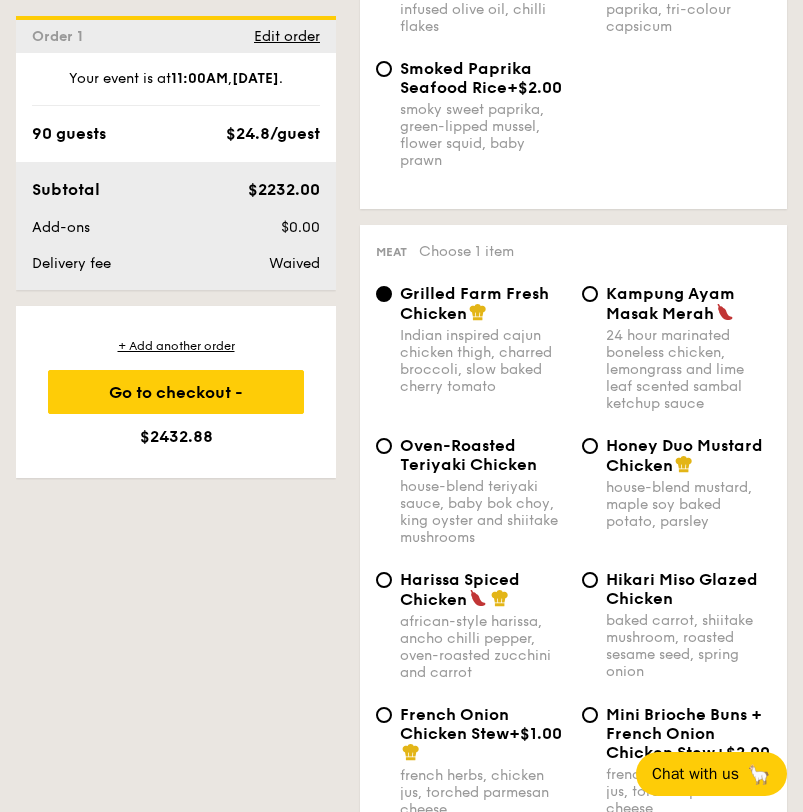 click at bounding box center (684, 464) 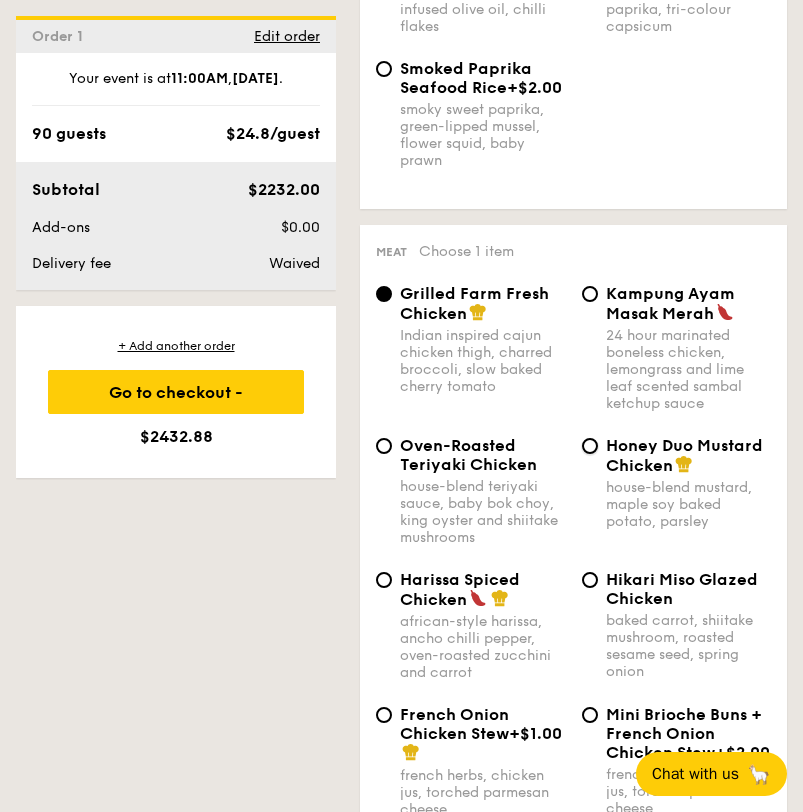 click on "Honey Duo Mustard Chicken house-blend mustard, maple soy baked potato, parsley" at bounding box center (590, 446) 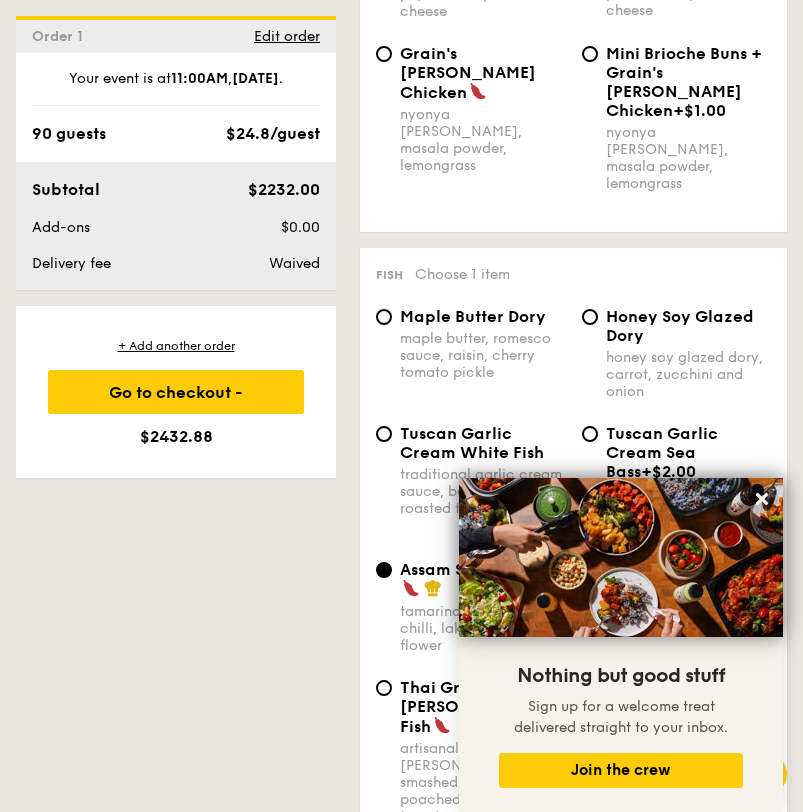 scroll, scrollTop: 2575, scrollLeft: 0, axis: vertical 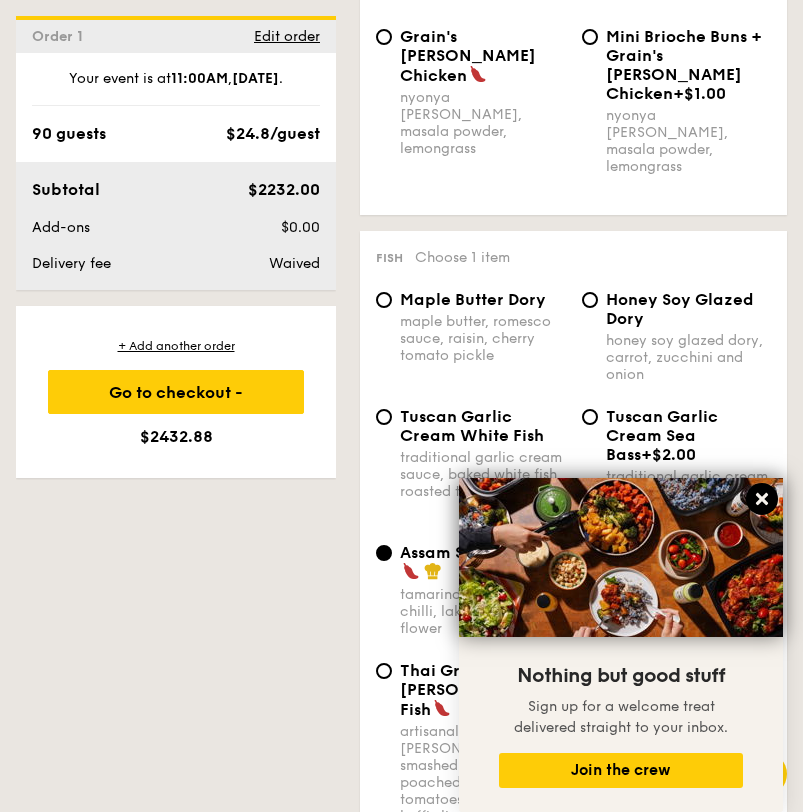 click 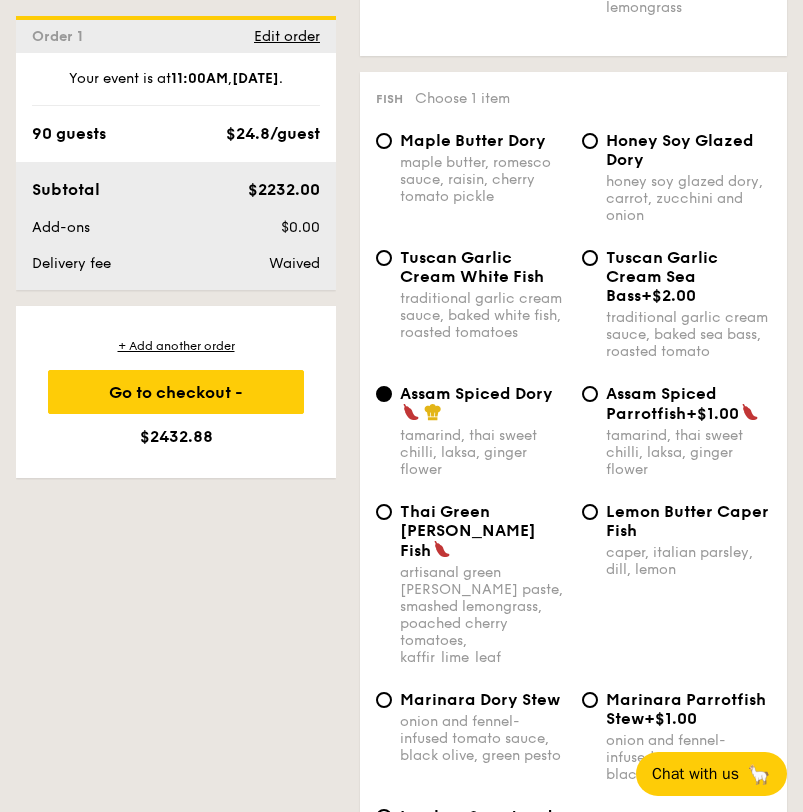 scroll, scrollTop: 2739, scrollLeft: 0, axis: vertical 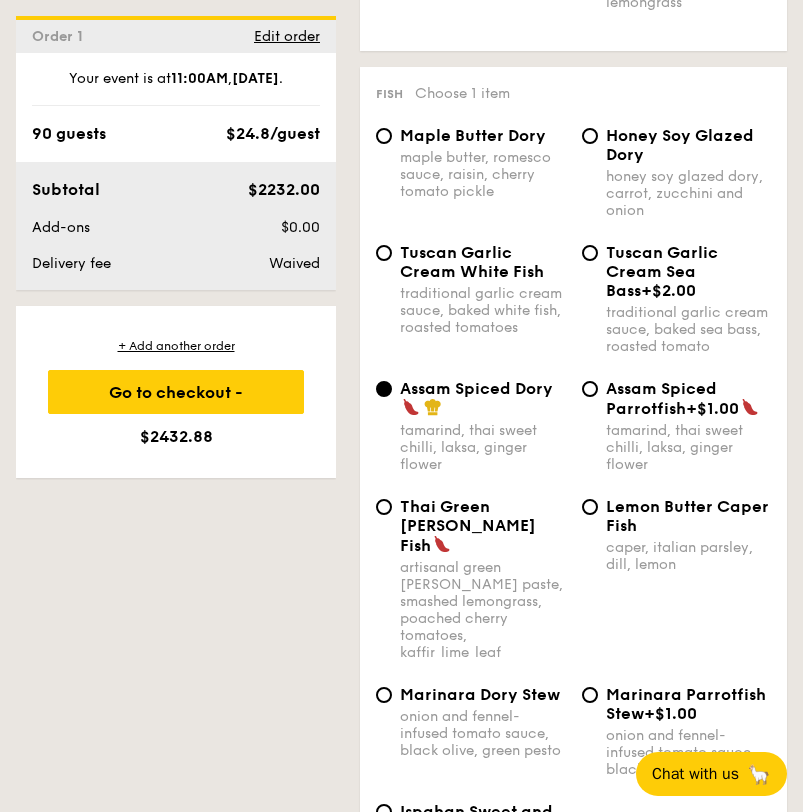 click on "Thai Green [PERSON_NAME] Fish artisanal green [PERSON_NAME] paste, smashed lemongrass, poached cherry tomatoes, kaffir lime leaf Lemon Butter Caper Fish caper, italian parsley, dill, lemon" at bounding box center [573, 591] 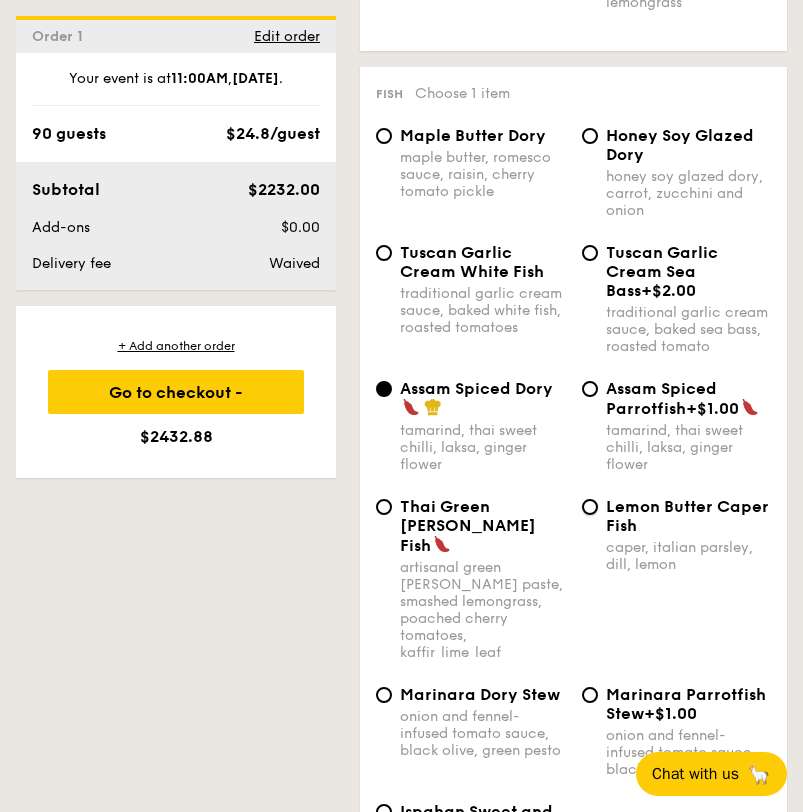 click on "Lemon Butter Caper Fish caper, italian parsley, dill, lemon" at bounding box center (590, 507) 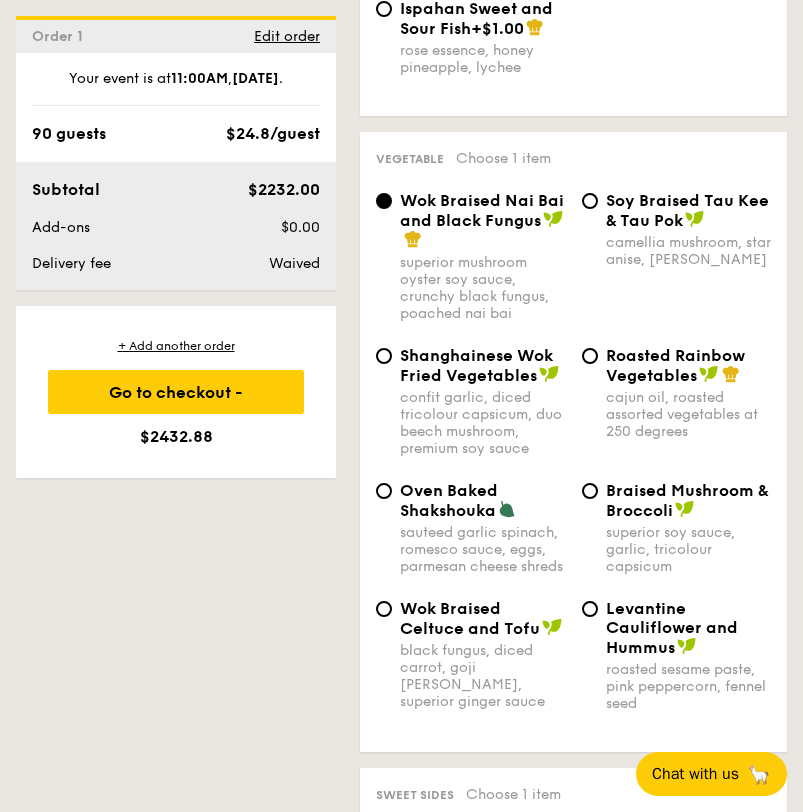 scroll, scrollTop: 3551, scrollLeft: 0, axis: vertical 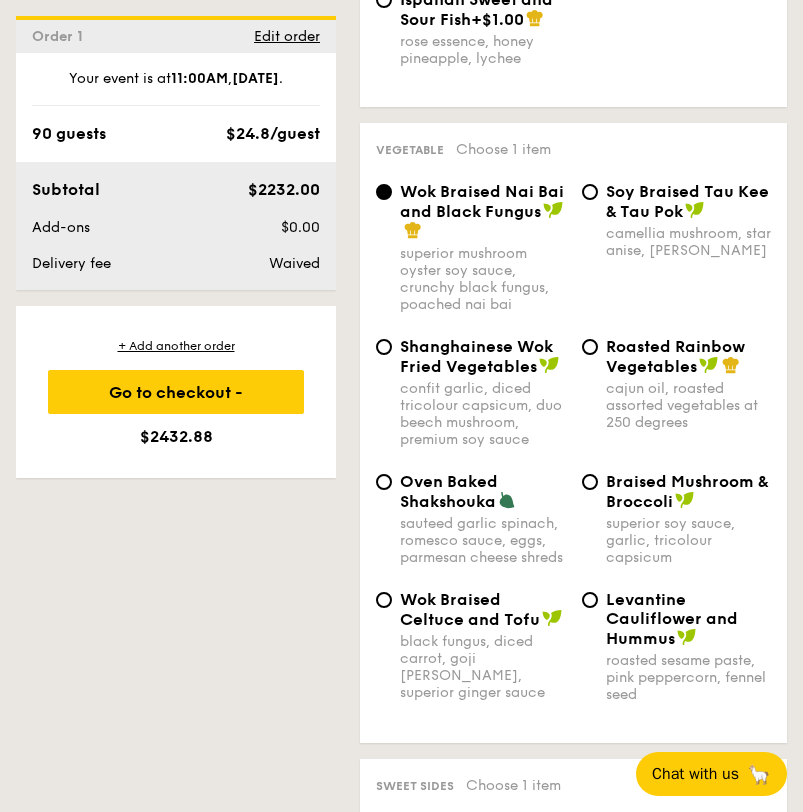 click on "Oven Baked Shakshouka sauteed garlic spinach, romesco sauce, eggs, parmesan cheese shreds" at bounding box center [483, 519] 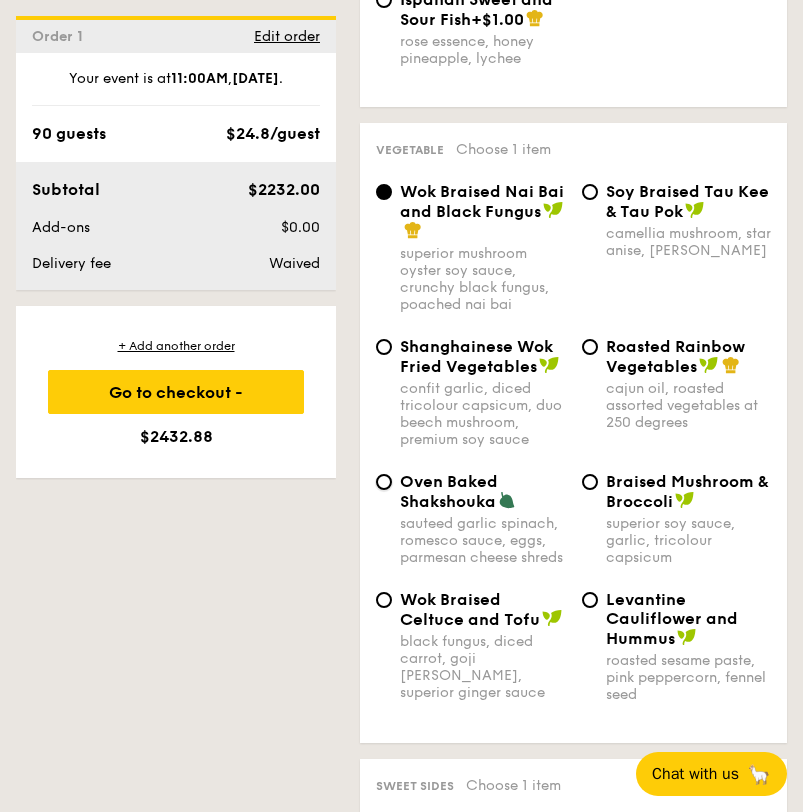 click on "Oven Baked Shakshouka sauteed garlic spinach, romesco sauce, eggs, parmesan cheese shreds" at bounding box center [384, 482] 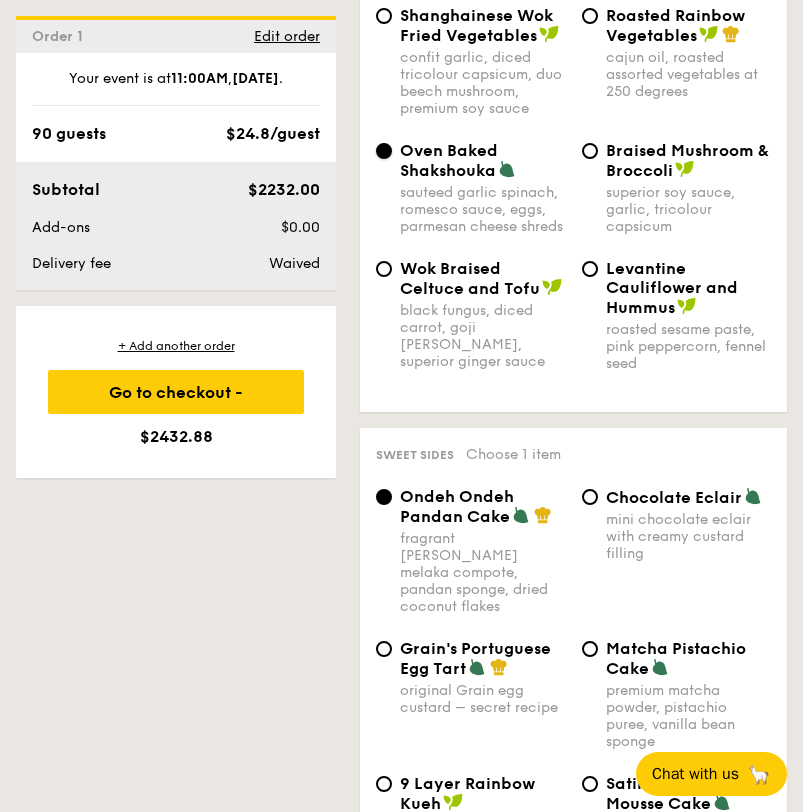 scroll, scrollTop: 3884, scrollLeft: 0, axis: vertical 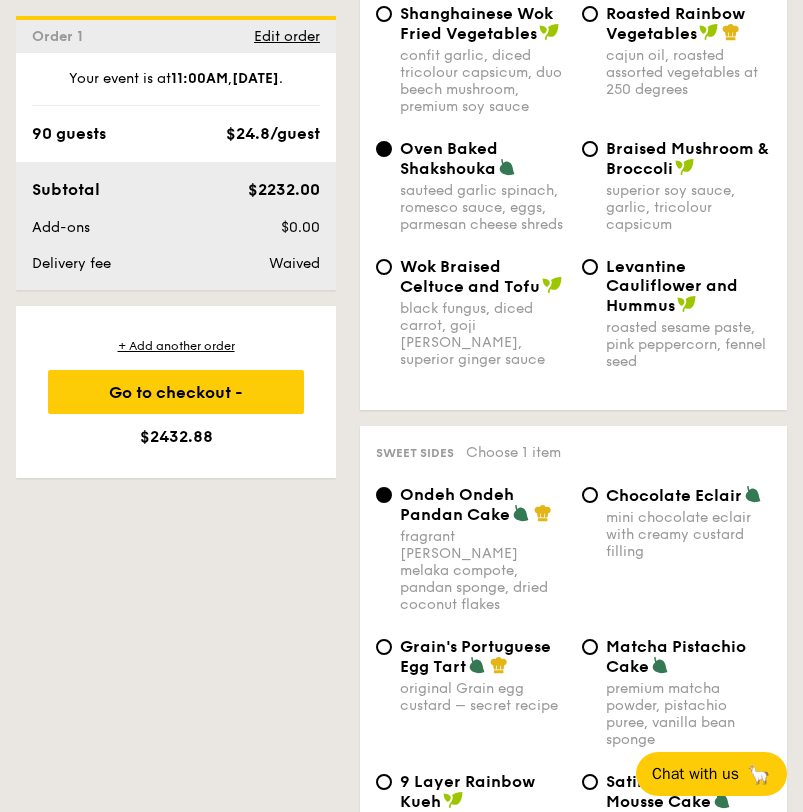 click on "mini chocolate eclair with creamy custard filling" at bounding box center [689, 534] 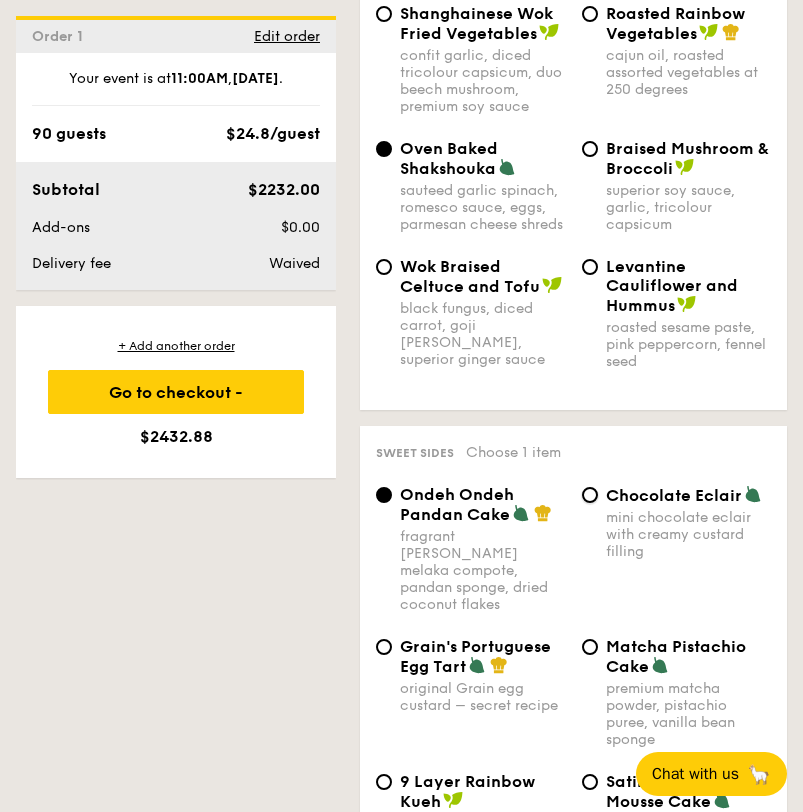 click on "Chocolate Eclair mini chocolate eclair with creamy custard filling" at bounding box center [590, 495] 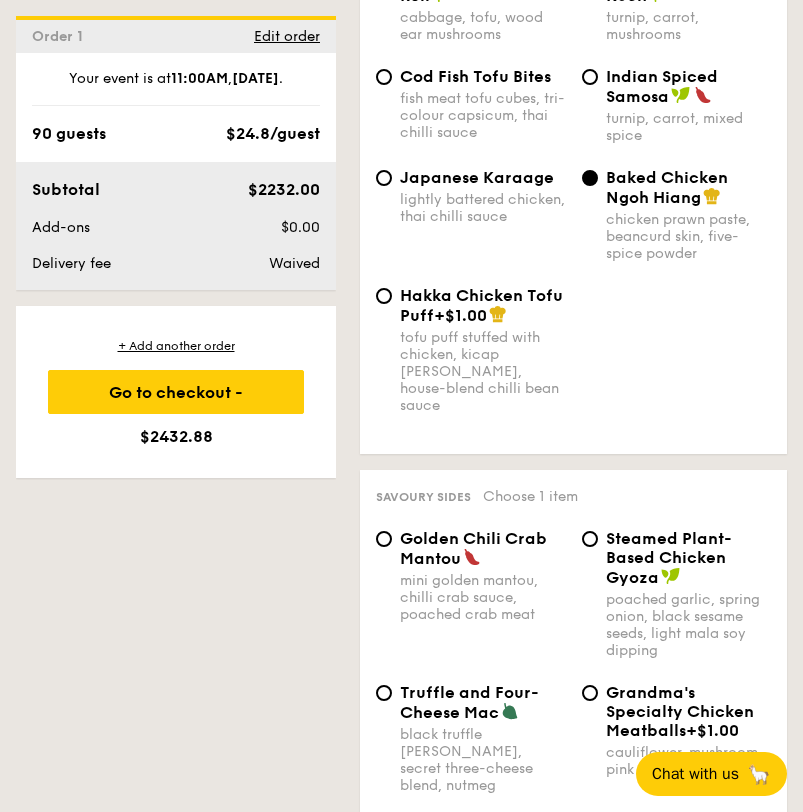 scroll, scrollTop: 5155, scrollLeft: 0, axis: vertical 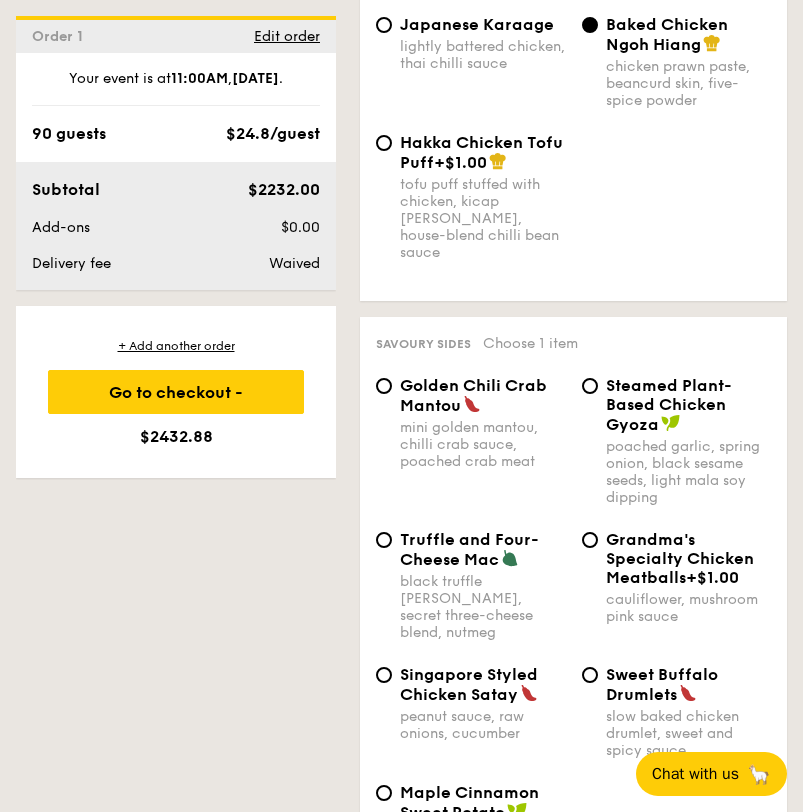 click on "Truffle and Four-Cheese Mac" at bounding box center (469, 549) 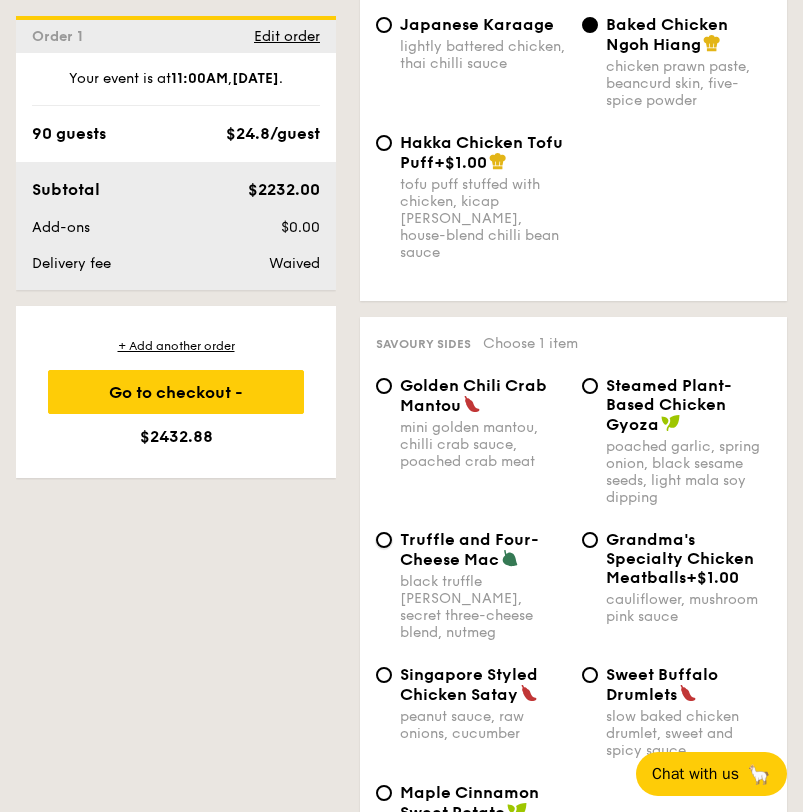 click on "Truffle and Four-Cheese Mac black truffle [PERSON_NAME], secret three-cheese blend, nutmeg" at bounding box center (384, 540) 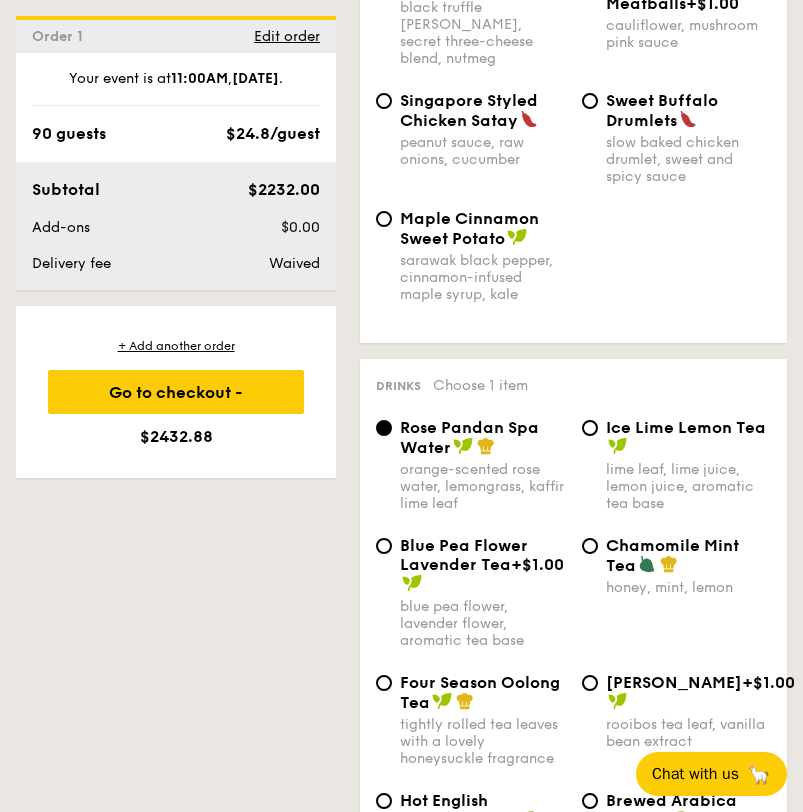 scroll, scrollTop: 5848, scrollLeft: 0, axis: vertical 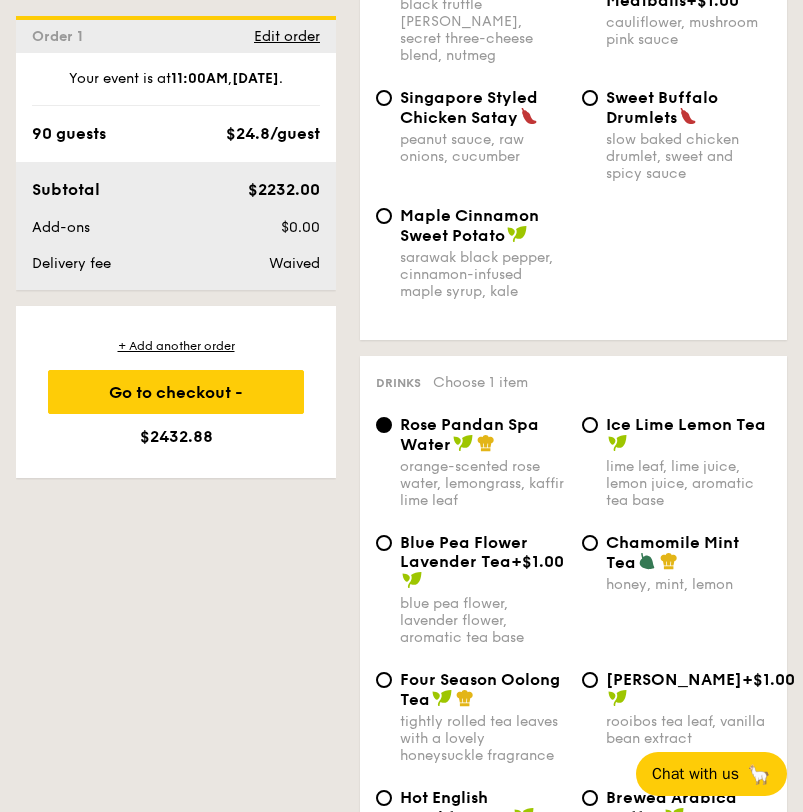 click on "Ice Lime Lemon Tea" at bounding box center (689, 434) 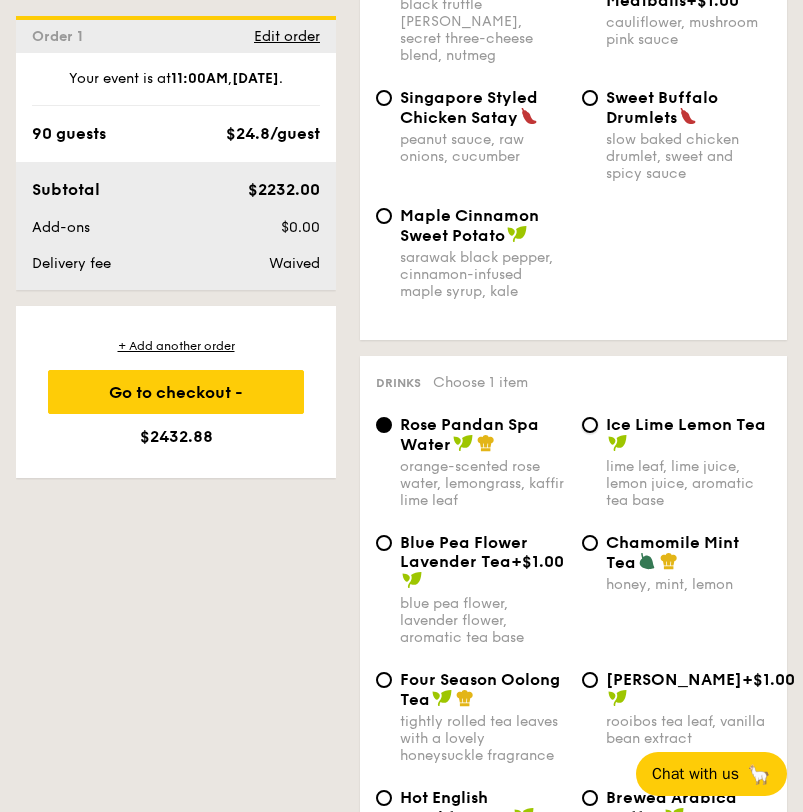 click on "Ice Lime Lemon Tea lime leaf, lime juice, lemon juice, aromatic tea base" at bounding box center [590, 425] 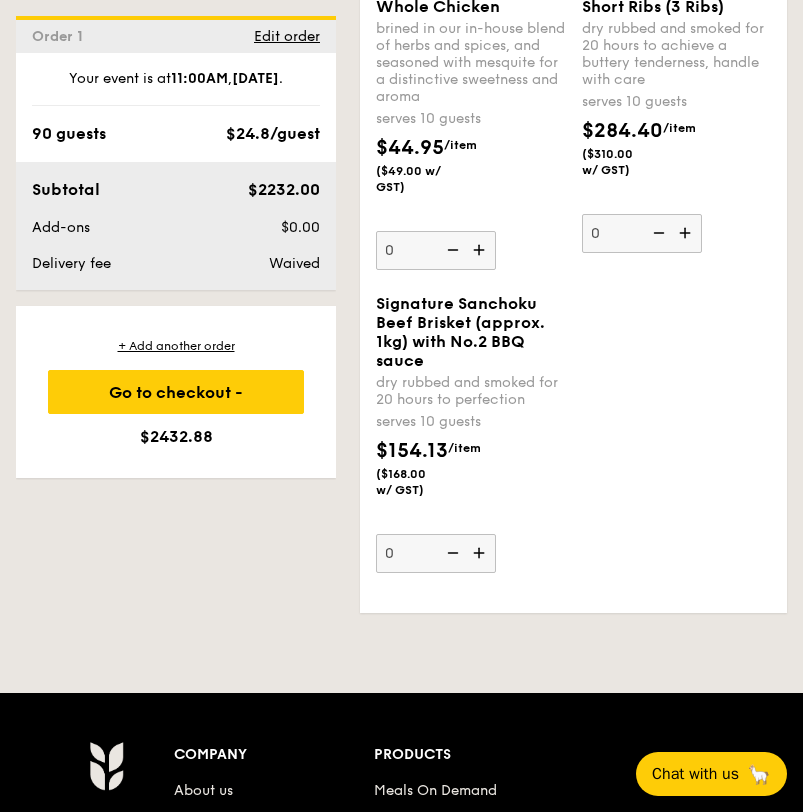 scroll, scrollTop: 6914, scrollLeft: 0, axis: vertical 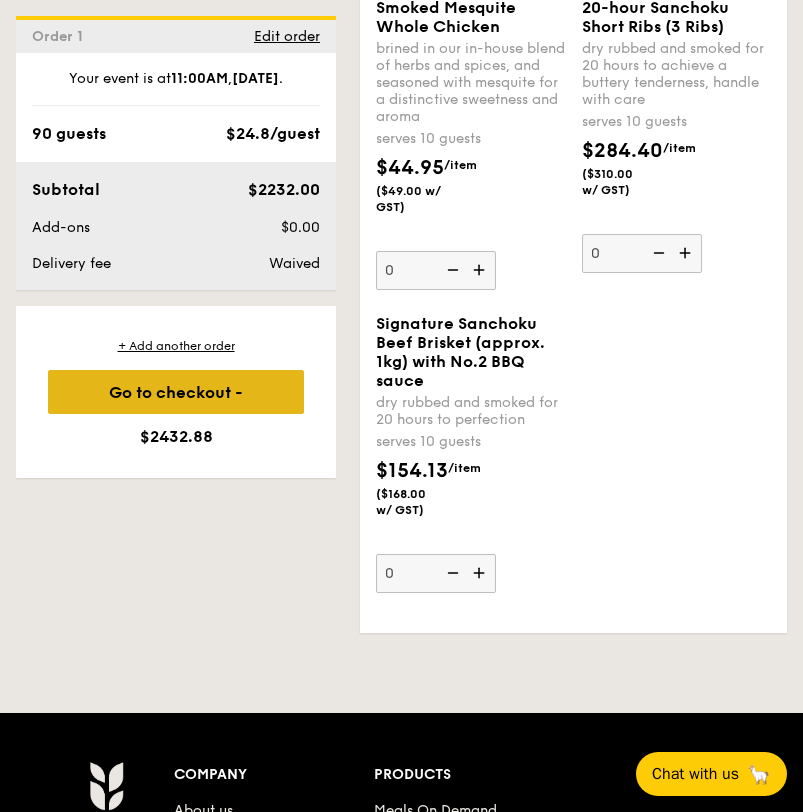 click on "Go to checkout
- $2432.88" at bounding box center [176, 392] 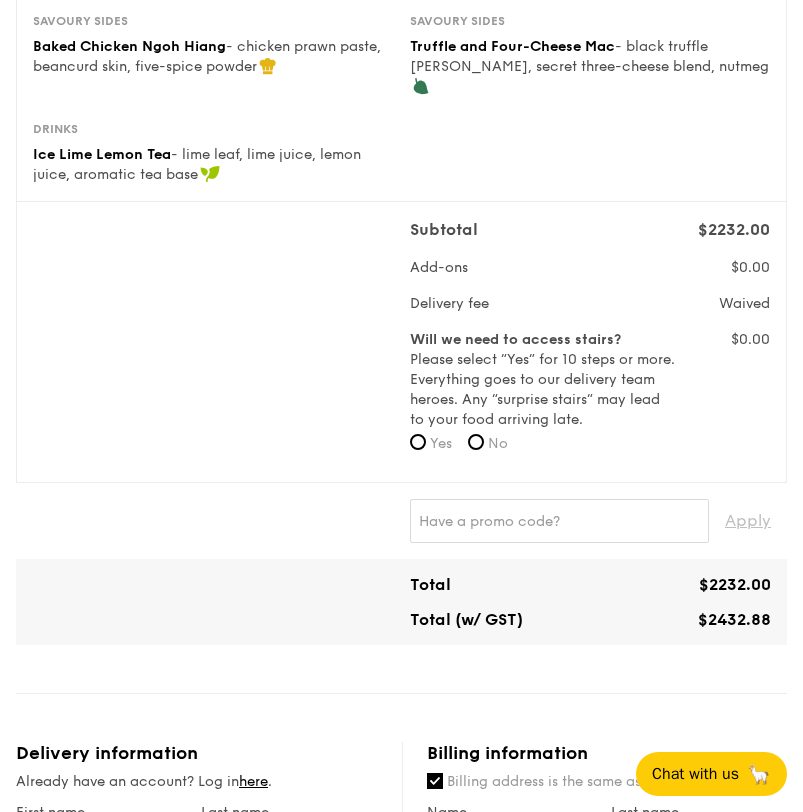 scroll, scrollTop: 579, scrollLeft: 0, axis: vertical 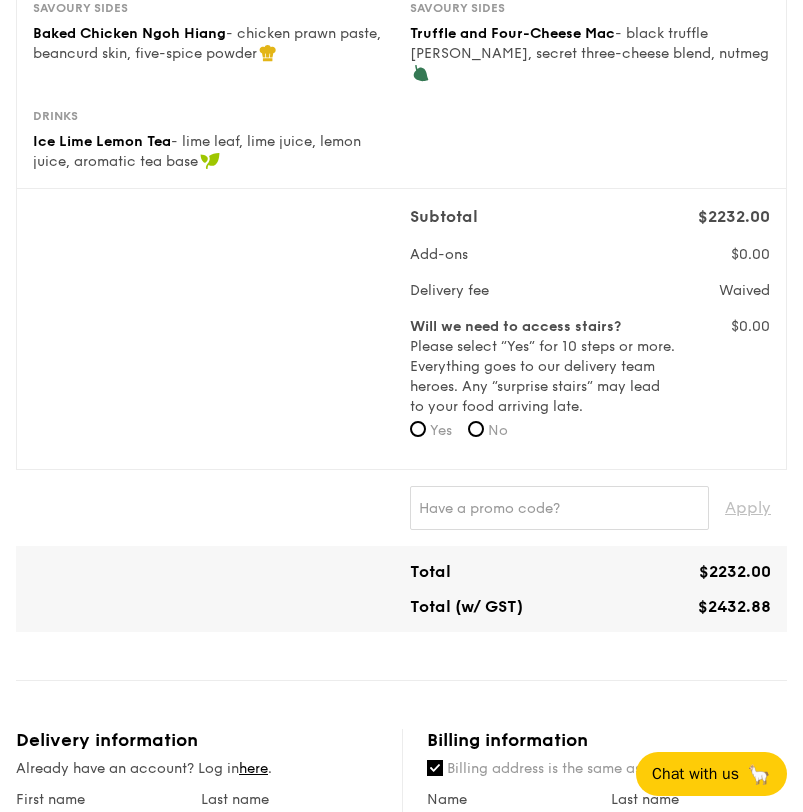 click on "No" at bounding box center (498, 430) 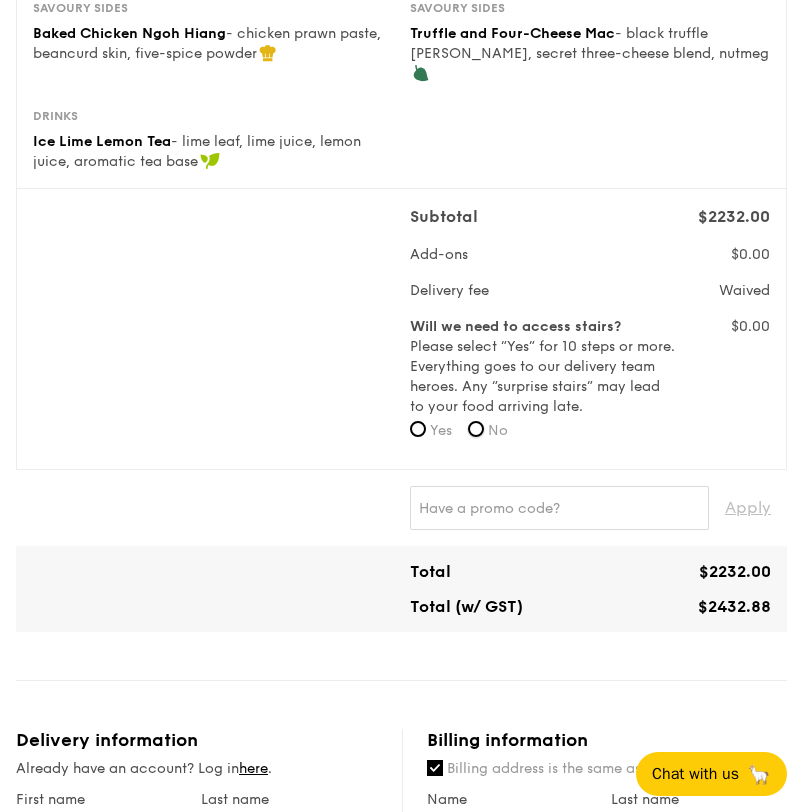 click on "No" at bounding box center (476, 429) 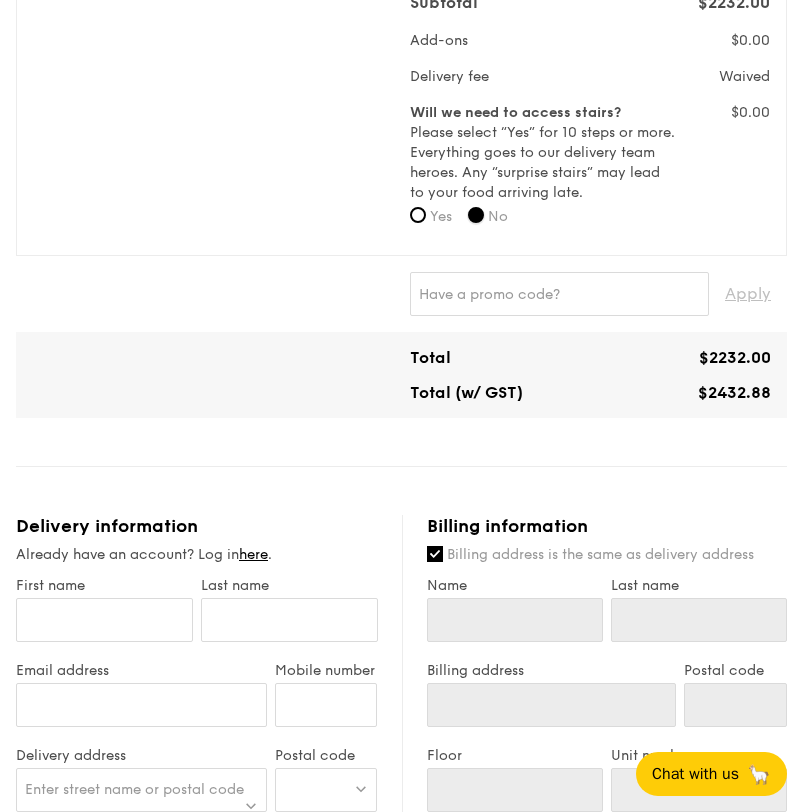 scroll, scrollTop: 866, scrollLeft: 0, axis: vertical 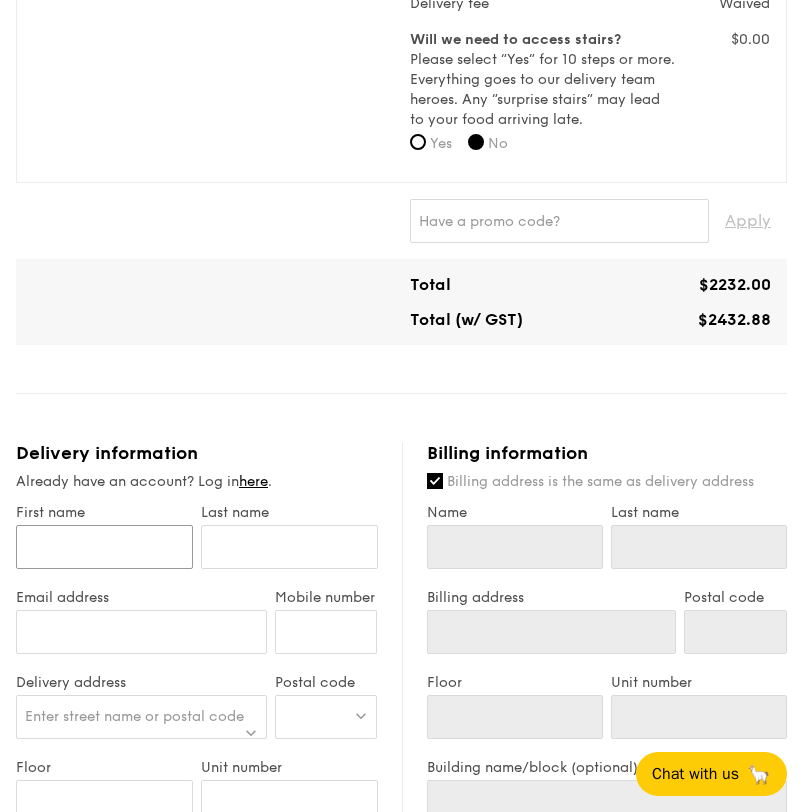 click on "First name" at bounding box center (104, 547) 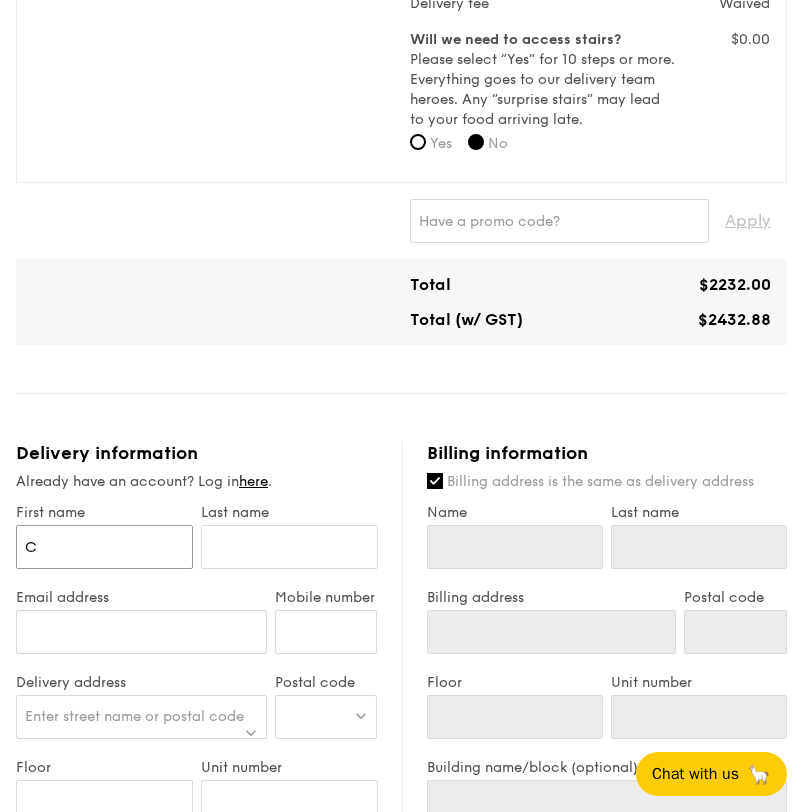 type on "C" 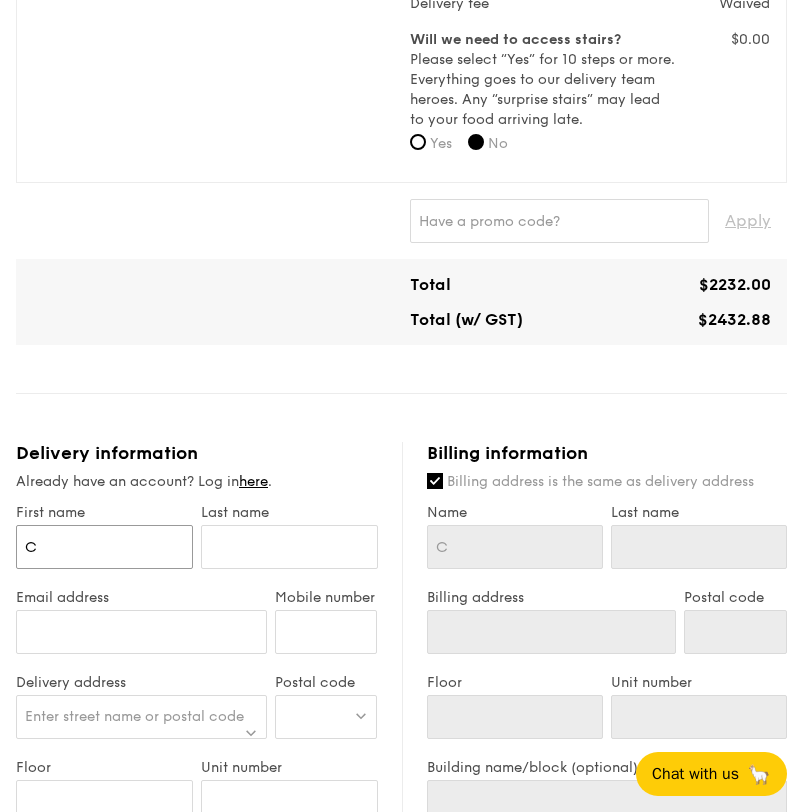 type on "Ca" 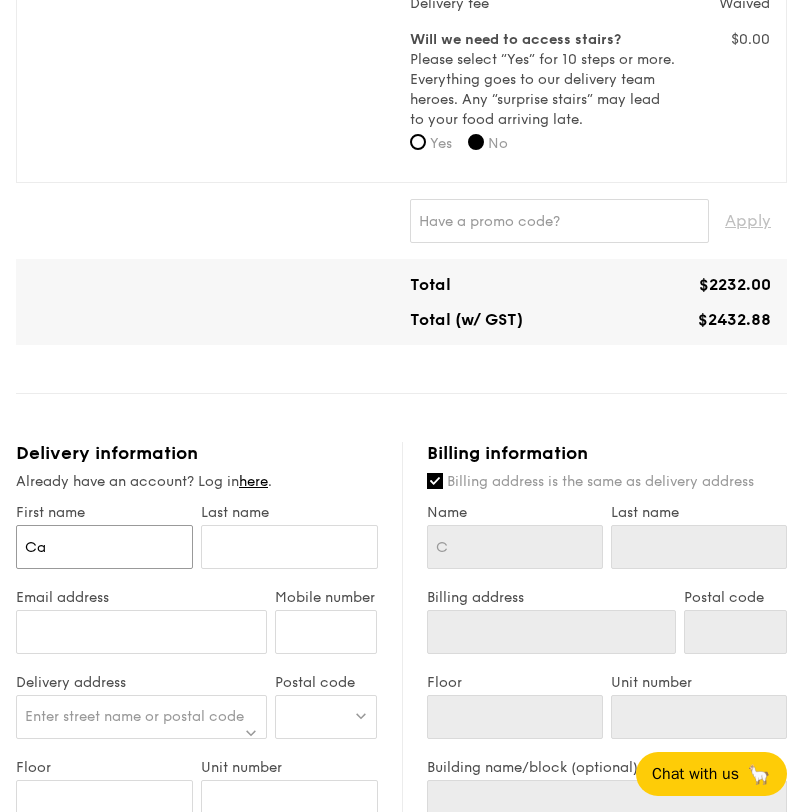 type on "Ca" 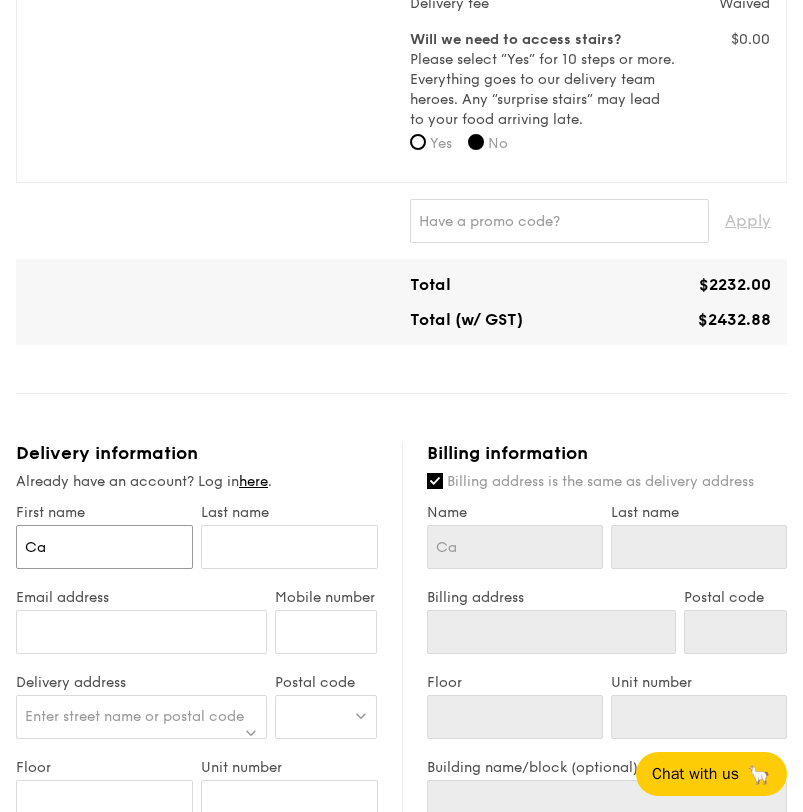 type on "Cai" 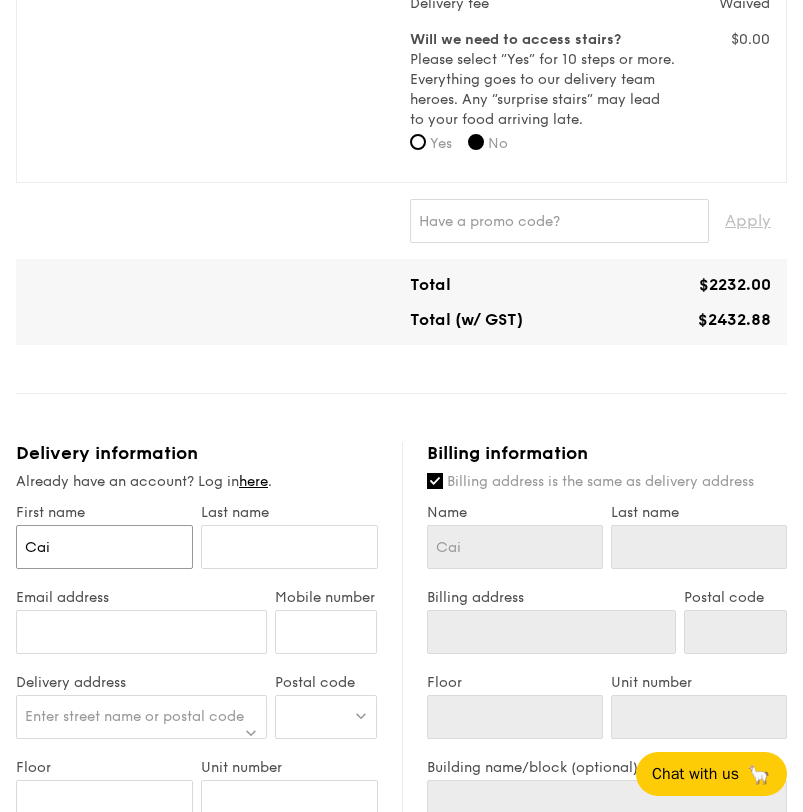 type on "Cait" 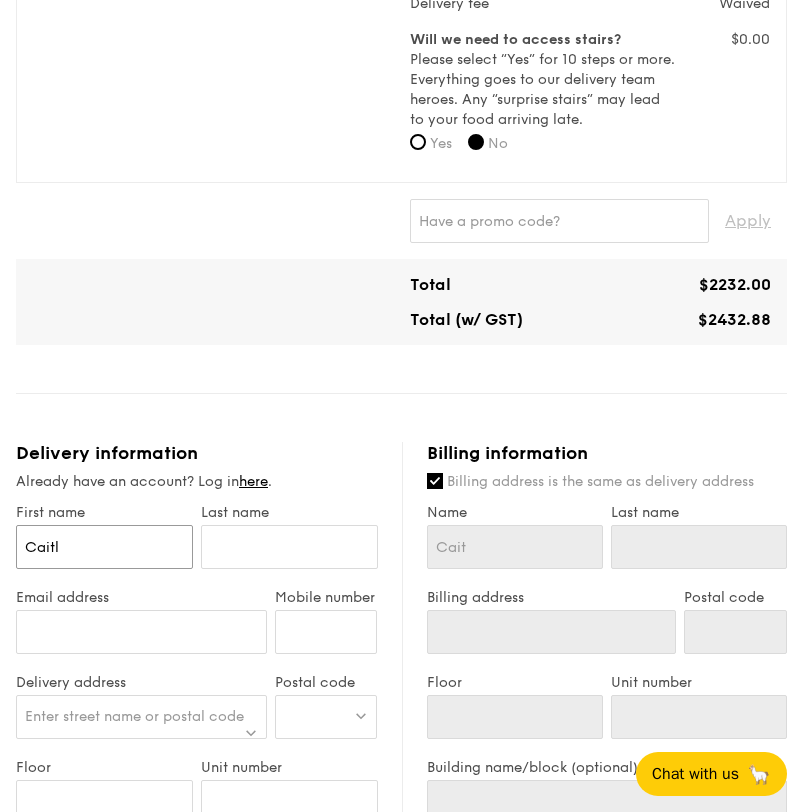 type on "[DEMOGRAPHIC_DATA]" 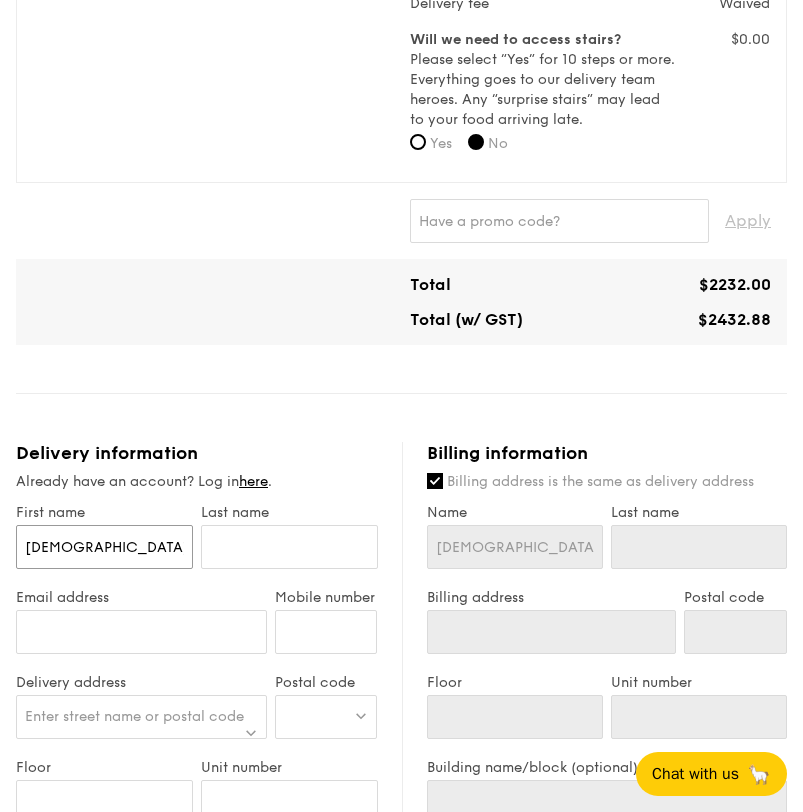 type on "Caitlin" 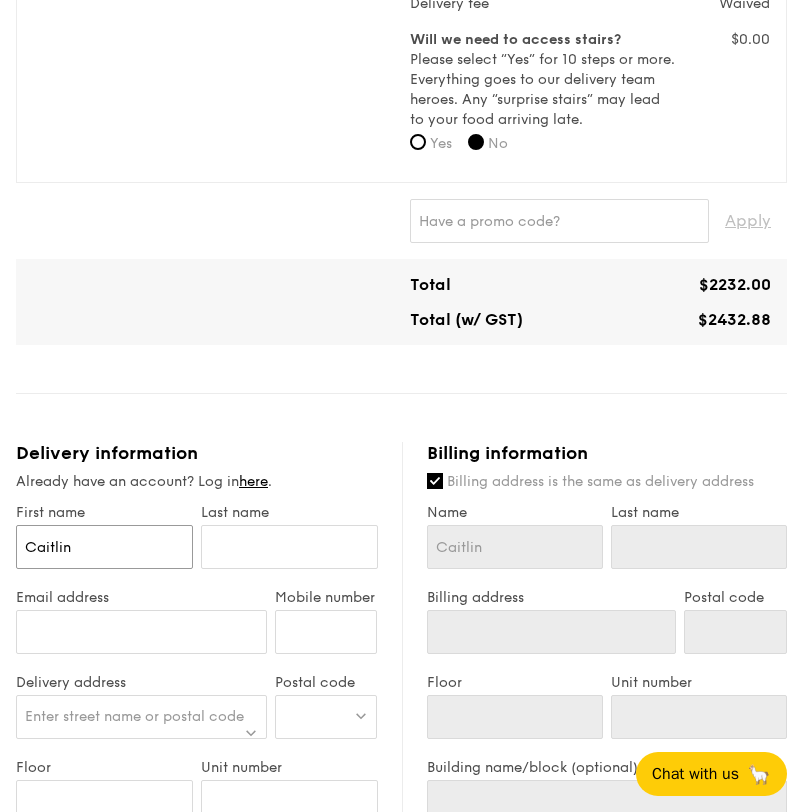 type on "Caitlin" 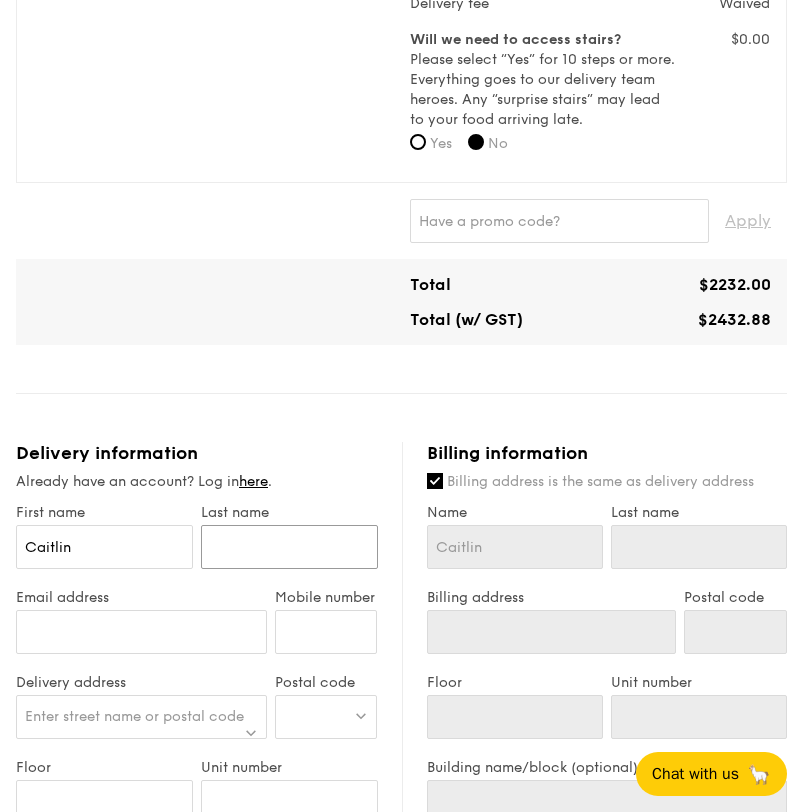 click at bounding box center [289, 547] 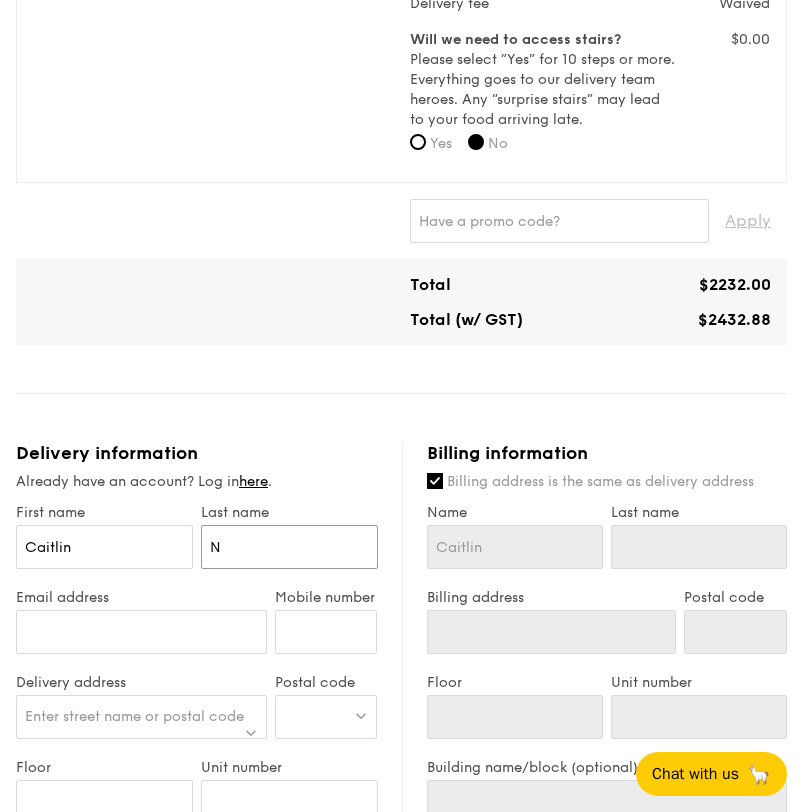 type on "N" 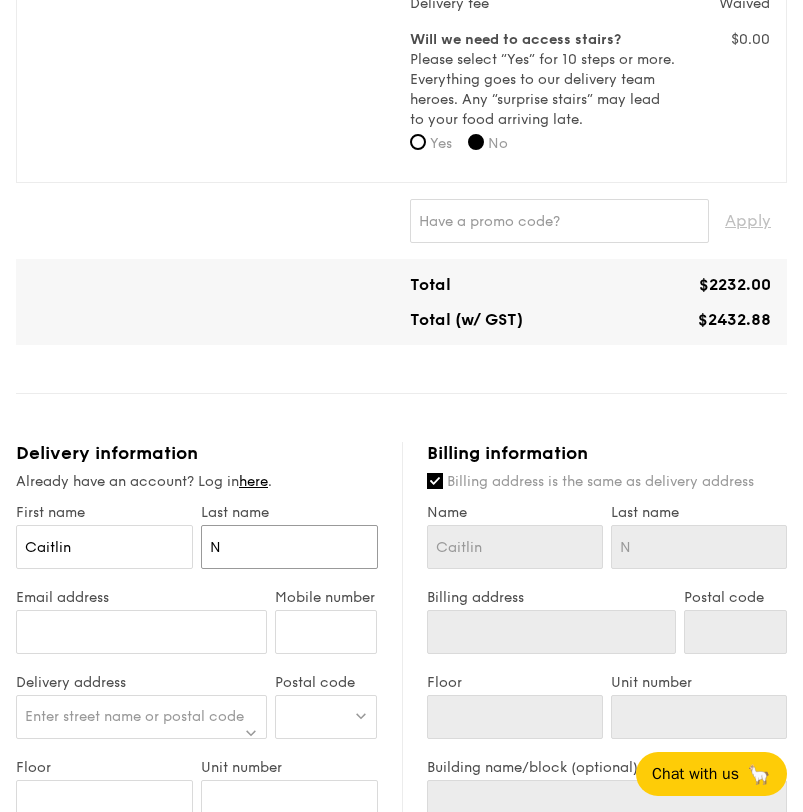type on "[PERSON_NAME]" 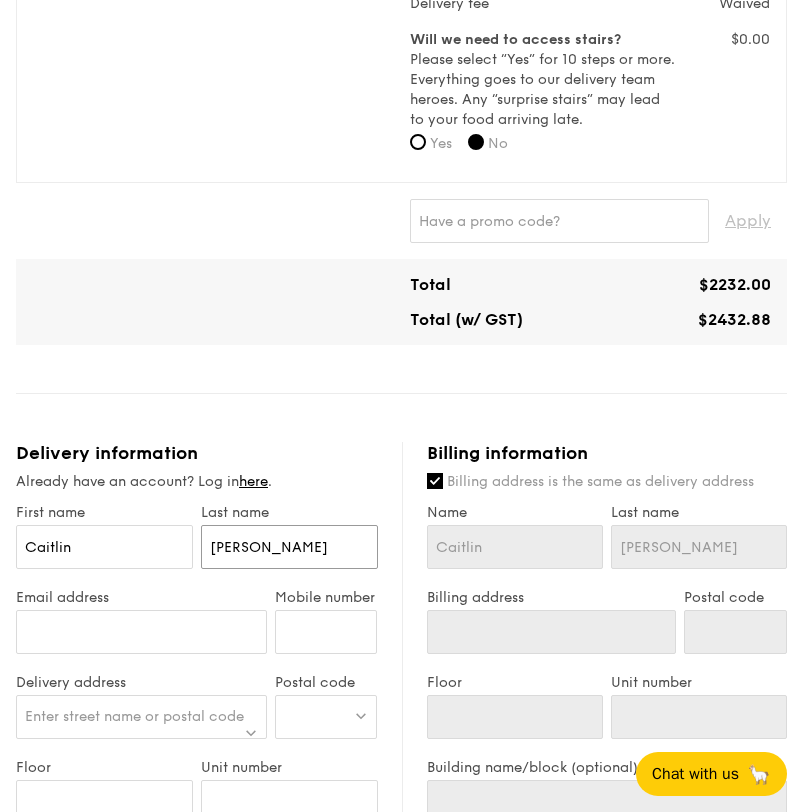 type on "[PERSON_NAME]" 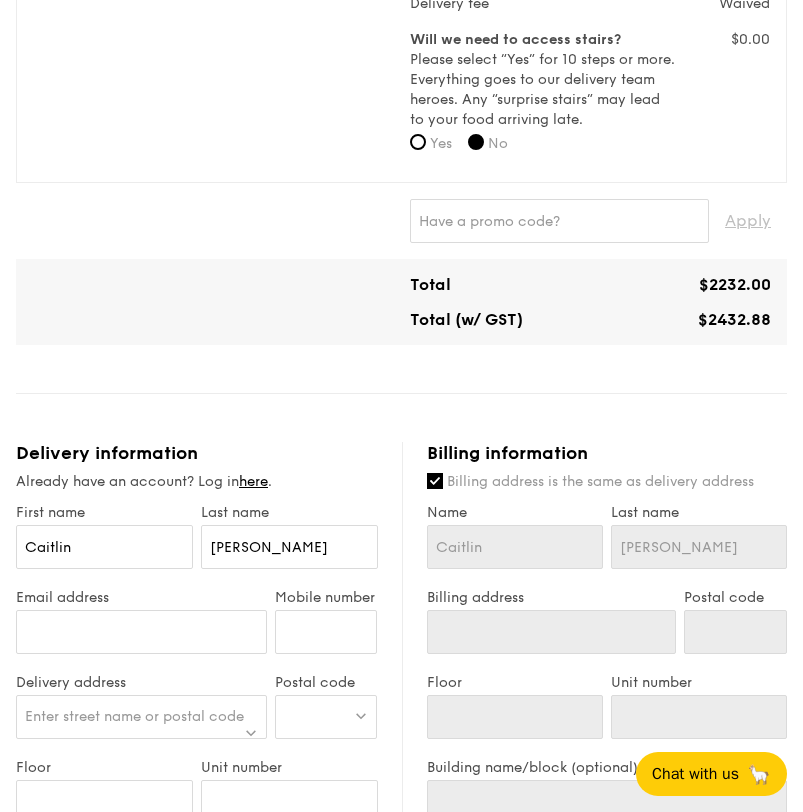 click on "Email address" at bounding box center (141, 597) 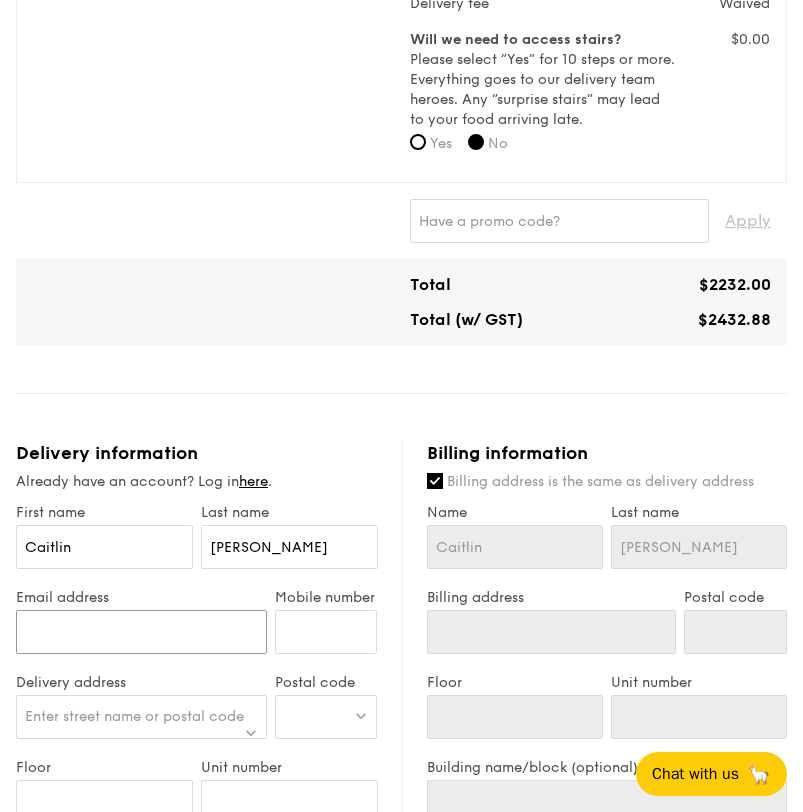 click on "Email address" at bounding box center [141, 632] 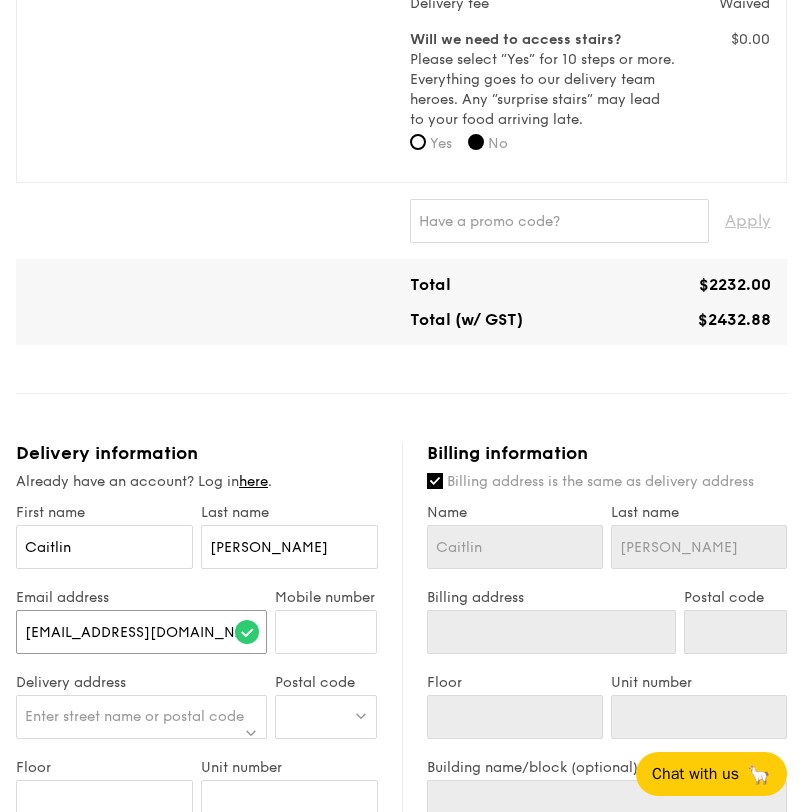 type on "[EMAIL_ADDRESS][DOMAIN_NAME]" 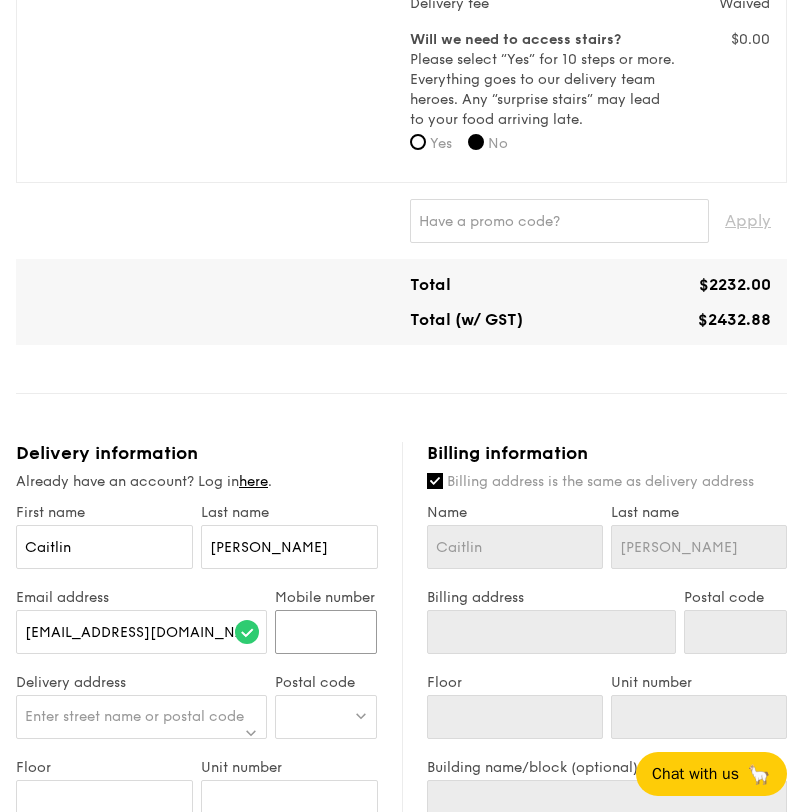 click on "Mobile number" at bounding box center (326, 632) 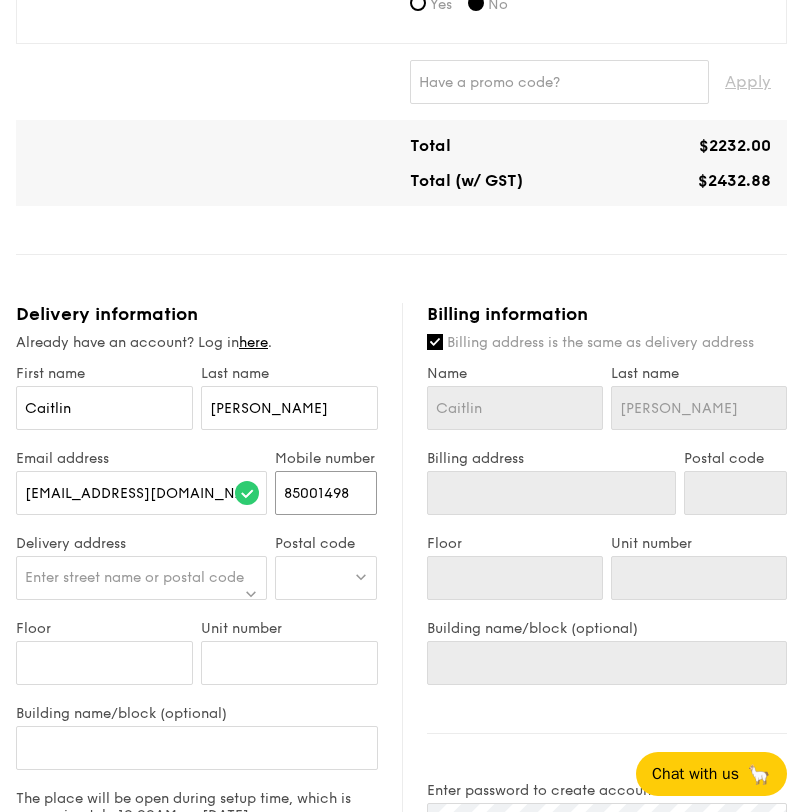 scroll, scrollTop: 1019, scrollLeft: 0, axis: vertical 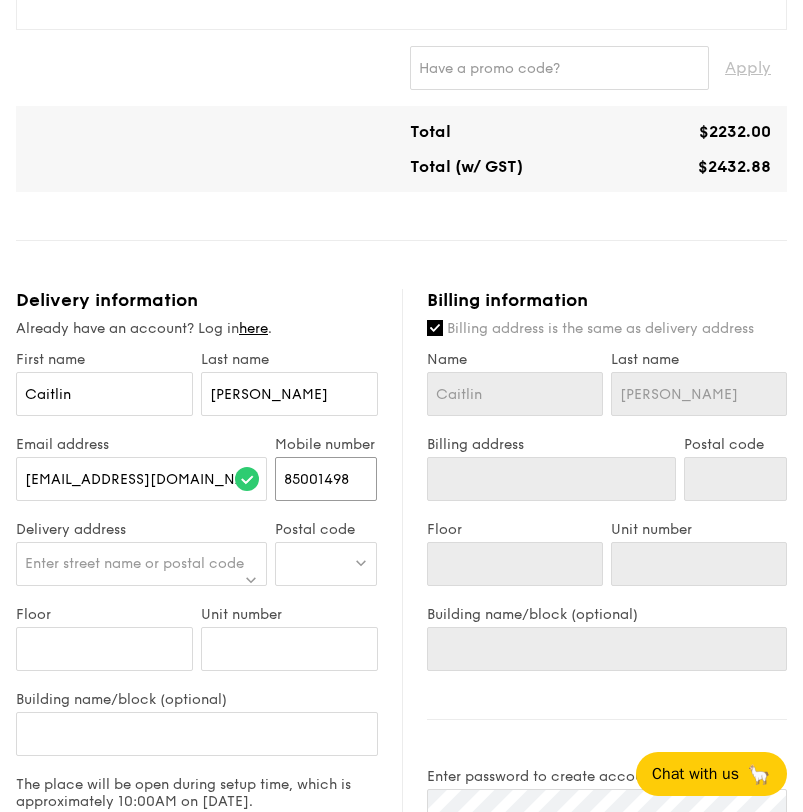 type on "85001498" 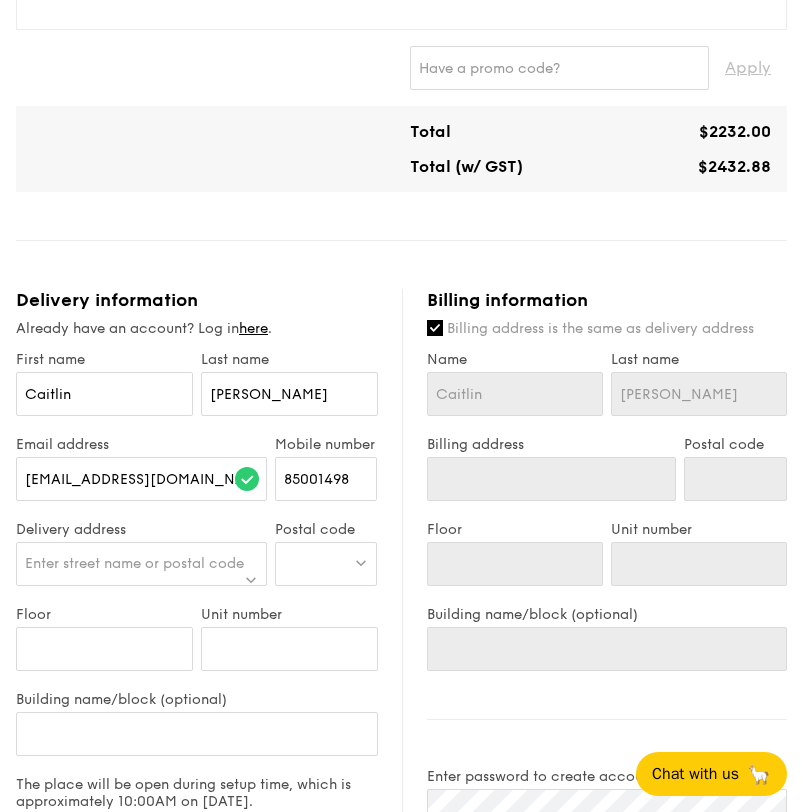 click on "Enter street name or postal code" at bounding box center [134, 563] 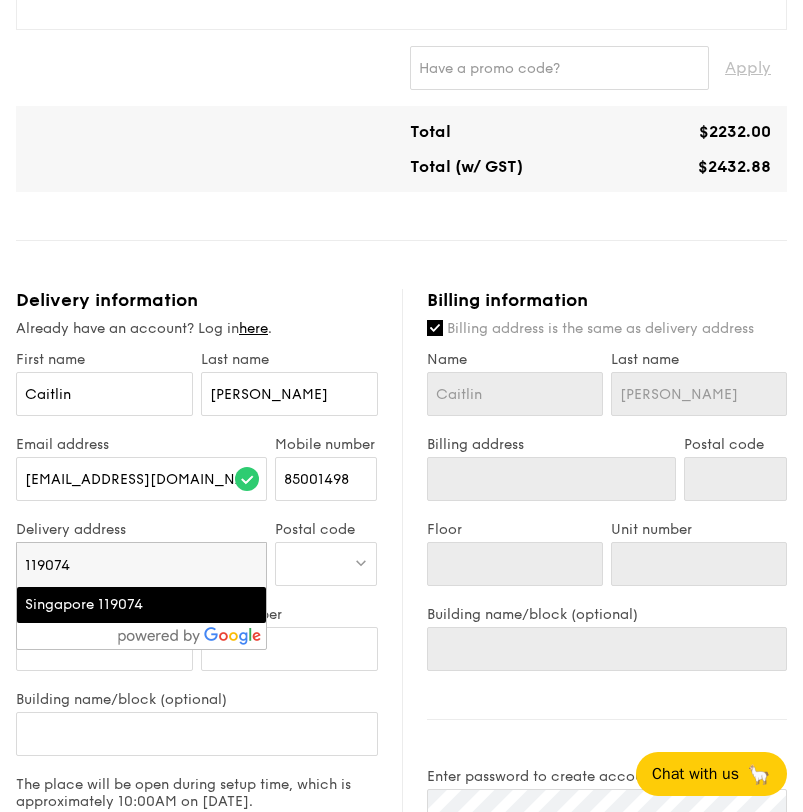 type on "119074" 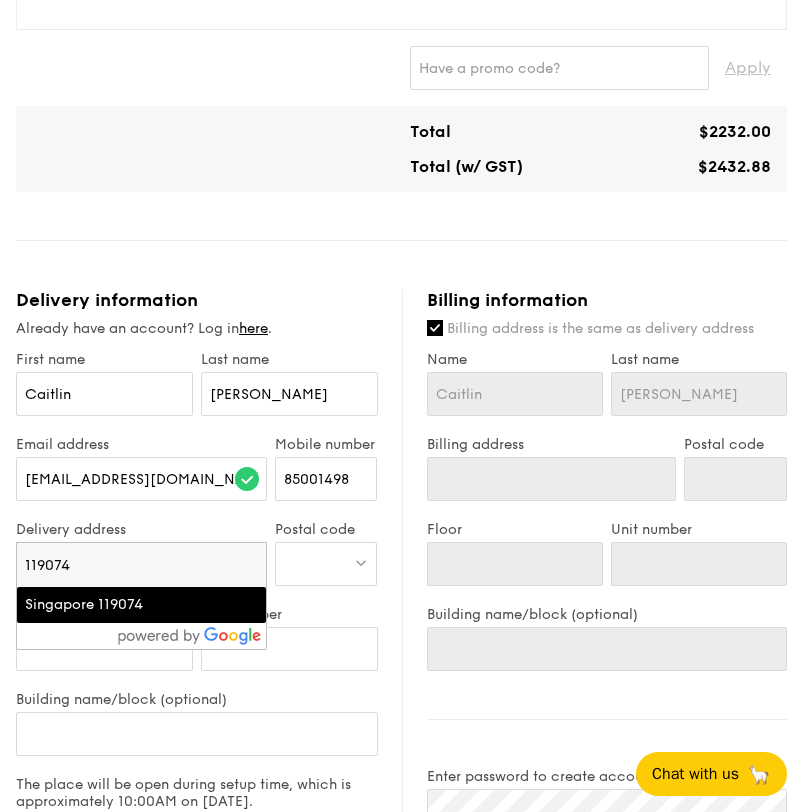 click on "Singapore 119074" at bounding box center [141, 605] 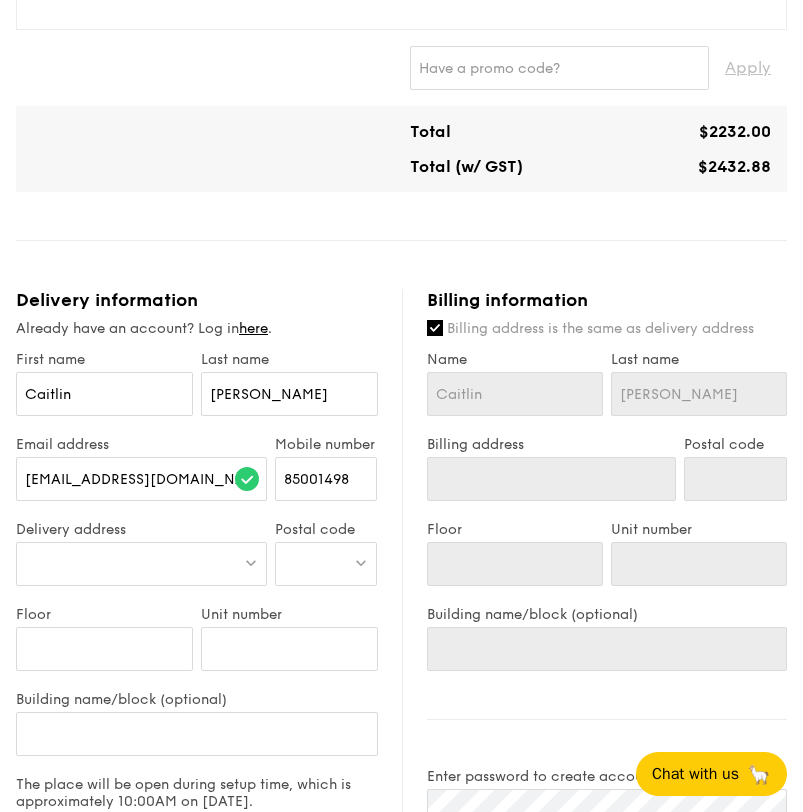 type on "Singapore 119074" 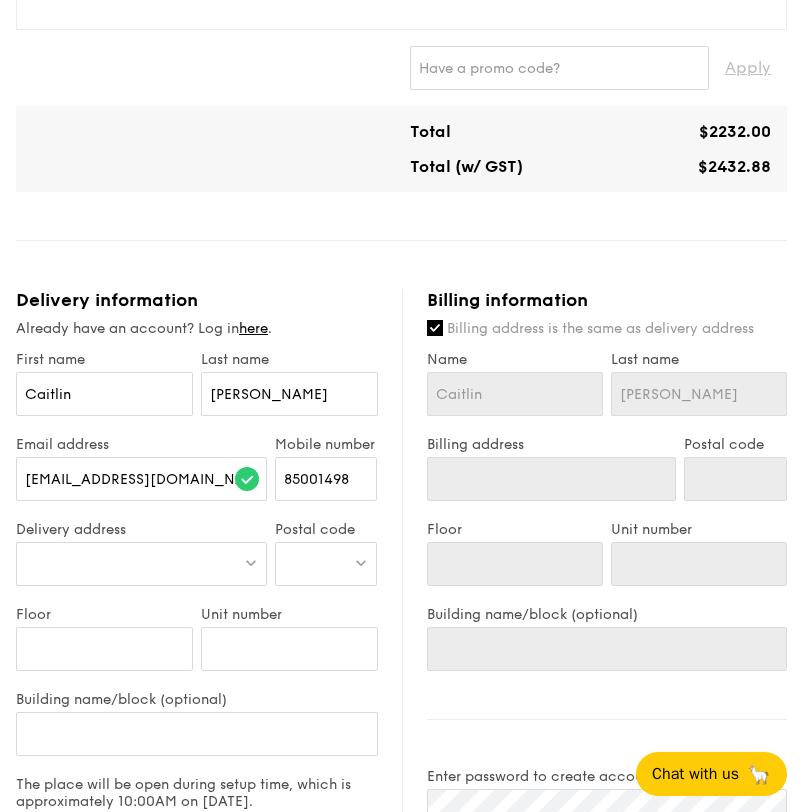 type on "119074" 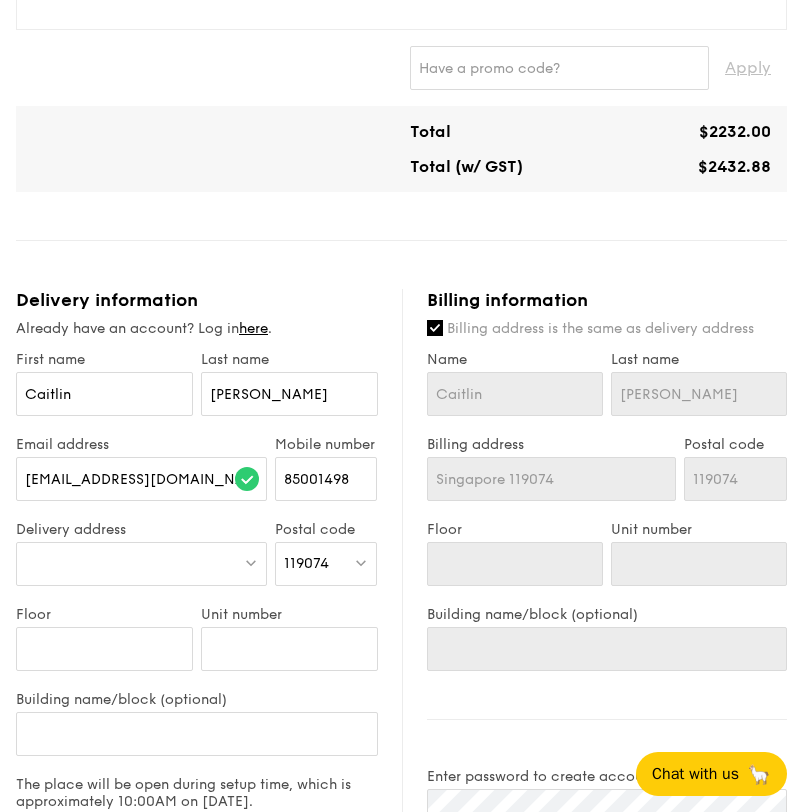 scroll, scrollTop: 1077, scrollLeft: 0, axis: vertical 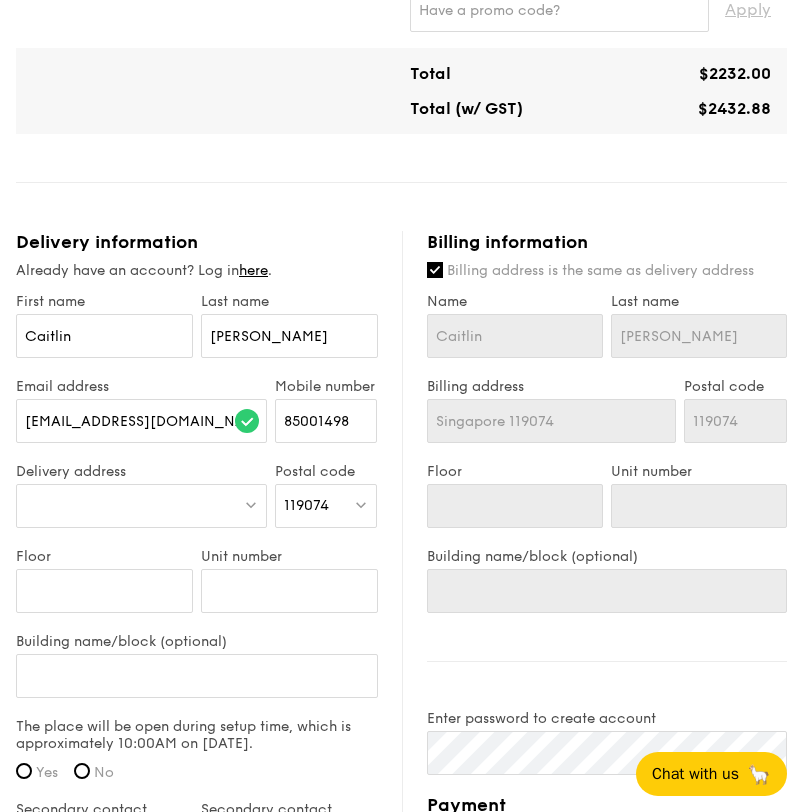 click at bounding box center (141, 506) 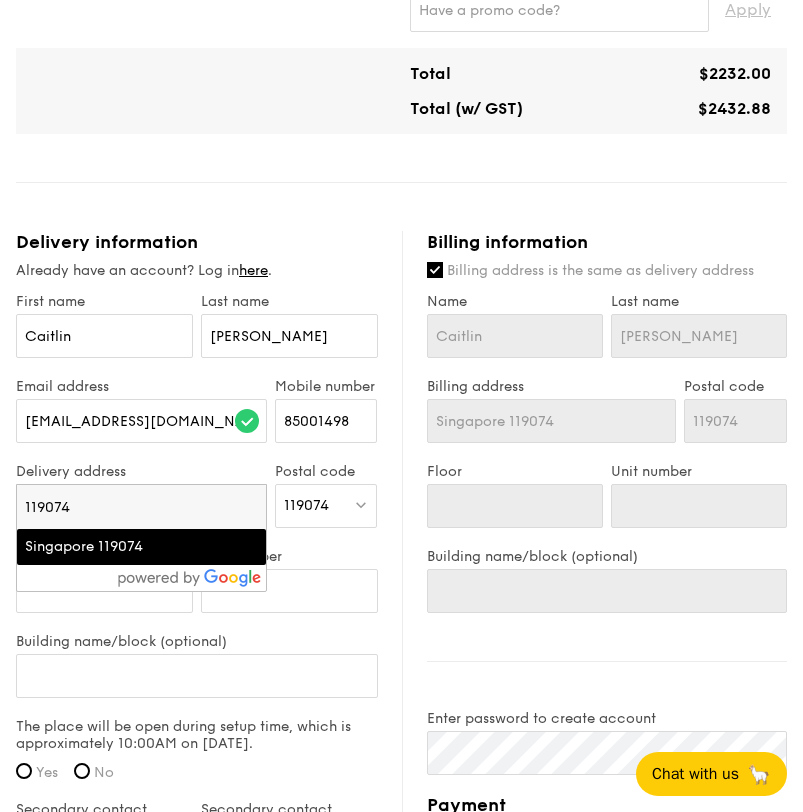 click on "Singapore 119074" at bounding box center [141, 547] 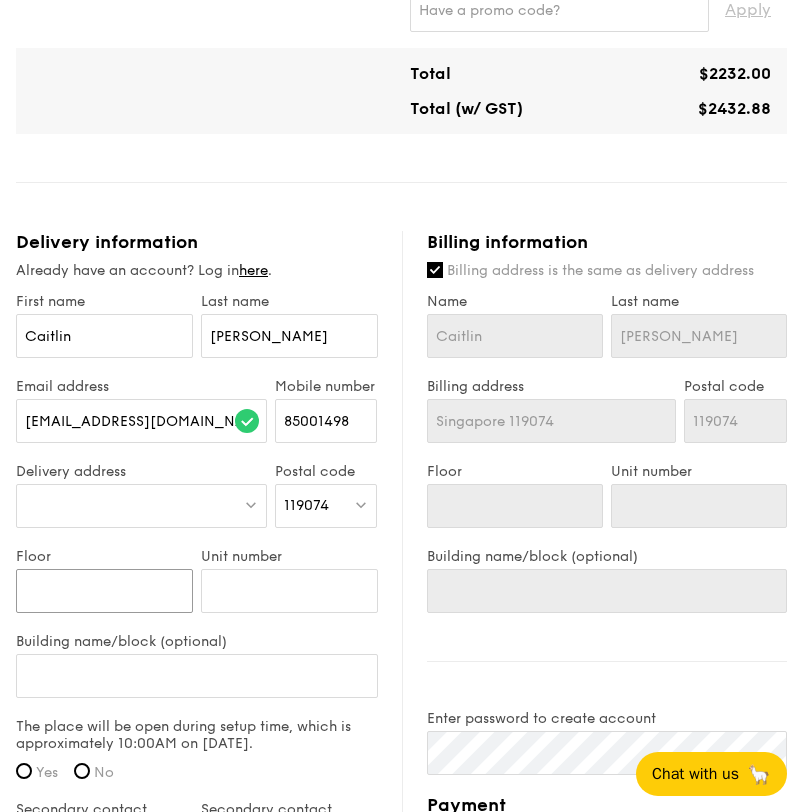 click on "Floor" at bounding box center (104, 591) 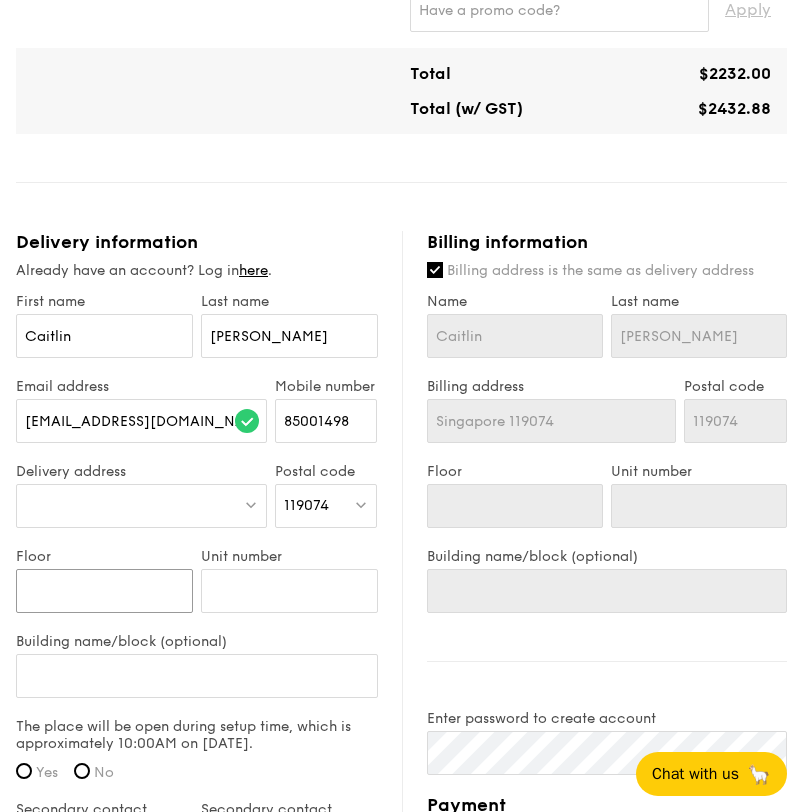 type on "3" 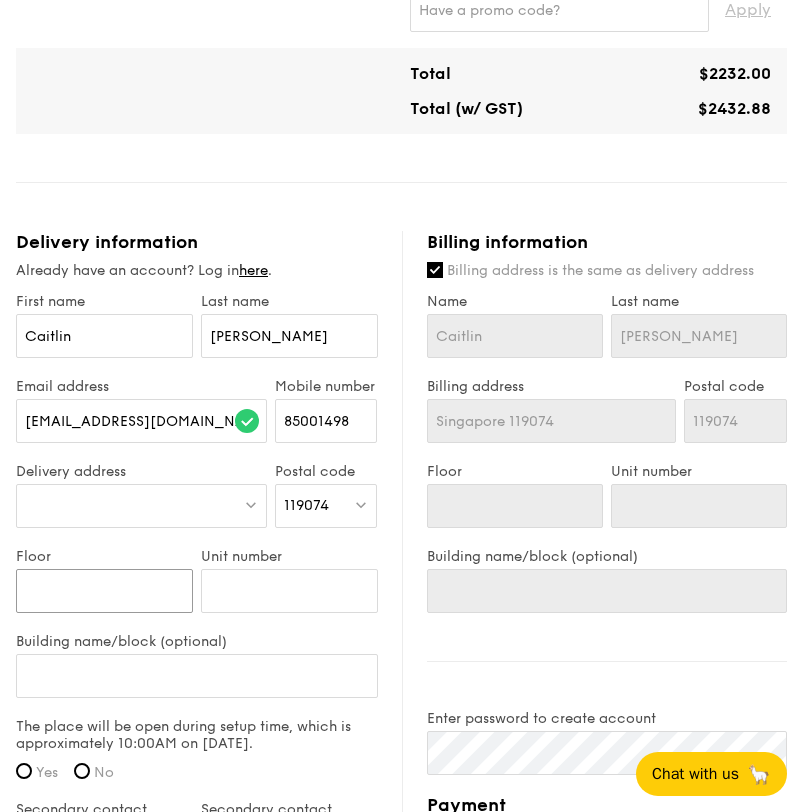 type on "3" 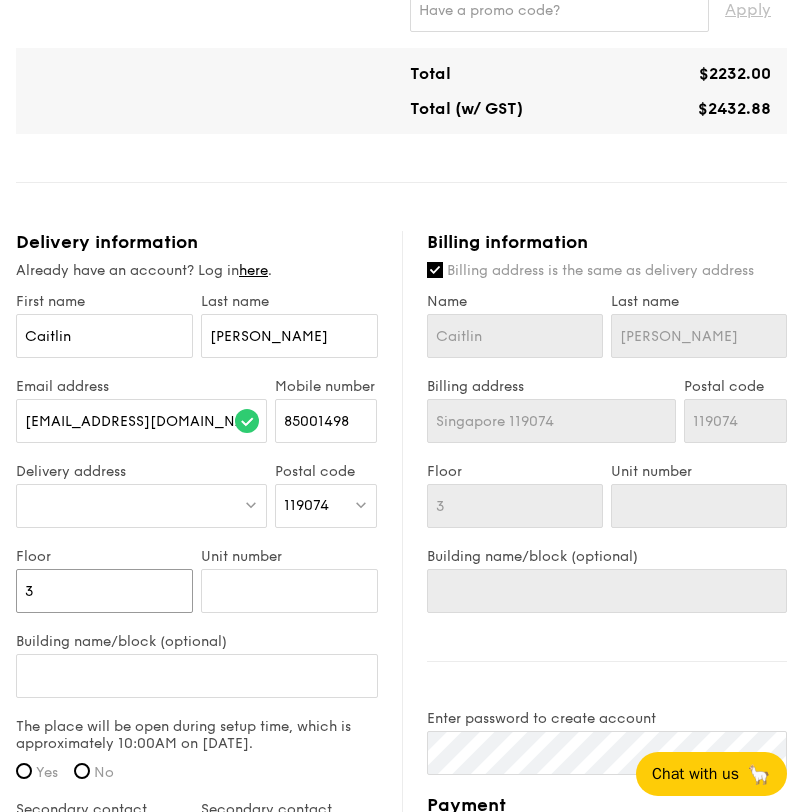 type on "3" 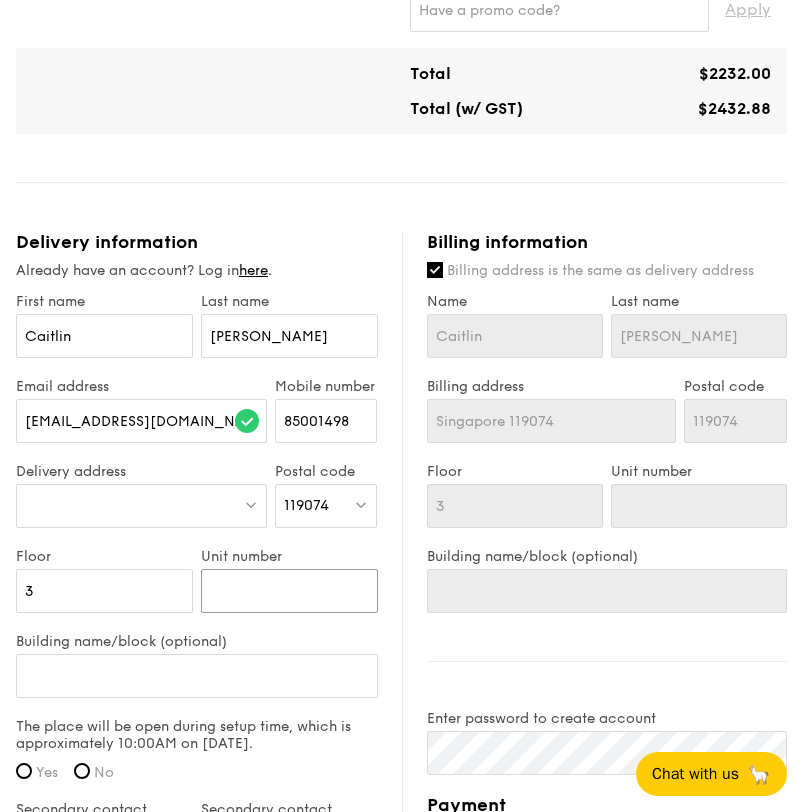click on "Unit number" at bounding box center (289, 591) 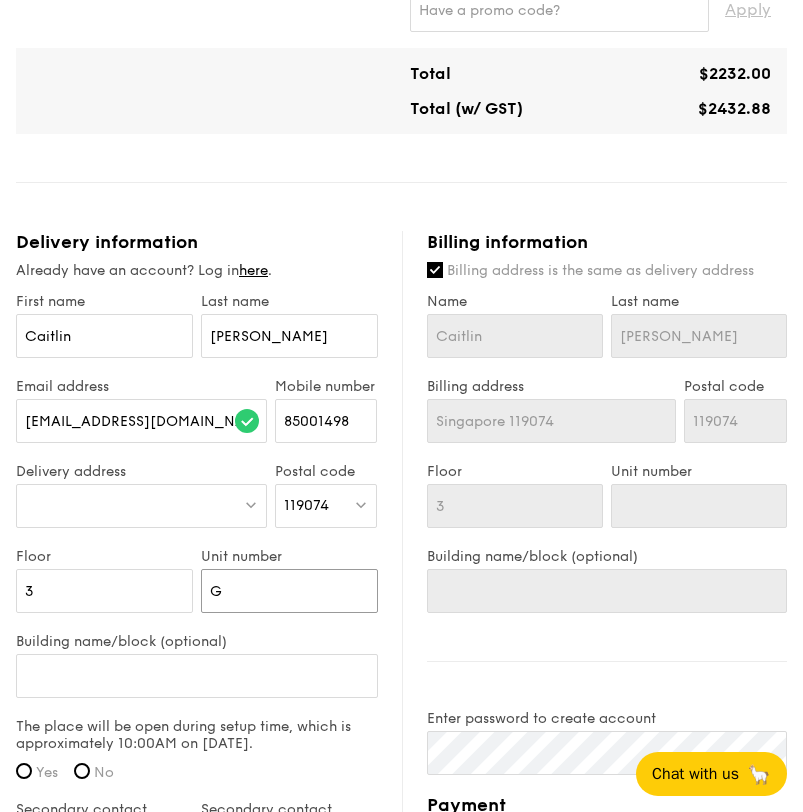 type on "G" 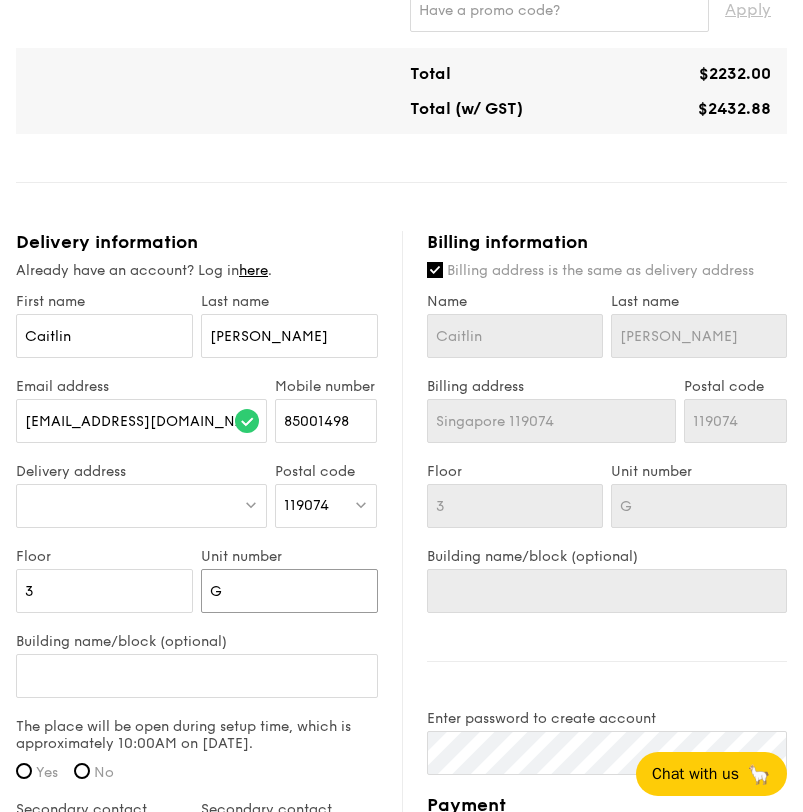 type on "G0" 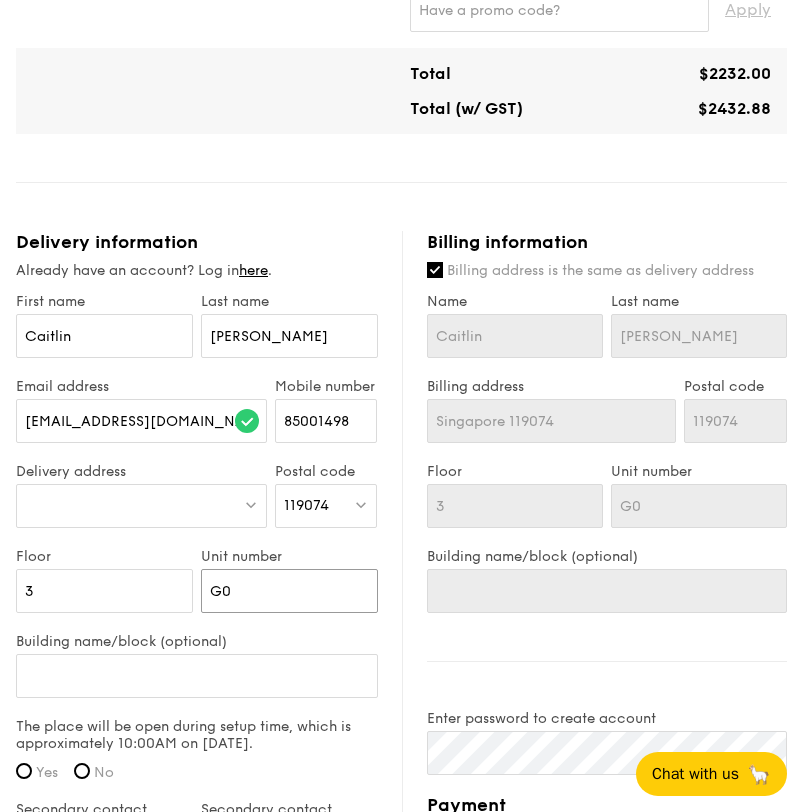 type on "G03" 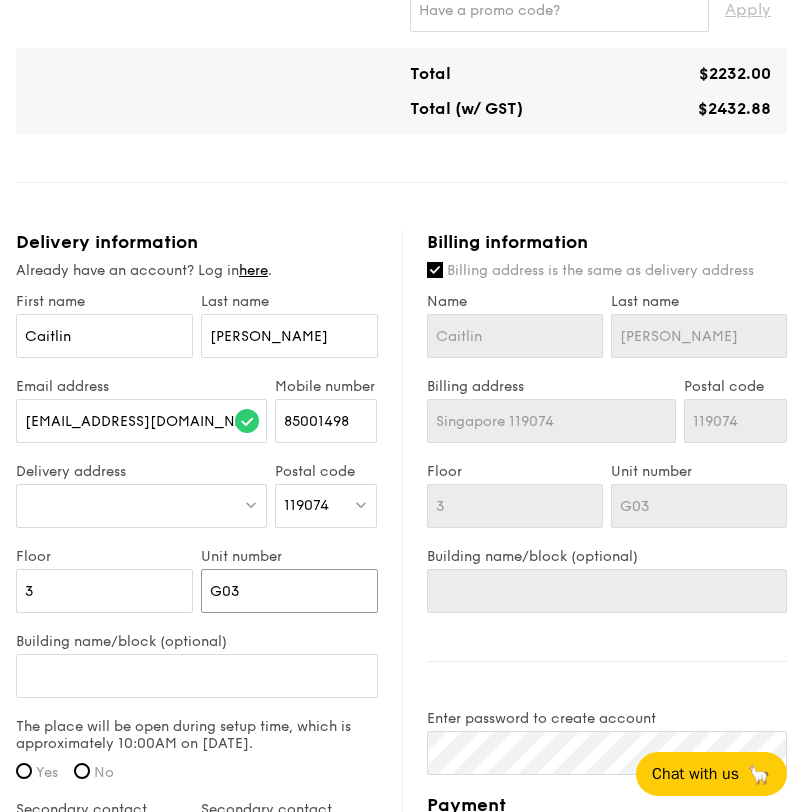 type on "G031" 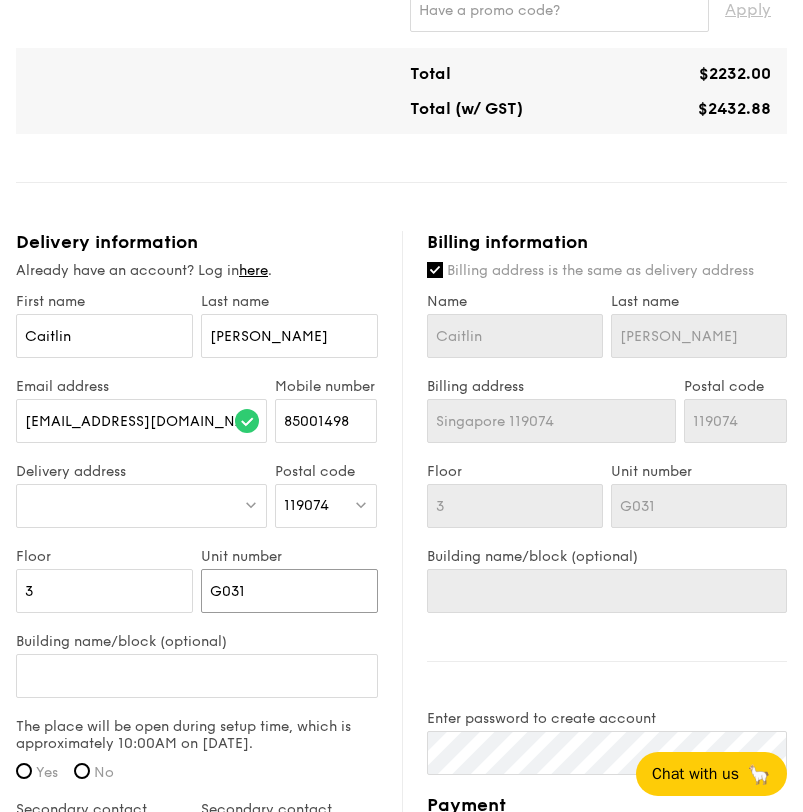 type on "G03" 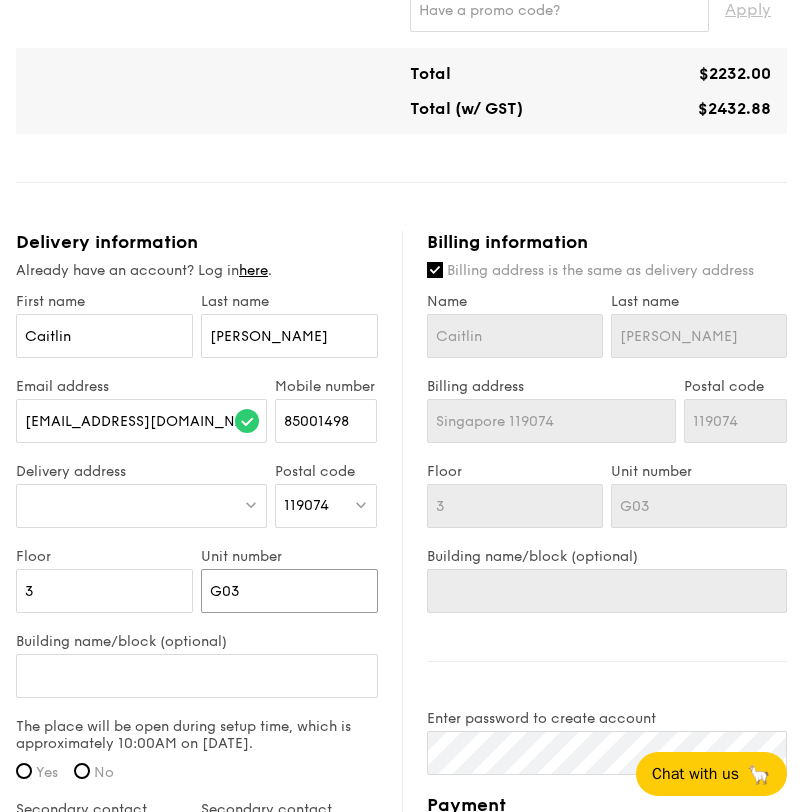 type on "G03-" 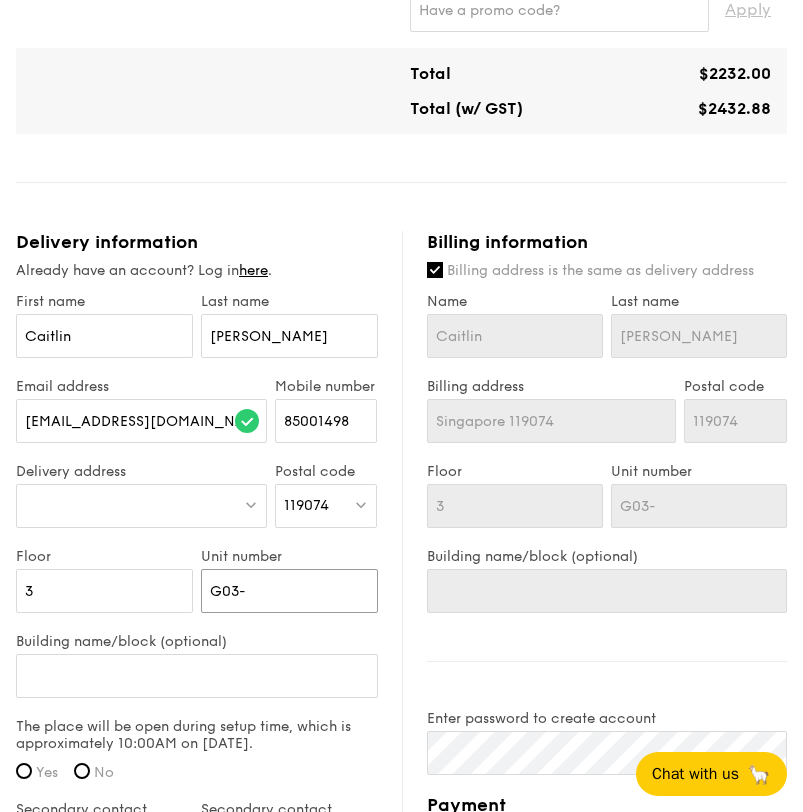type on "G03-1" 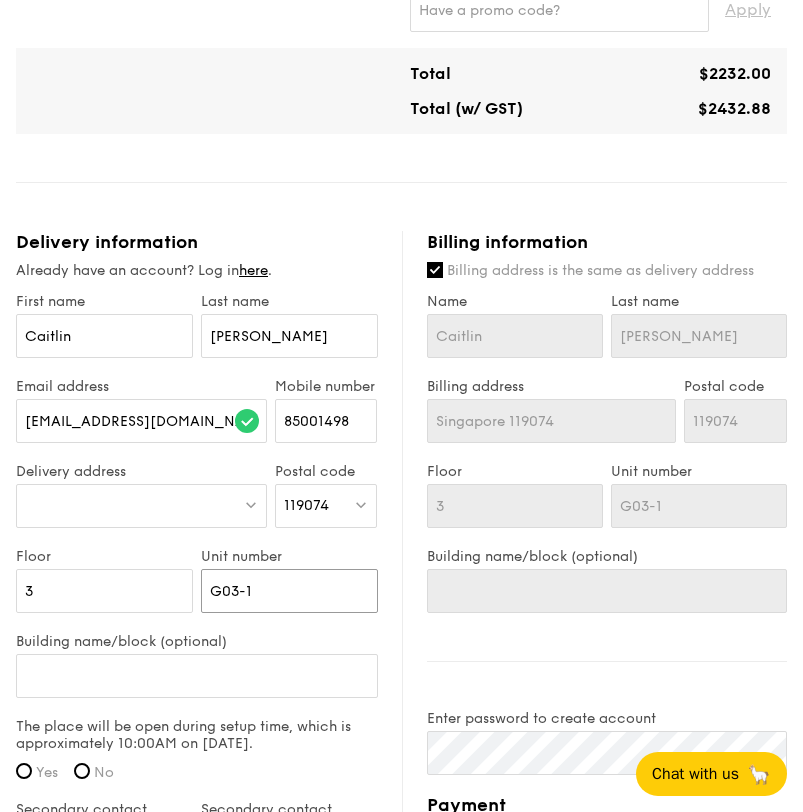 type on "G03-10" 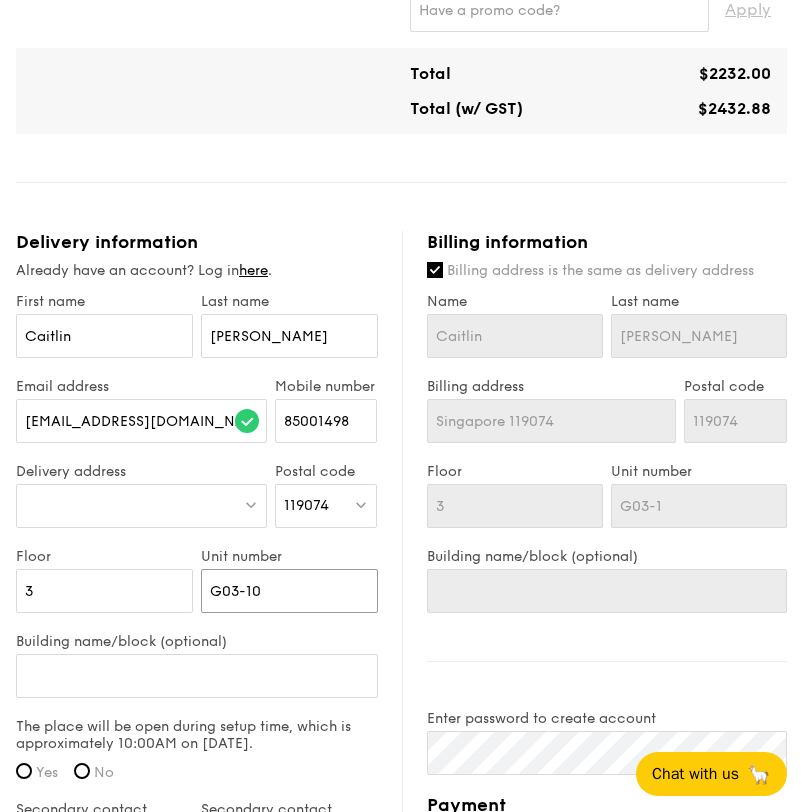 type on "G03-10" 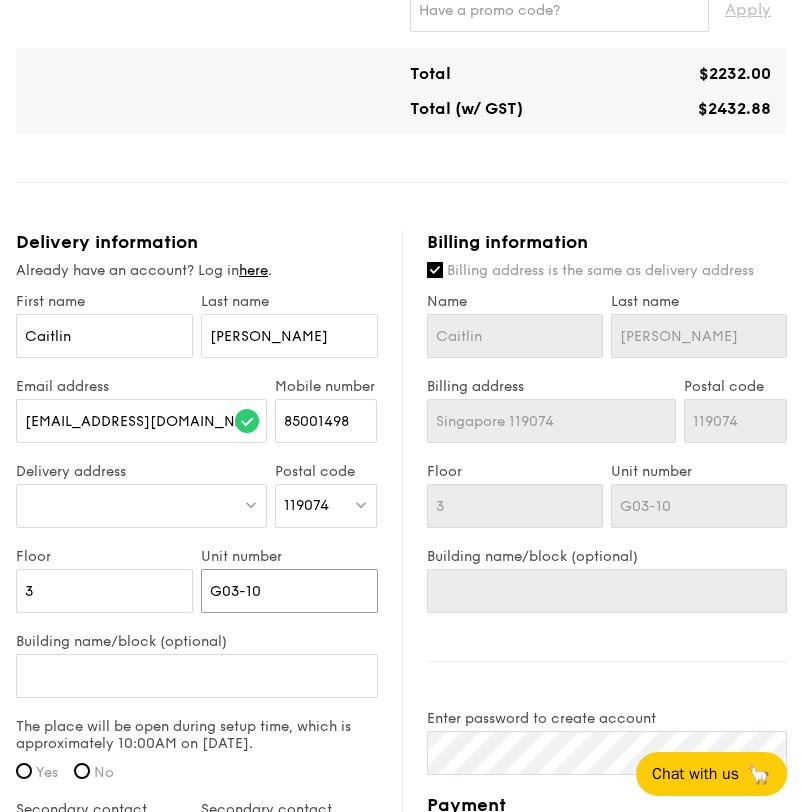 type on "G03-10" 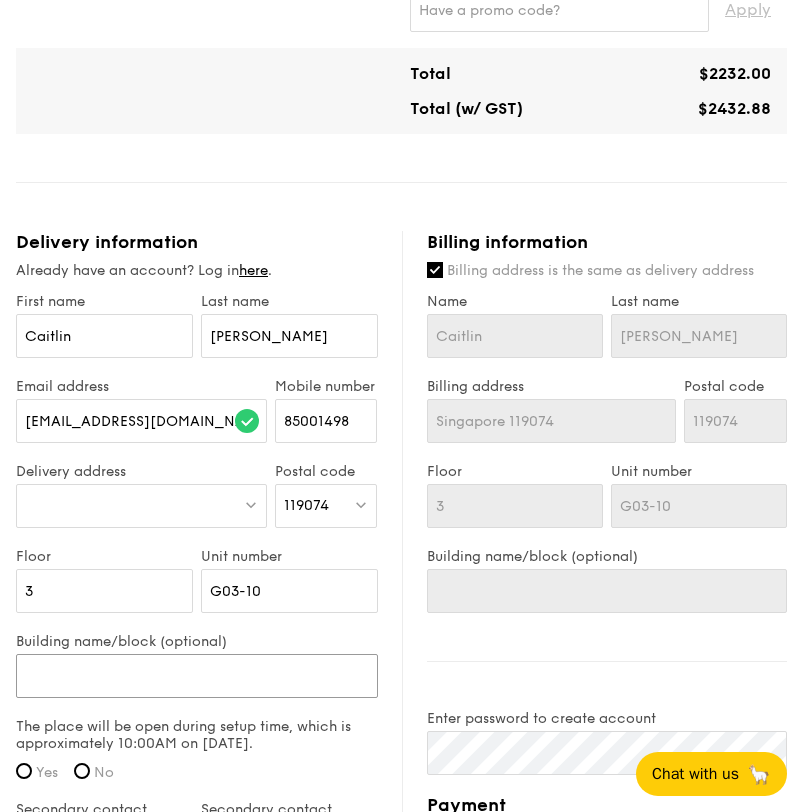 click on "Building name/block (optional)" at bounding box center (197, 676) 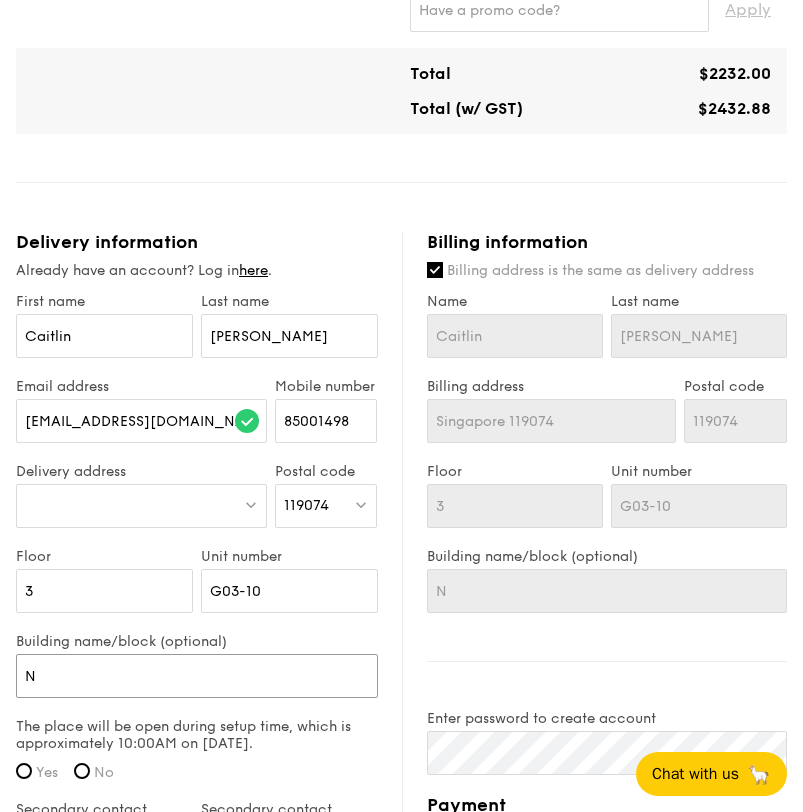 type on "NU" 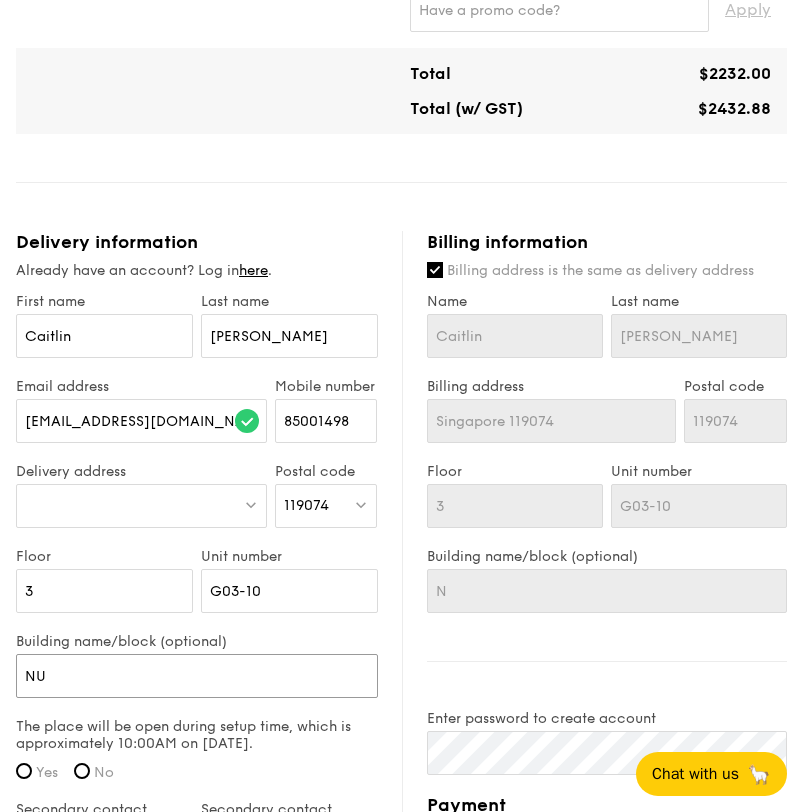 type on "NU" 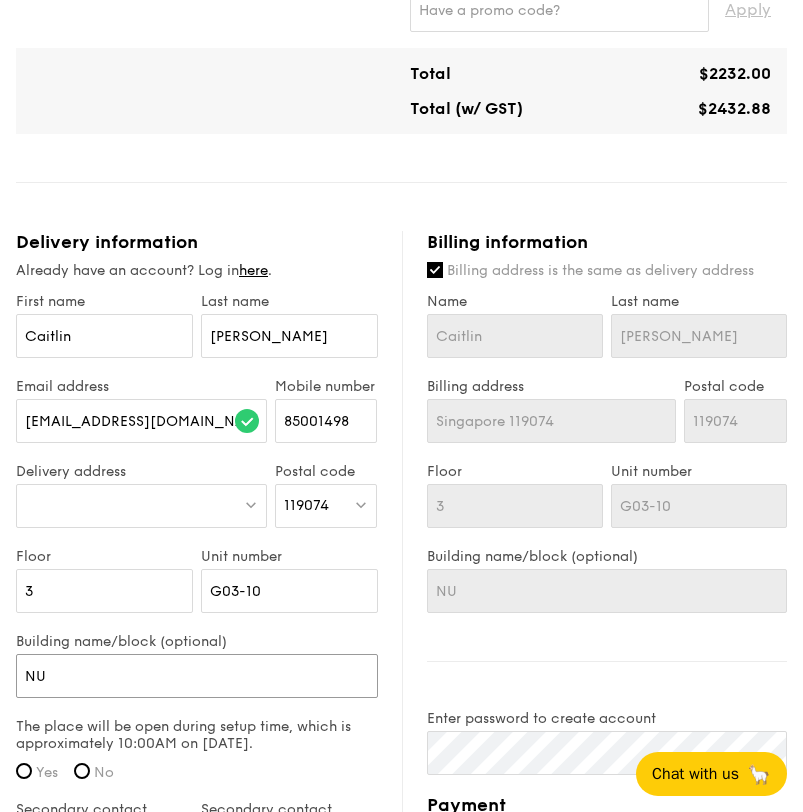 type on "NUH" 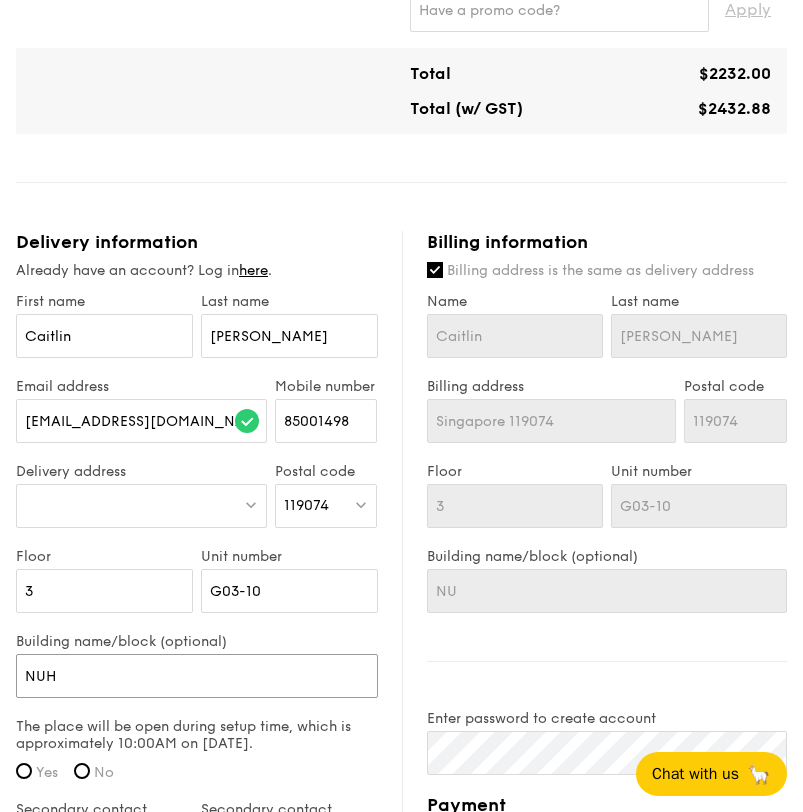 type on "NUH" 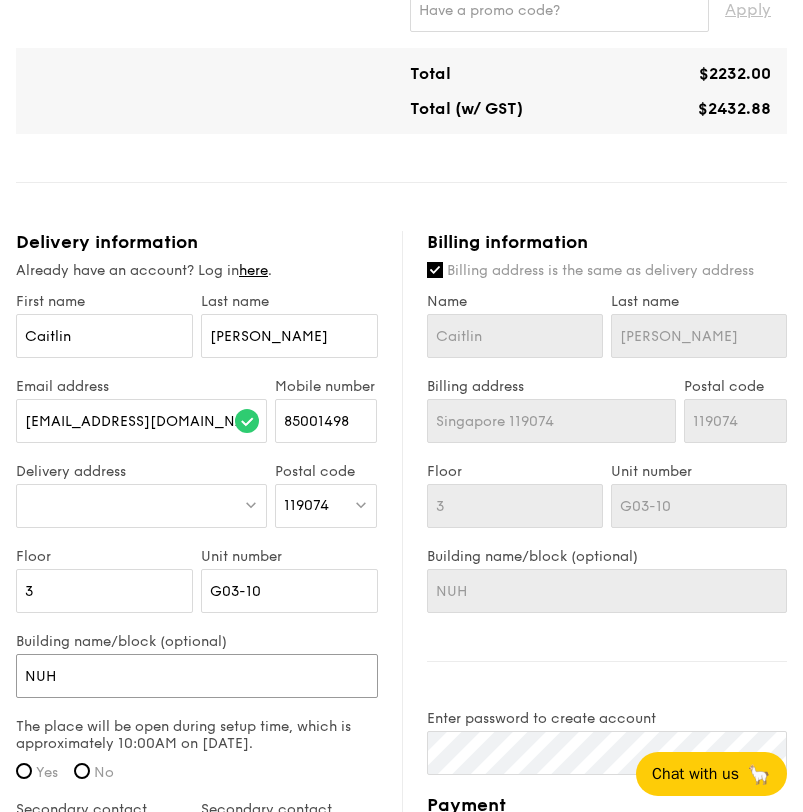 paste on "[GEOGRAPHIC_DATA], NUH Anaesthesia Department" 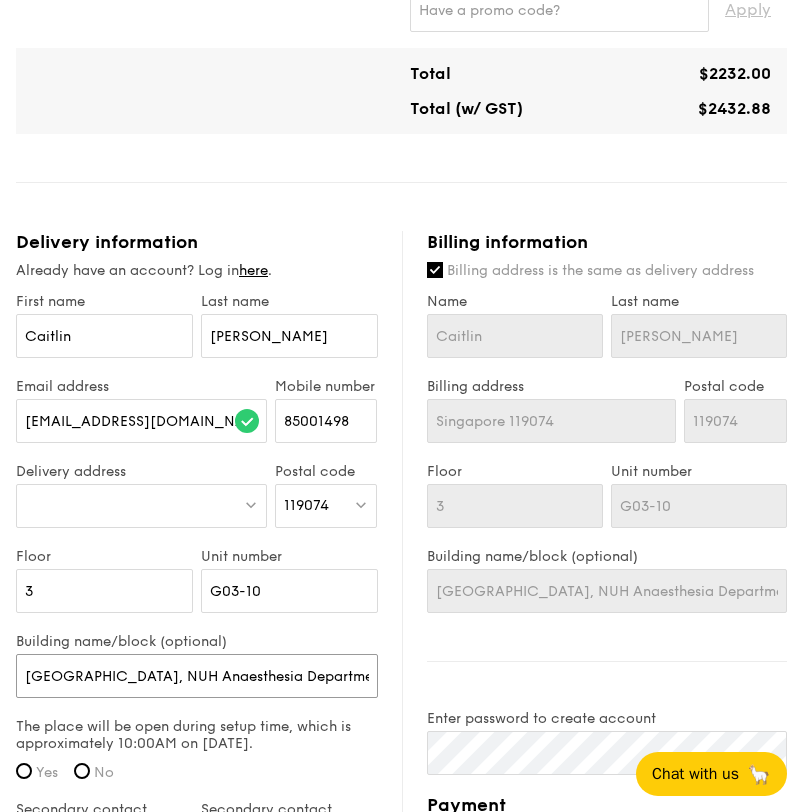 type on "[GEOGRAPHIC_DATA], NUH Anaesthesia Department" 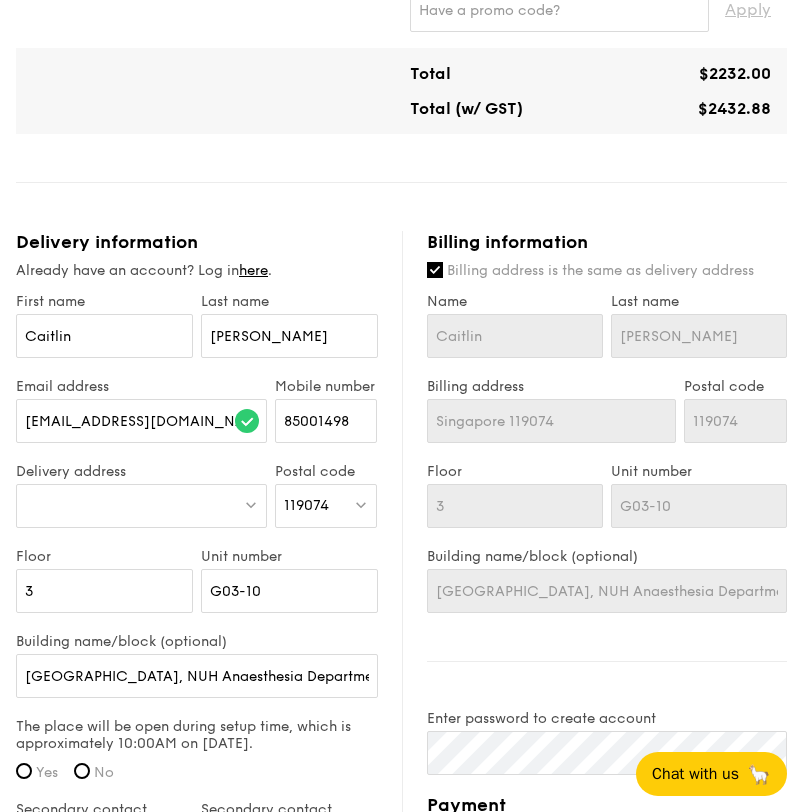 click at bounding box center [141, 506] 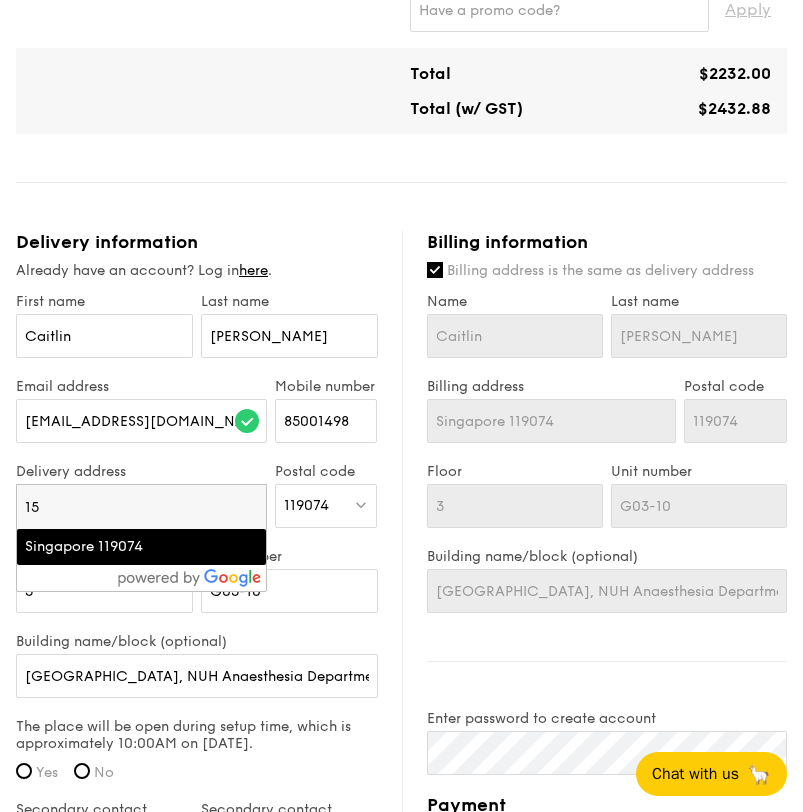 type on "1" 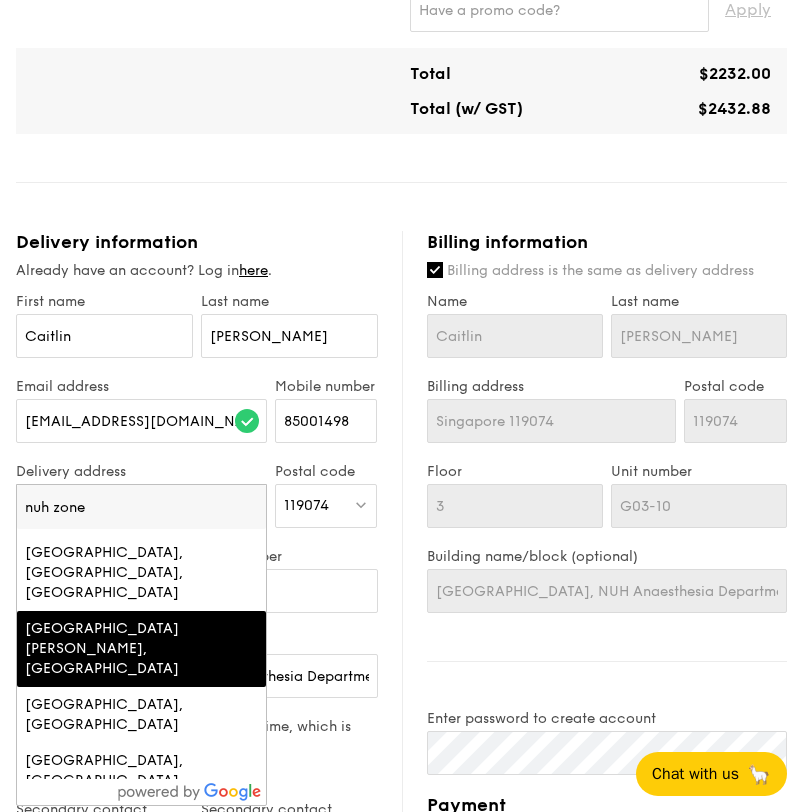 scroll, scrollTop: 0, scrollLeft: 0, axis: both 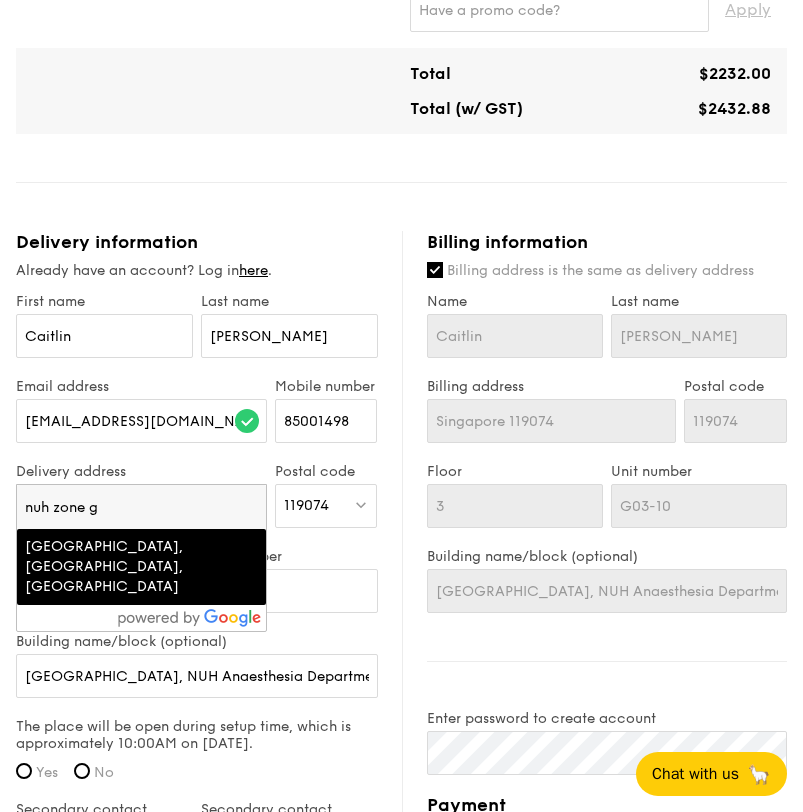 type on "nuh zone g" 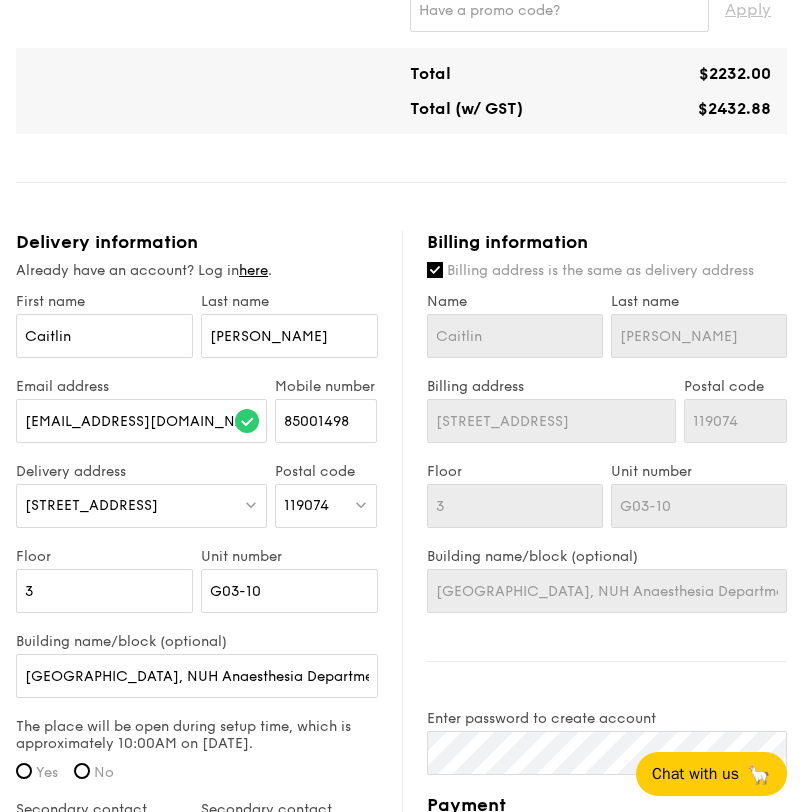 click on "[STREET_ADDRESS]" at bounding box center [91, 505] 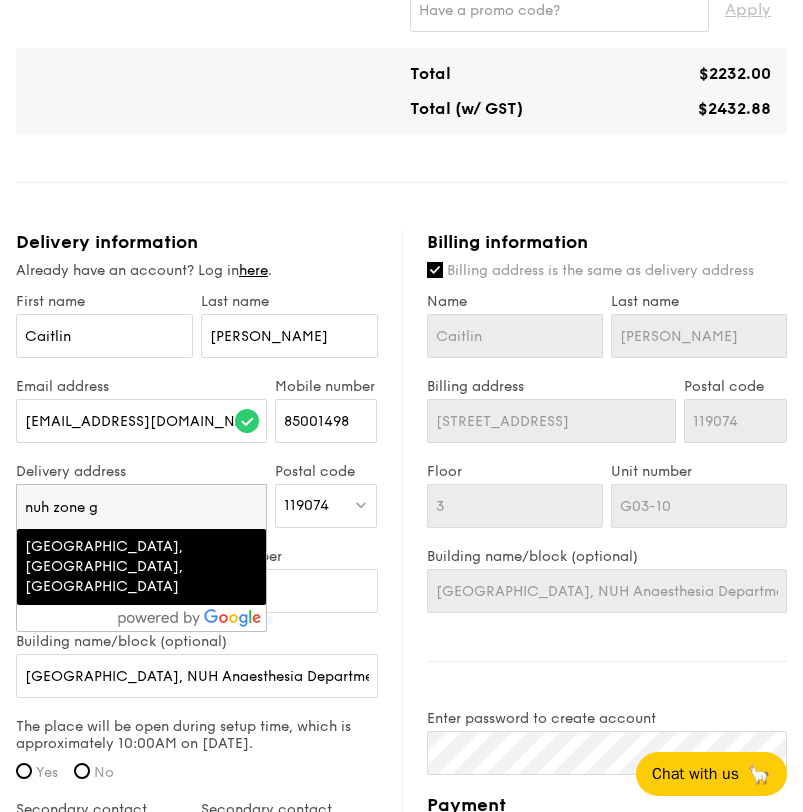 drag, startPoint x: 150, startPoint y: 486, endPoint x: -61, endPoint y: 486, distance: 211 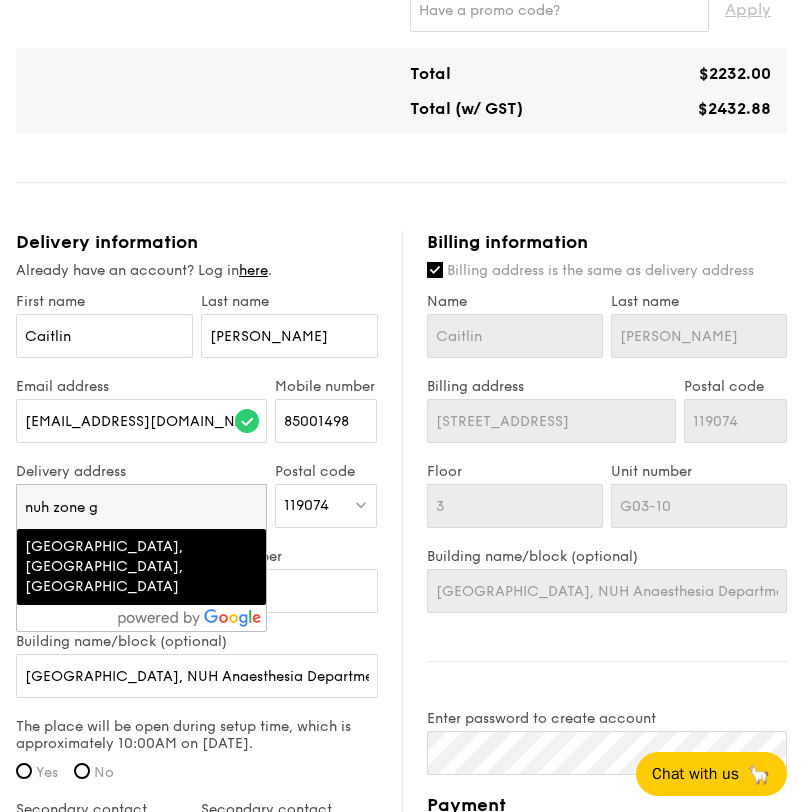 click on "1 - Select menu
2 - Select items
3 - Check out
Classic Buffet
$24.80
/guest
($27.03 w/ GST)
90 guests
Serving time:
[DATE]
11:00AM
Teardown time:
[DATE]
1:15PM
Salad
Nippon Potato Salad - premium japanese mayonnaise, golden russet potato
Mains
Garlic Confit Aglio Olio - super garlicfied oil, slow baked cherry tomatoes, garden fresh thyme
Meat
Honey Duo Mustard Chicken - house-blend mustard, maple soy baked potato, parsley
Fish
Lemon Butter Caper Fish - caper, italian parsley, dill, lemon
Vegetable
Oven Baked Shakshouka - sauteed garlic spinach, romesco sauce, eggs, parmesan cheese shreds
Sweet sides
Chocolate Eclair
Savoury sides
Ng 3" at bounding box center [401, 157] 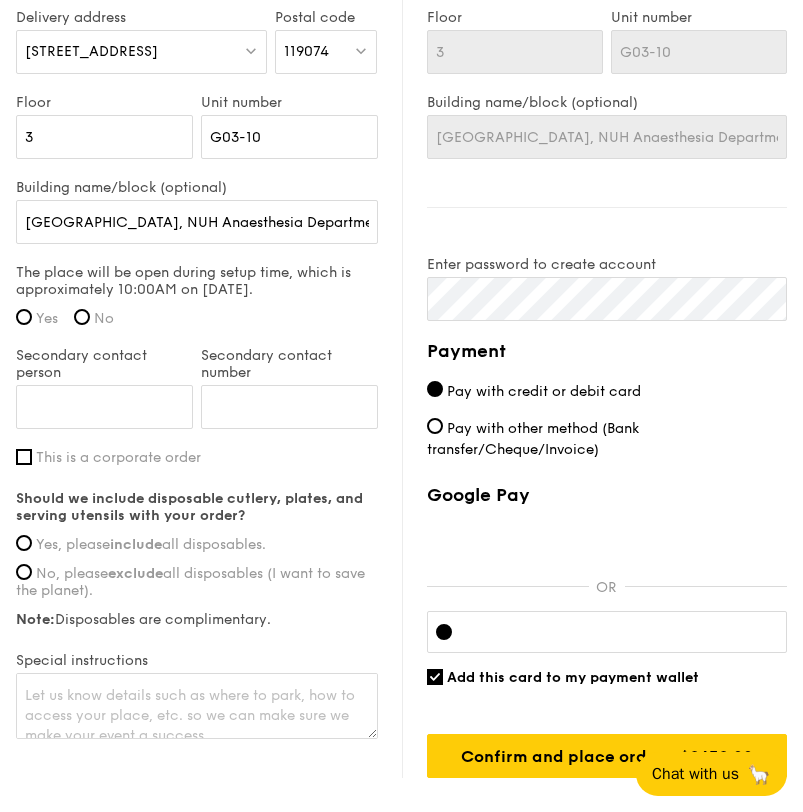 scroll, scrollTop: 1264, scrollLeft: 0, axis: vertical 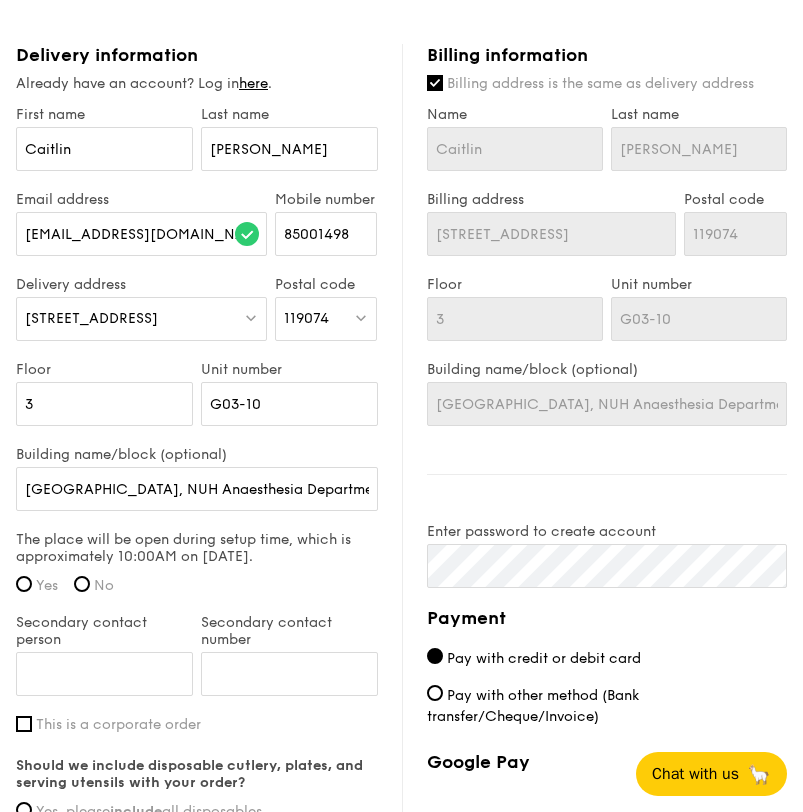 click on "[STREET_ADDRESS]" at bounding box center (91, 318) 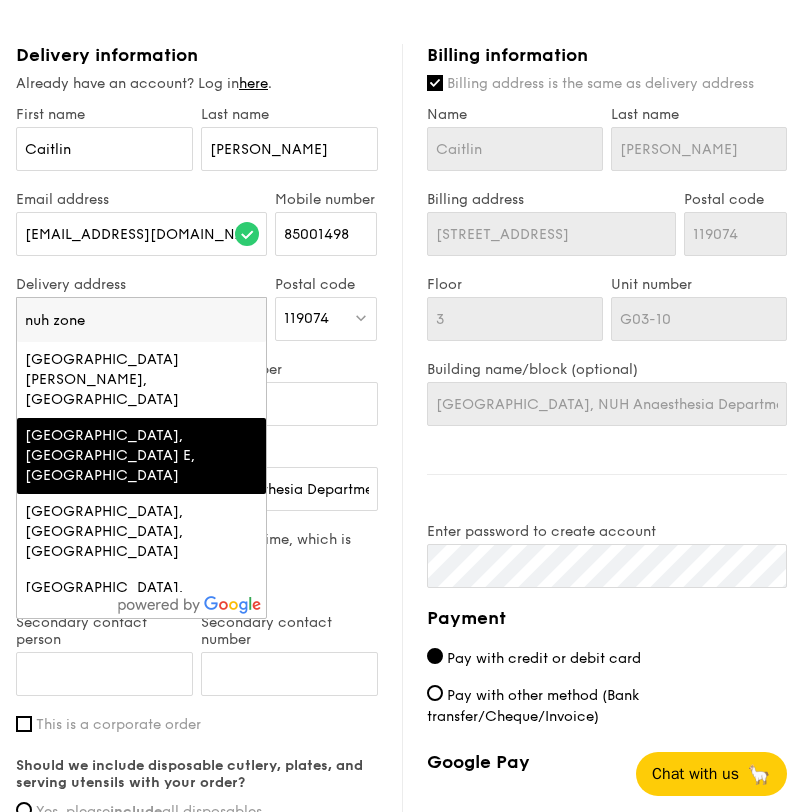 scroll, scrollTop: 130, scrollLeft: 0, axis: vertical 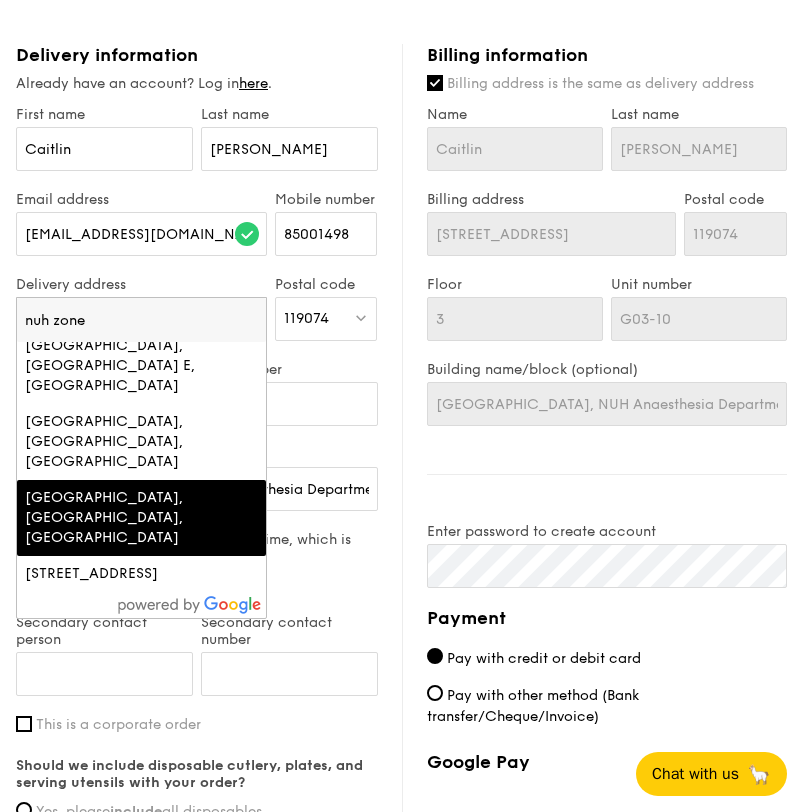 type on "nuh zone" 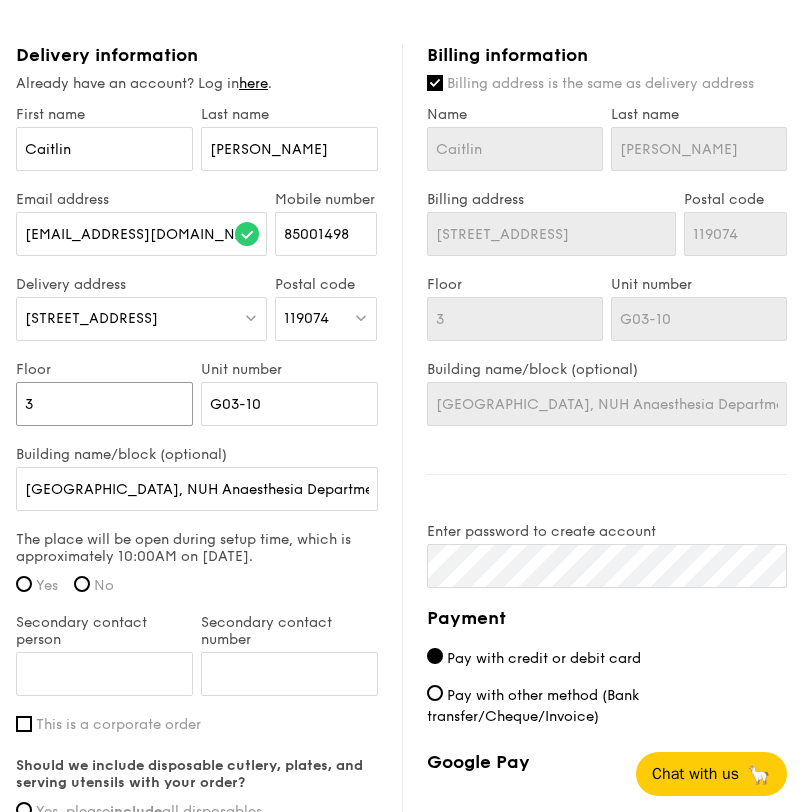 click on "3" at bounding box center [104, 404] 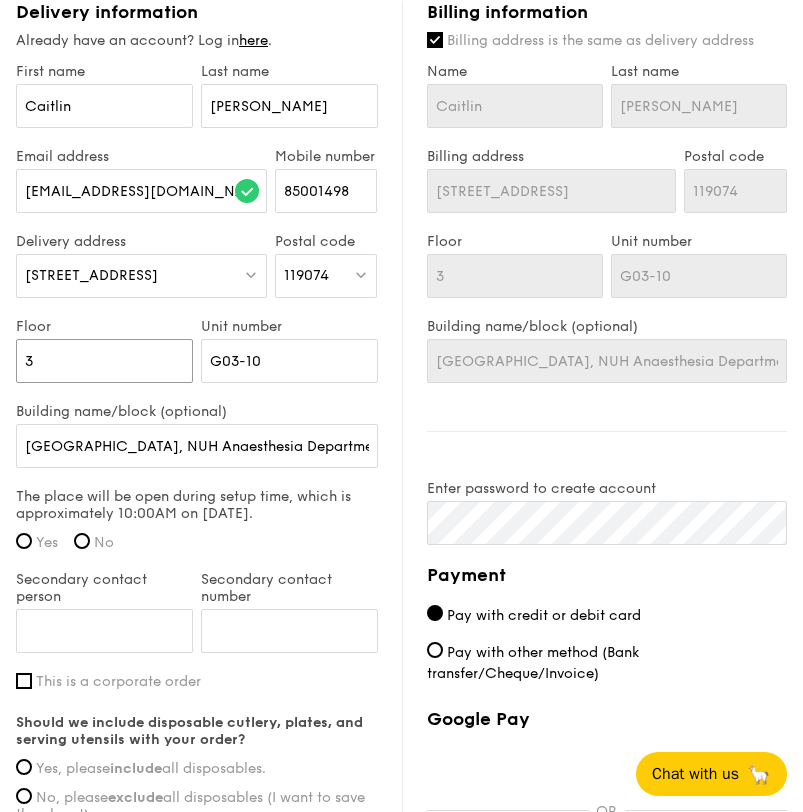 scroll, scrollTop: 1327, scrollLeft: 0, axis: vertical 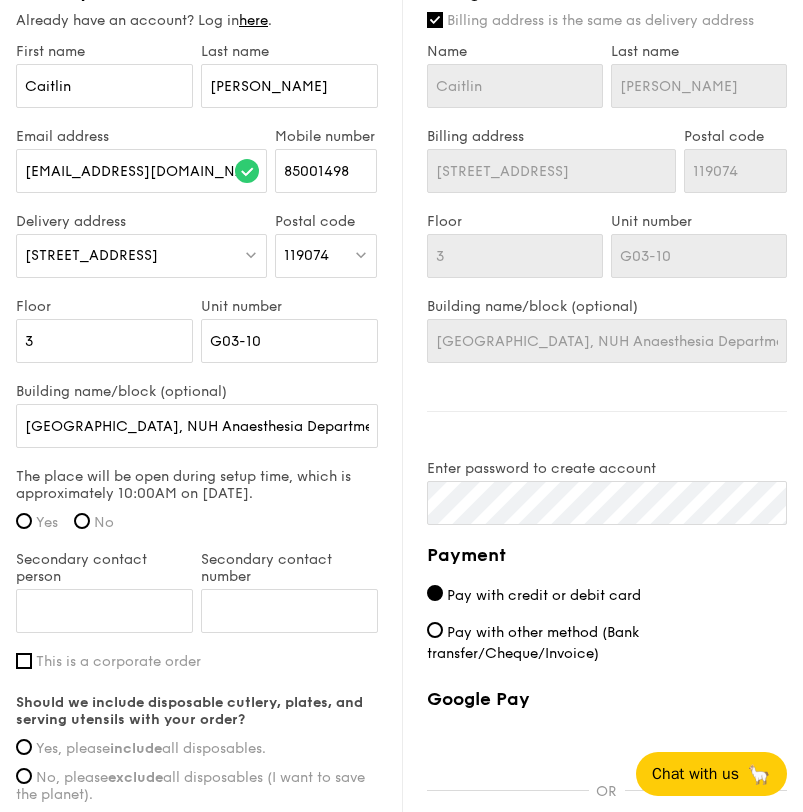 click on "Yes" at bounding box center [47, 522] 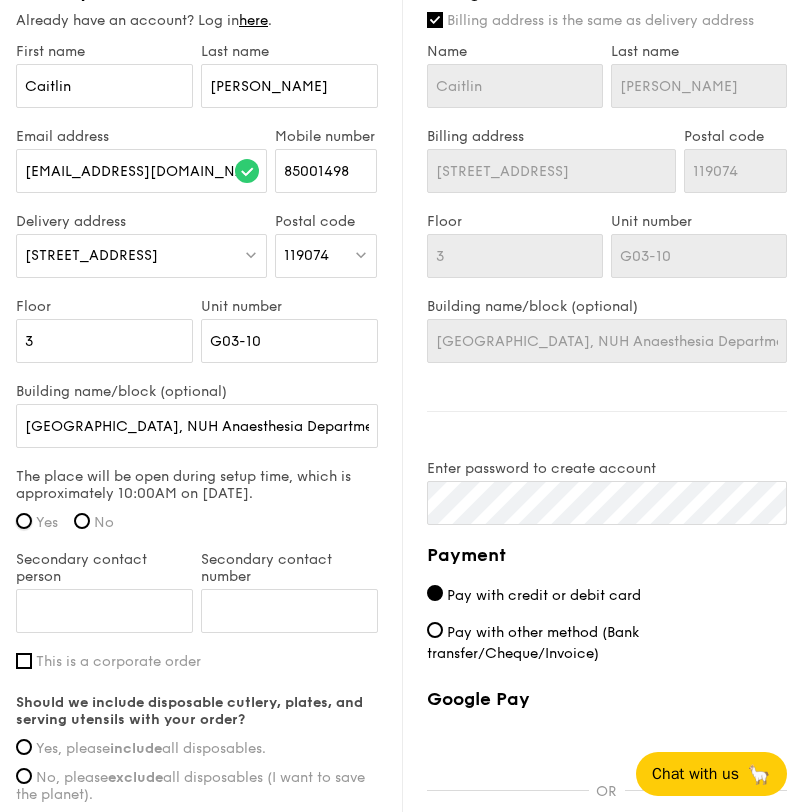 click on "Yes" at bounding box center (24, 521) 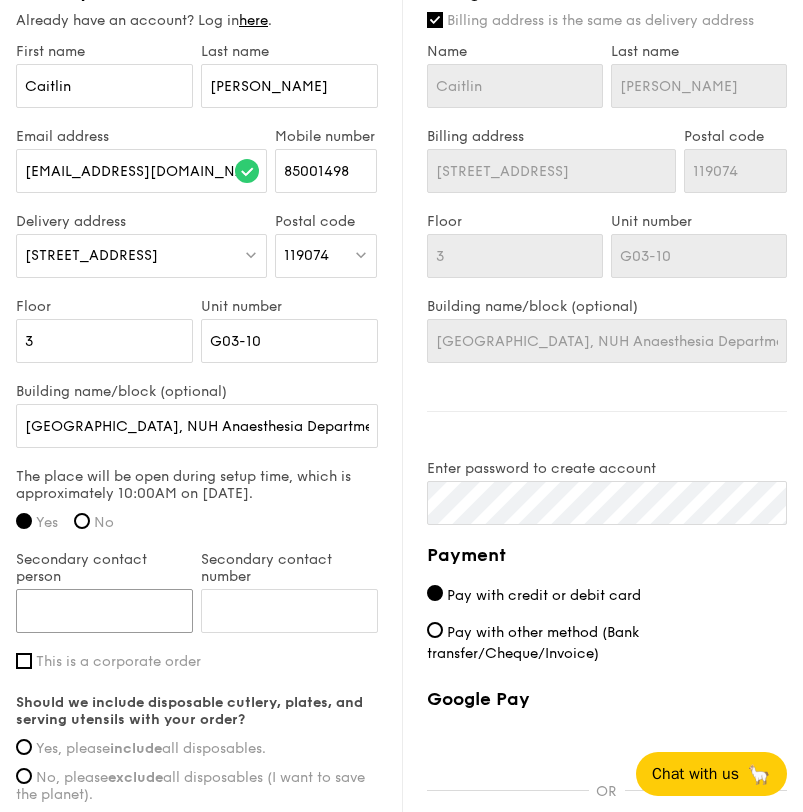 click on "Secondary contact person" at bounding box center (104, 611) 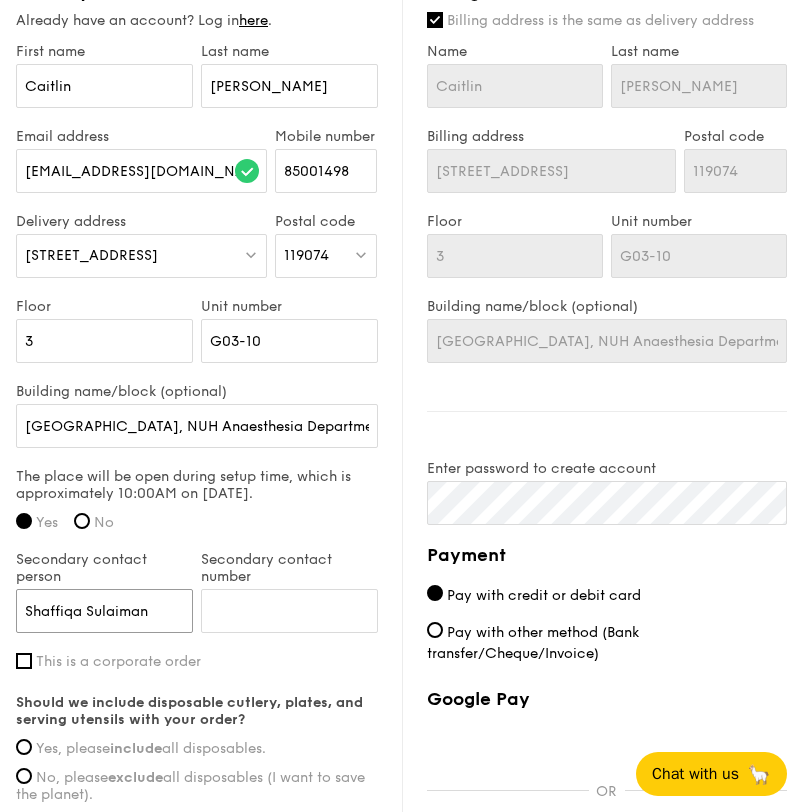 type on "Shaffiqa Sulaiman" 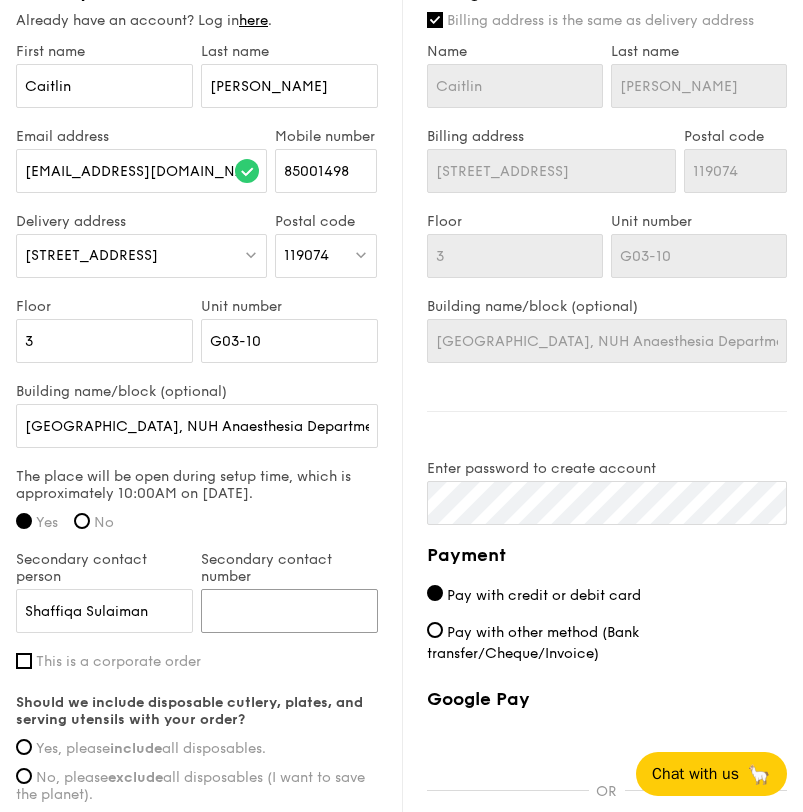 click on "Secondary contact number" at bounding box center (289, 611) 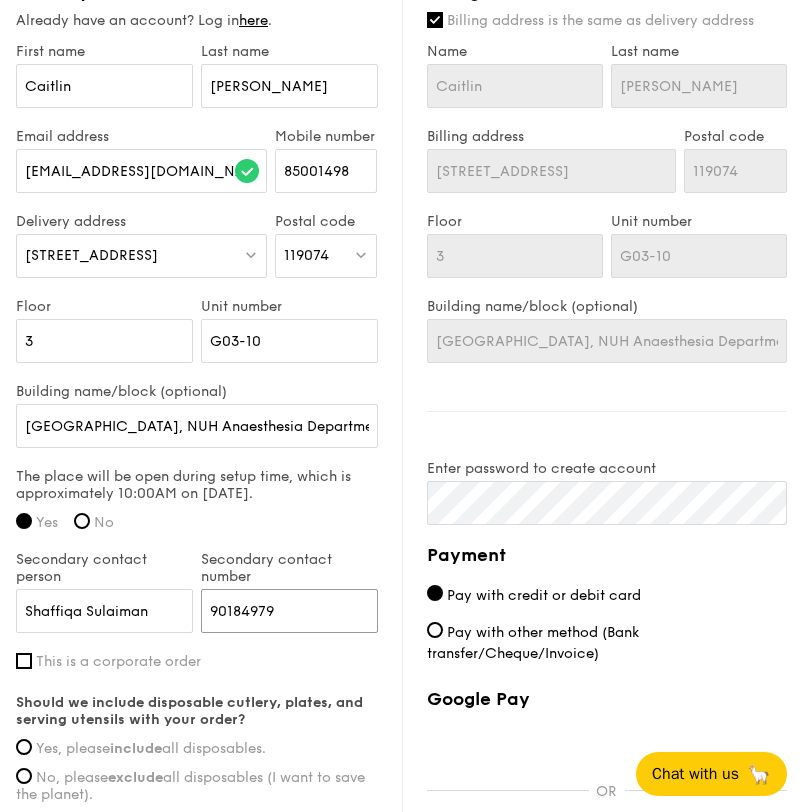 type on "90184979" 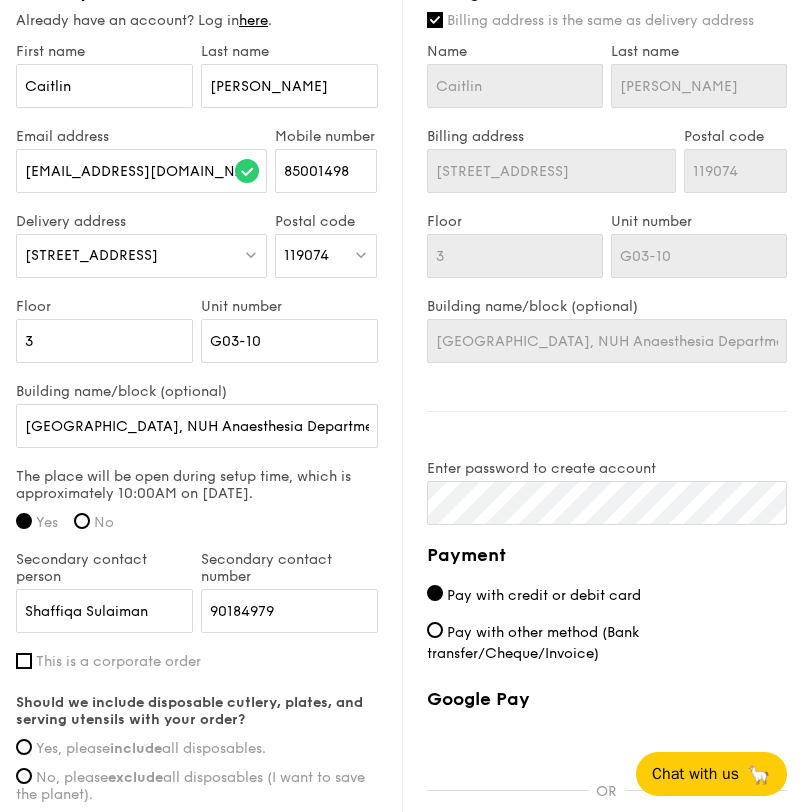 click on "This is a corporate order" at bounding box center (118, 661) 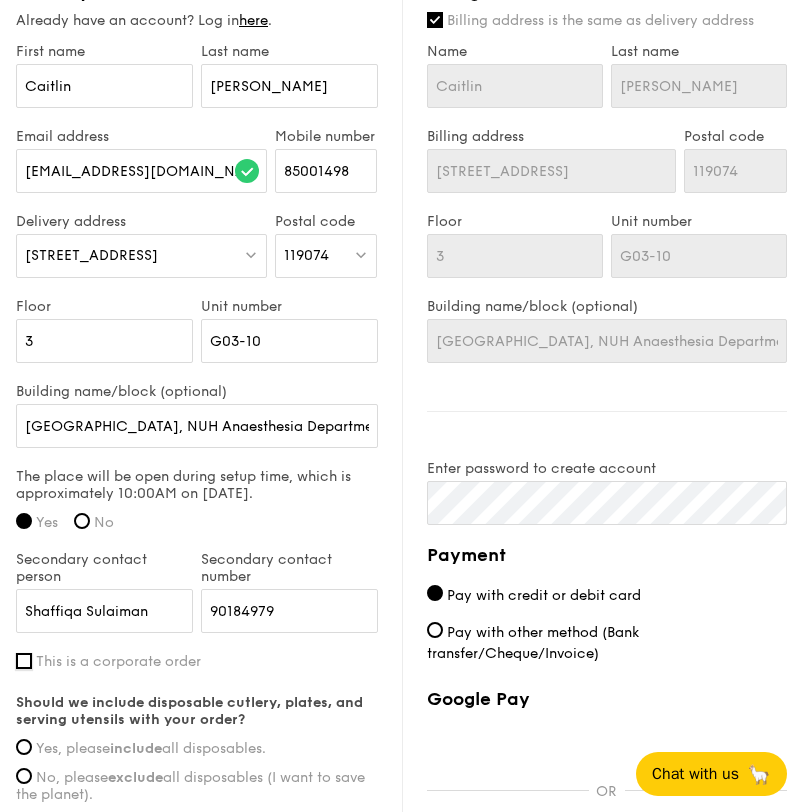 click on "This is a corporate order" at bounding box center (24, 661) 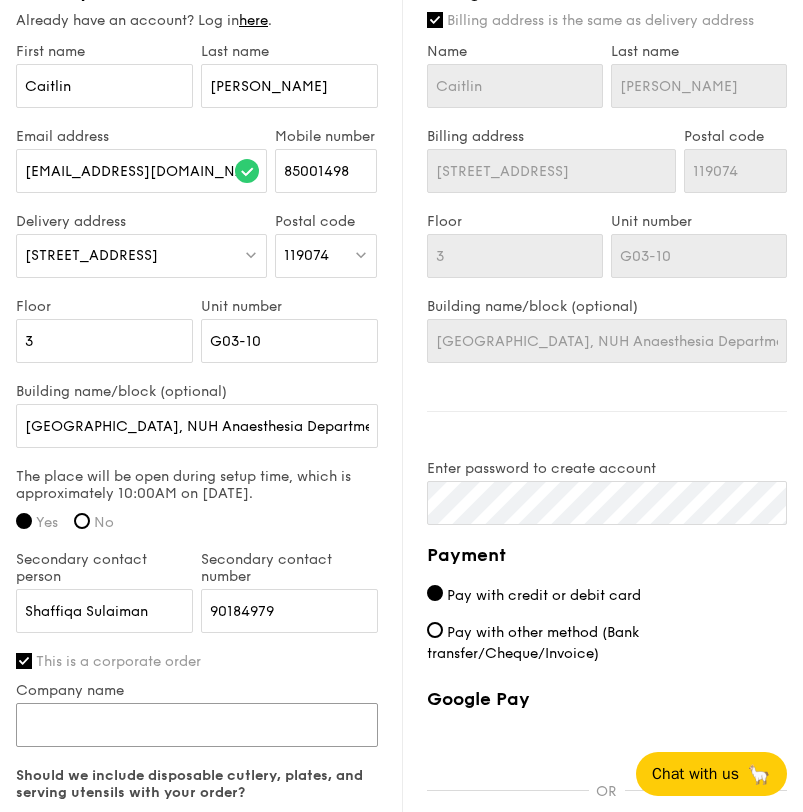 click on "Company name" at bounding box center (197, 725) 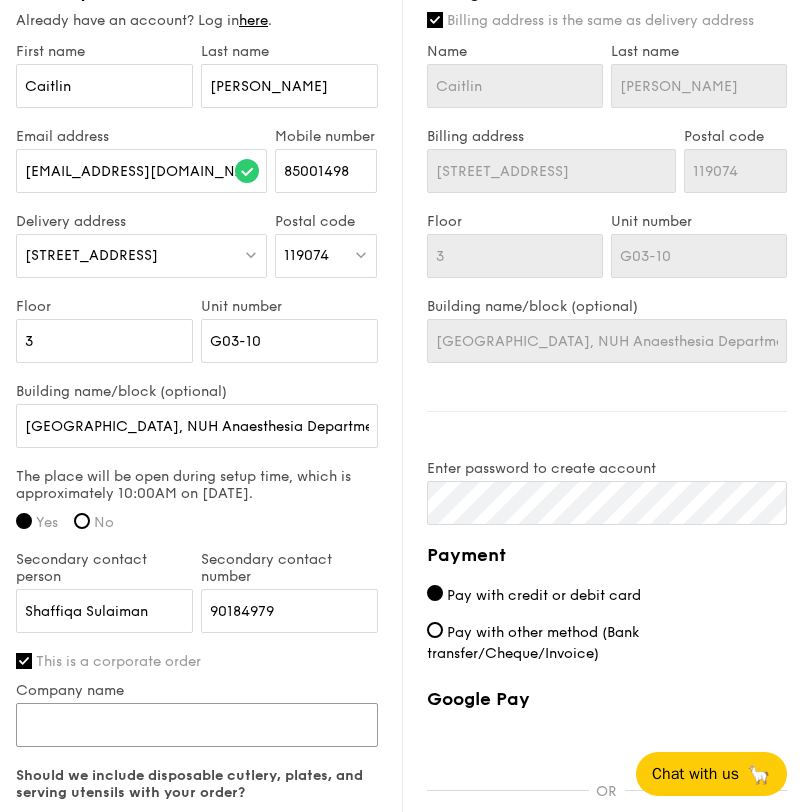 paste on "[GEOGRAPHIC_DATA] Anaesthesia" 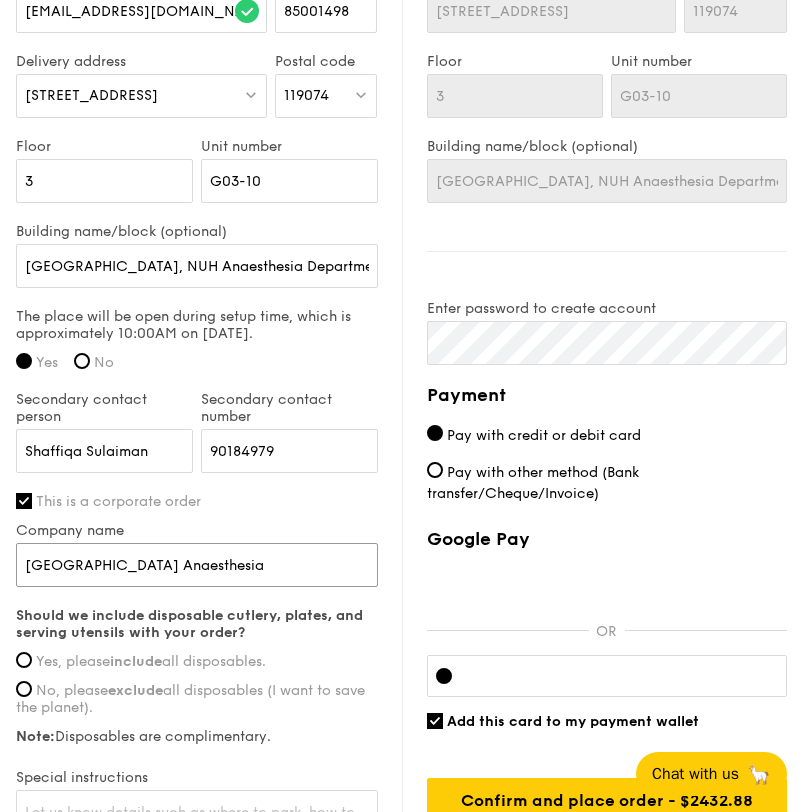 scroll, scrollTop: 1675, scrollLeft: 0, axis: vertical 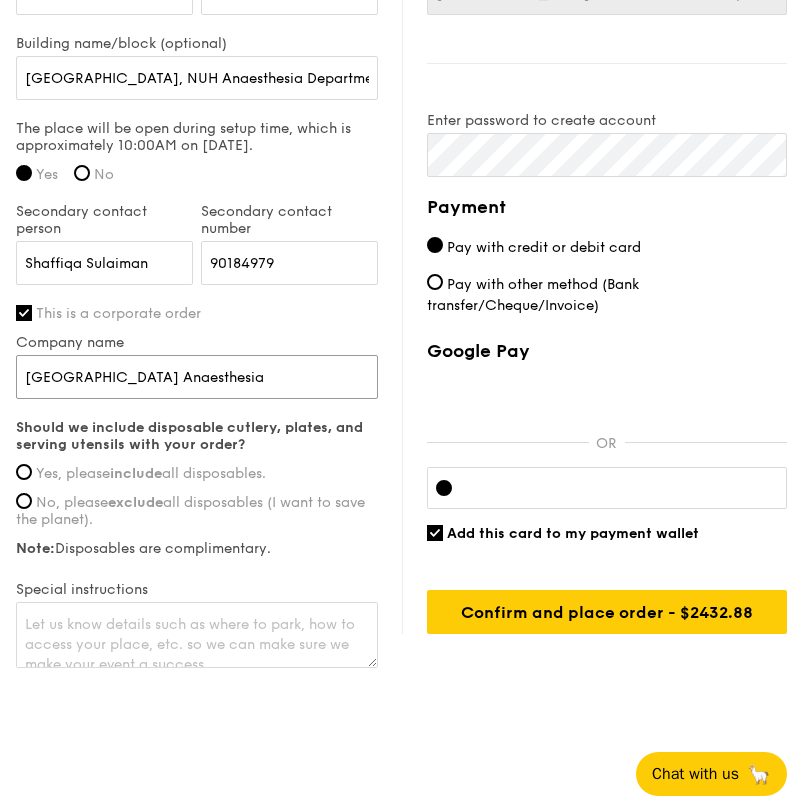 type on "[GEOGRAPHIC_DATA] Anaesthesia" 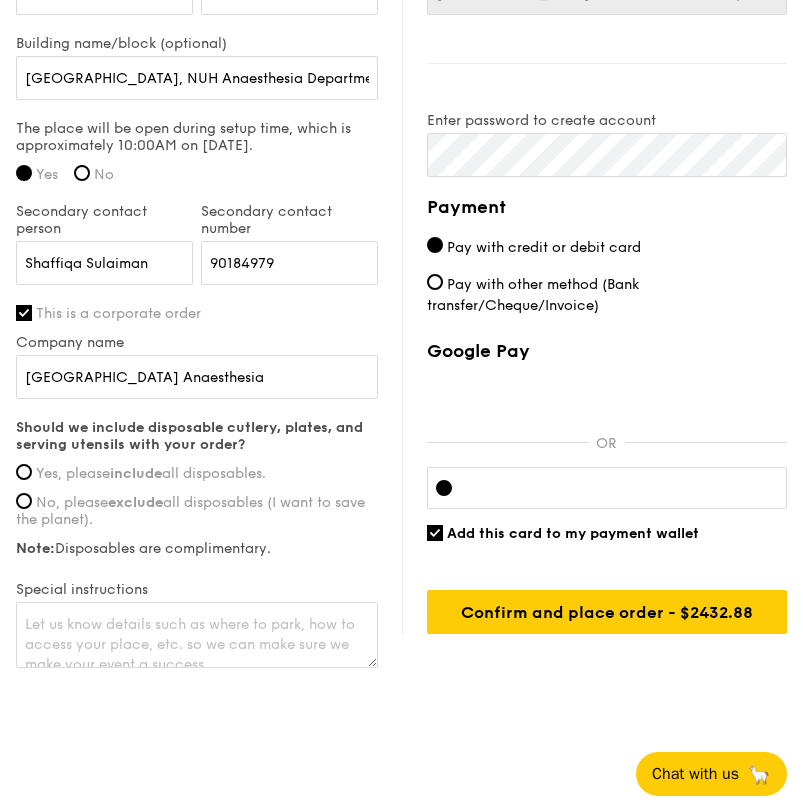 click on "include" at bounding box center (136, 473) 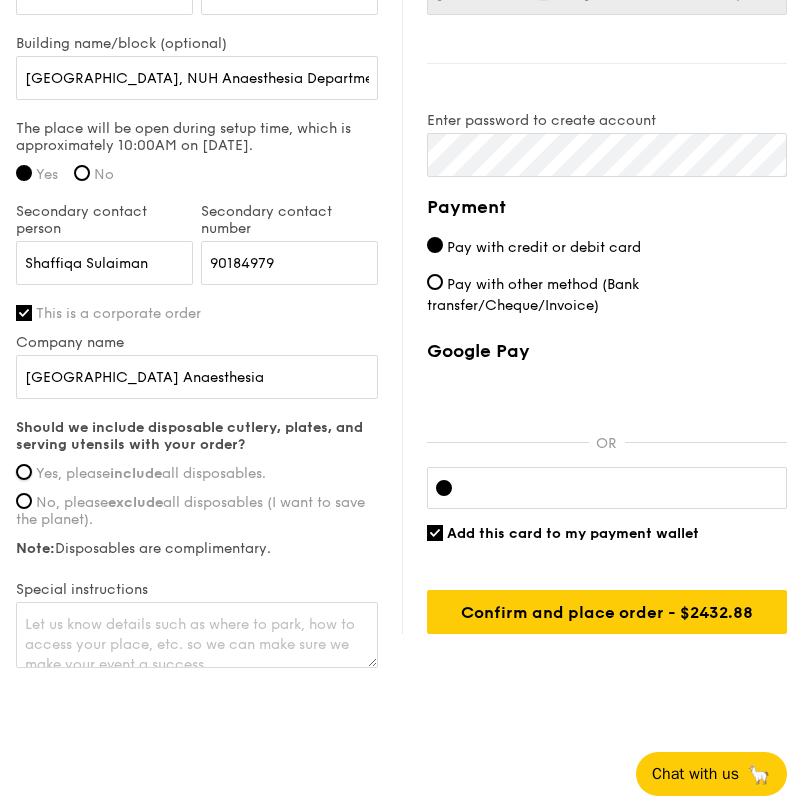 click on "Yes, please  include  all disposables." at bounding box center [24, 472] 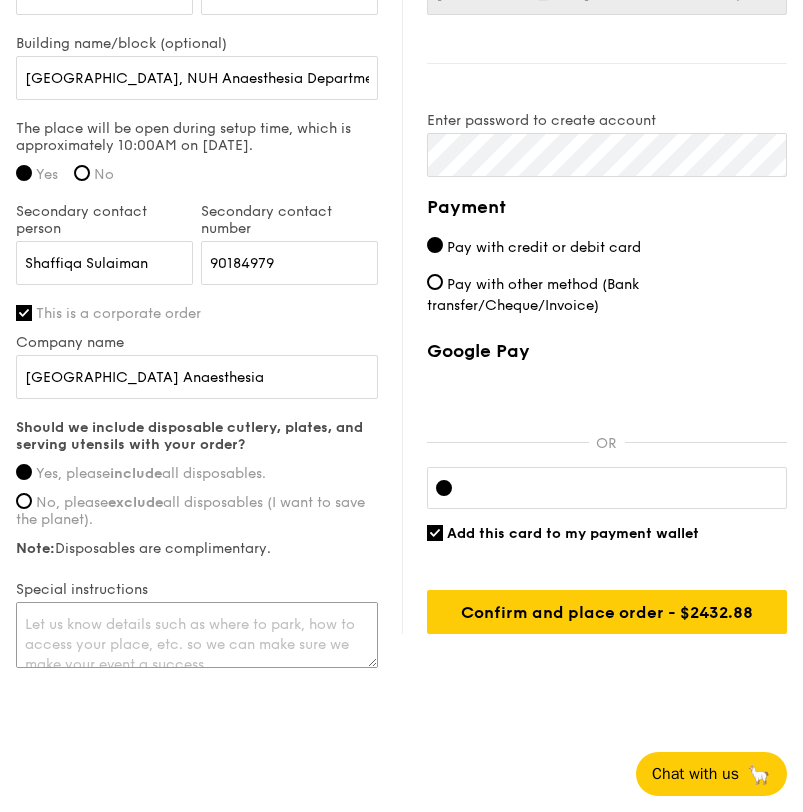 click at bounding box center [197, 635] 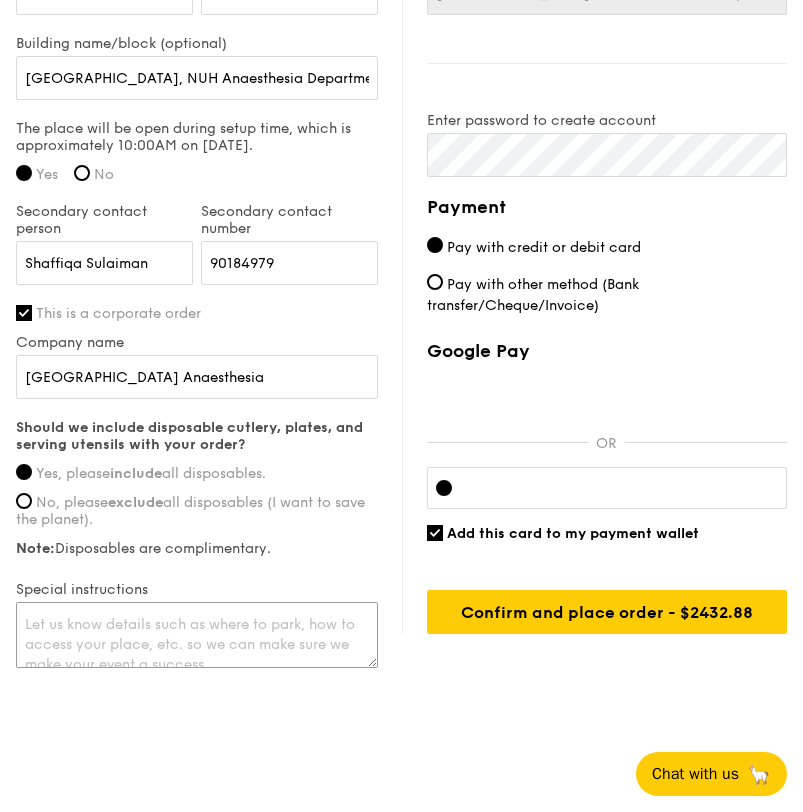 paste on "Go to Main Building loading bay to exchange for pass
Before heading up to level 3 Anaesthesia Department Room.
Delivery vans are not allowed to park at pickup point" 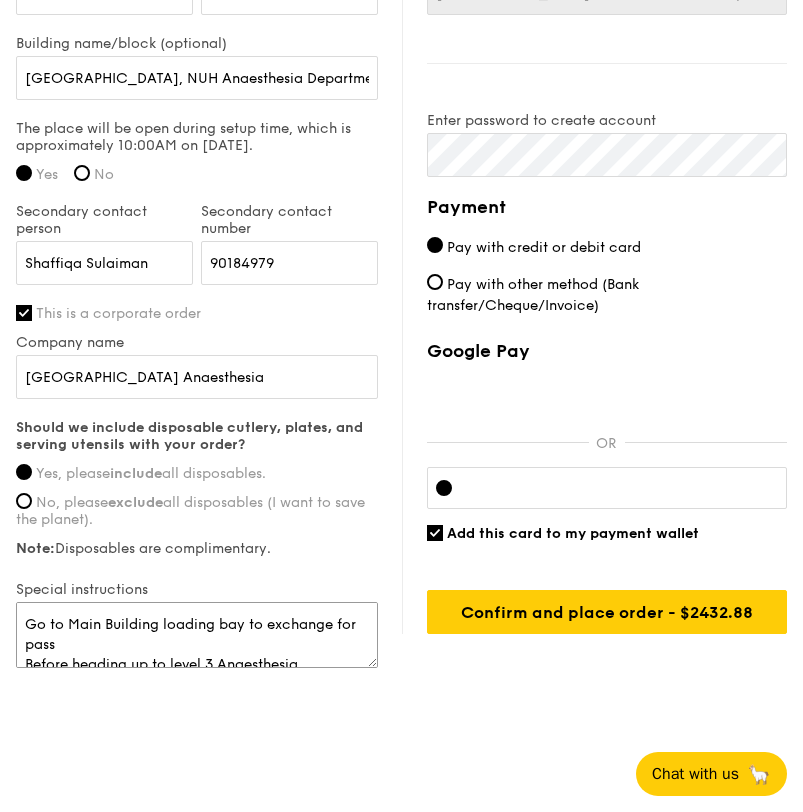 scroll, scrollTop: 66, scrollLeft: 0, axis: vertical 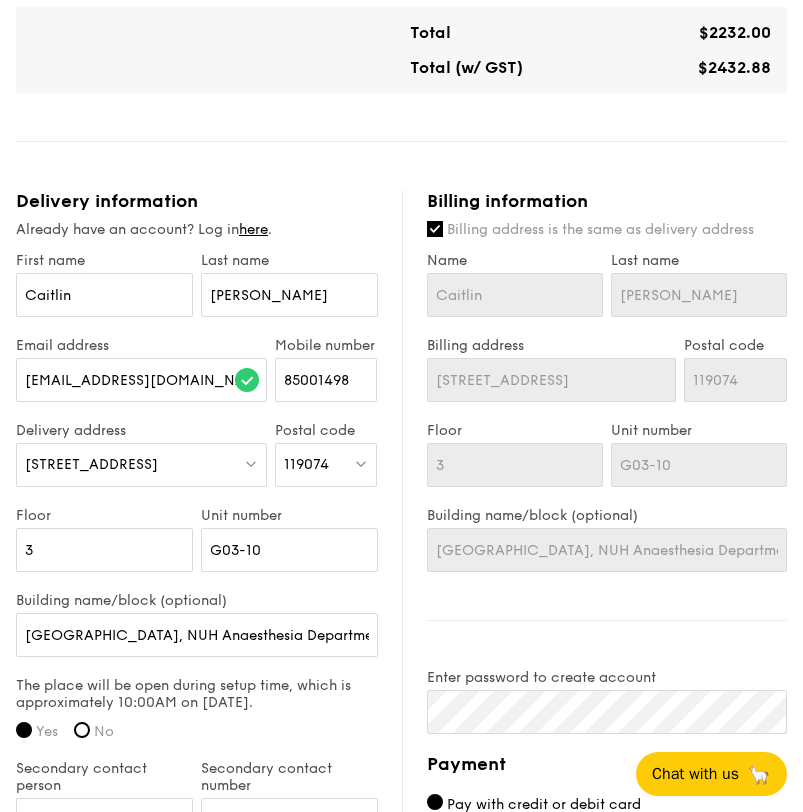 type on "Go to Main Building loading bay to exchange for pass
Before heading up to level 3 Anaesthesia Department Room.
Delivery vans are not allowed to park at pickup point of [GEOGRAPHIC_DATA] [GEOGRAPHIC_DATA]." 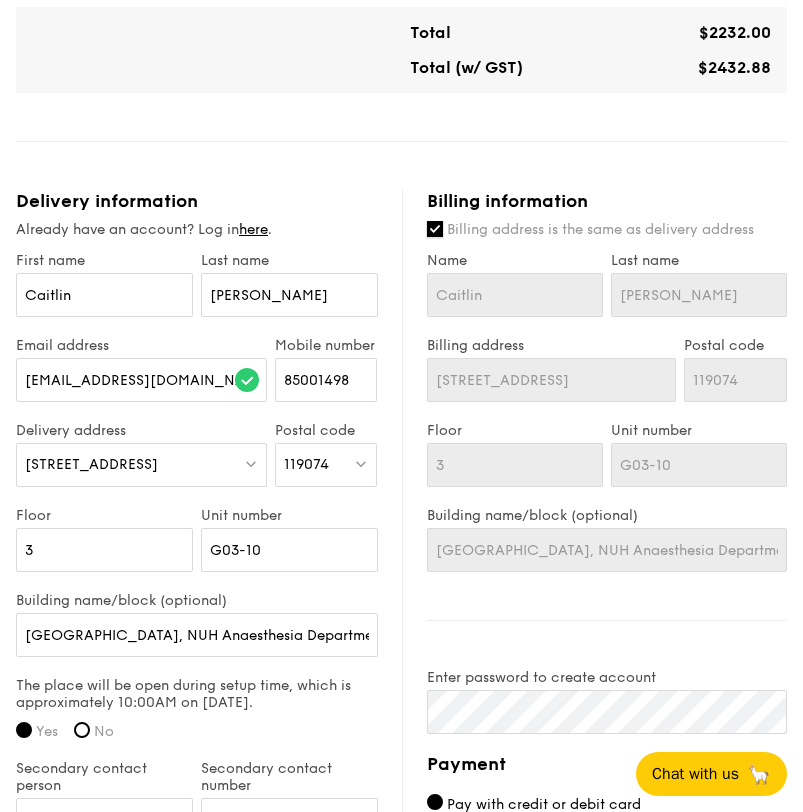 click on "Billing address is the same as delivery address" at bounding box center (435, 229) 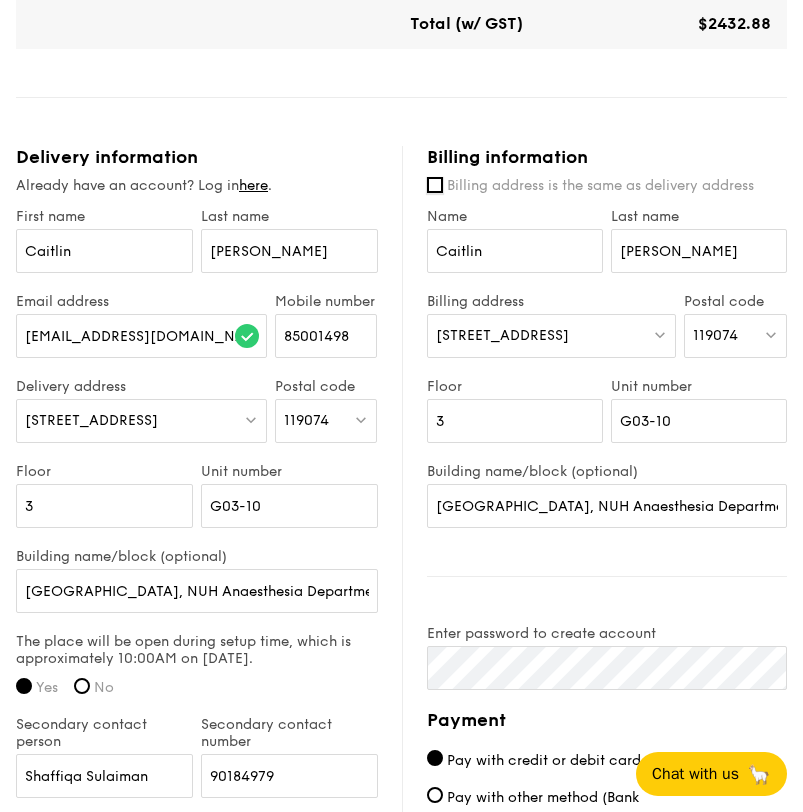 scroll, scrollTop: 1169, scrollLeft: 0, axis: vertical 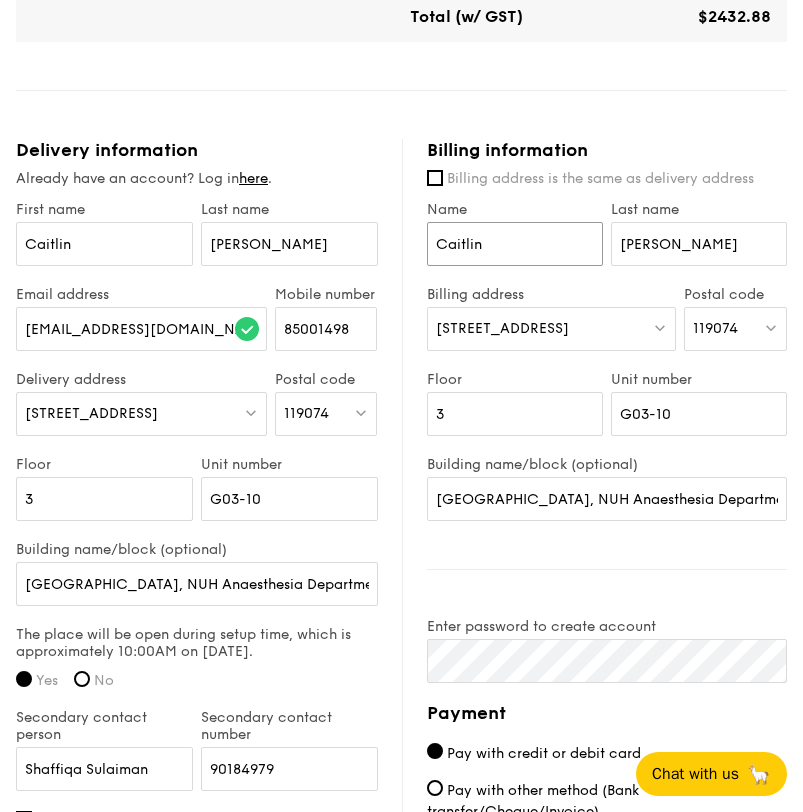 click on "Caitlin" at bounding box center (515, 244) 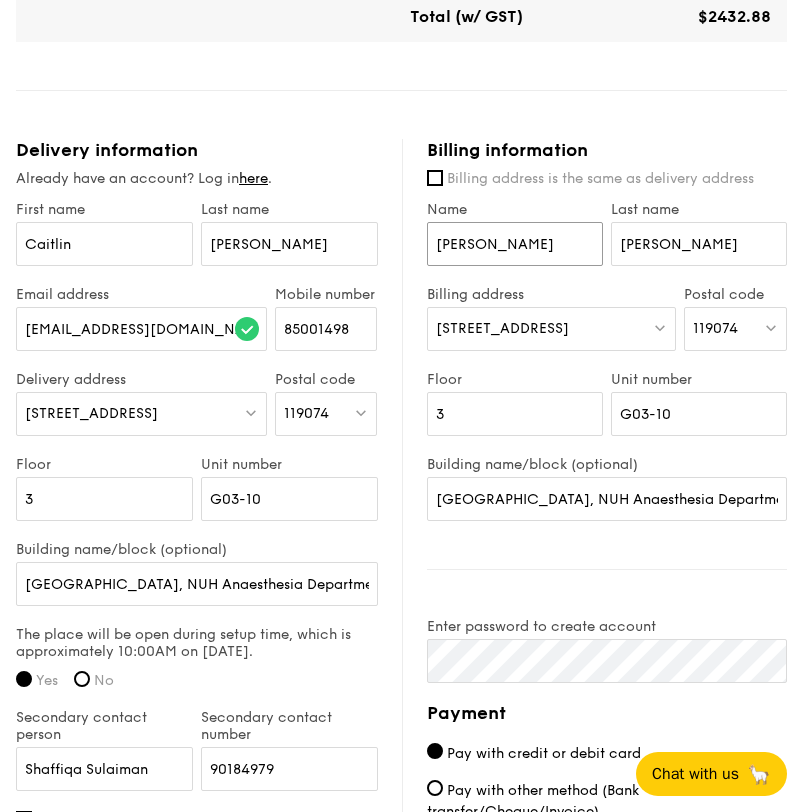type on "[PERSON_NAME]" 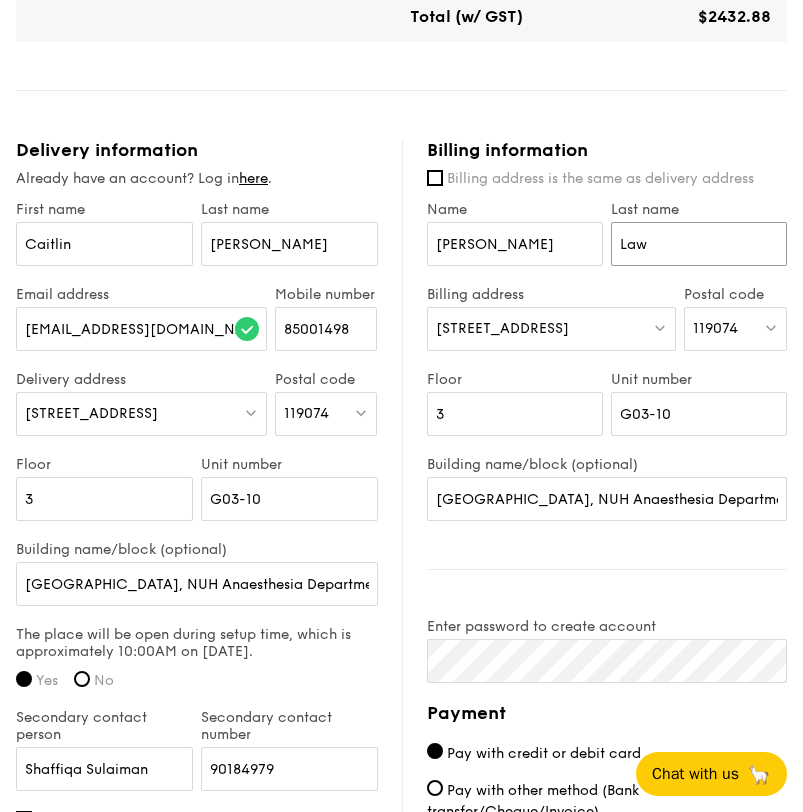 type on "Law" 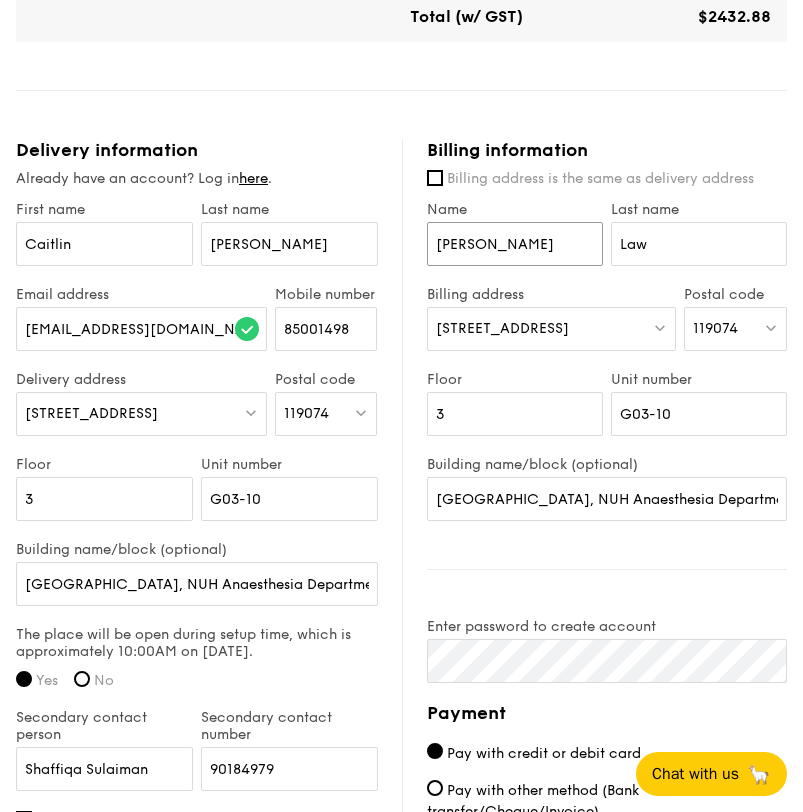 click on "[PERSON_NAME]" at bounding box center (515, 244) 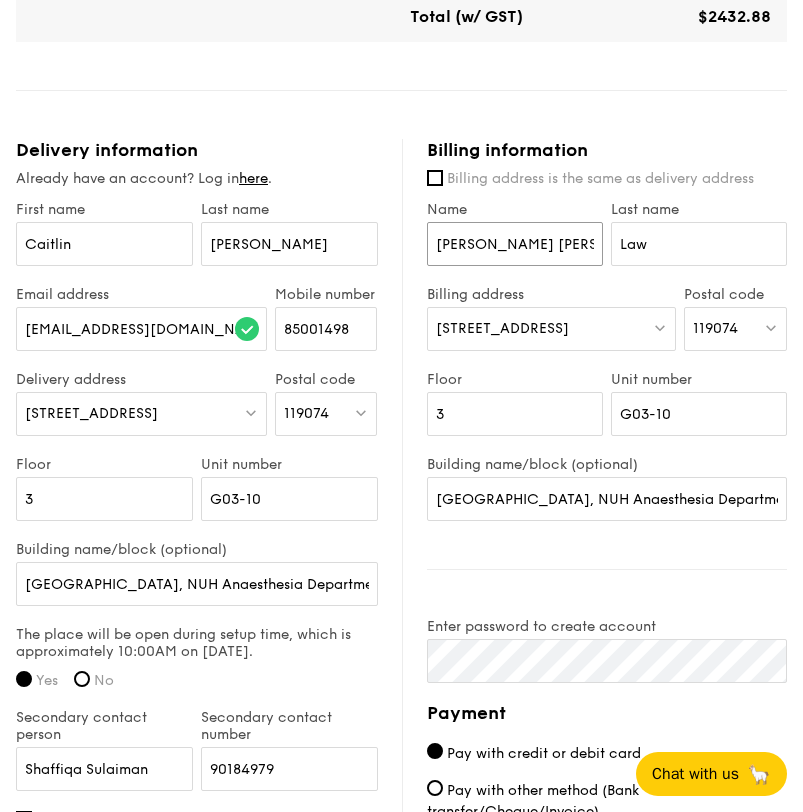 type on "[PERSON_NAME] [PERSON_NAME]" 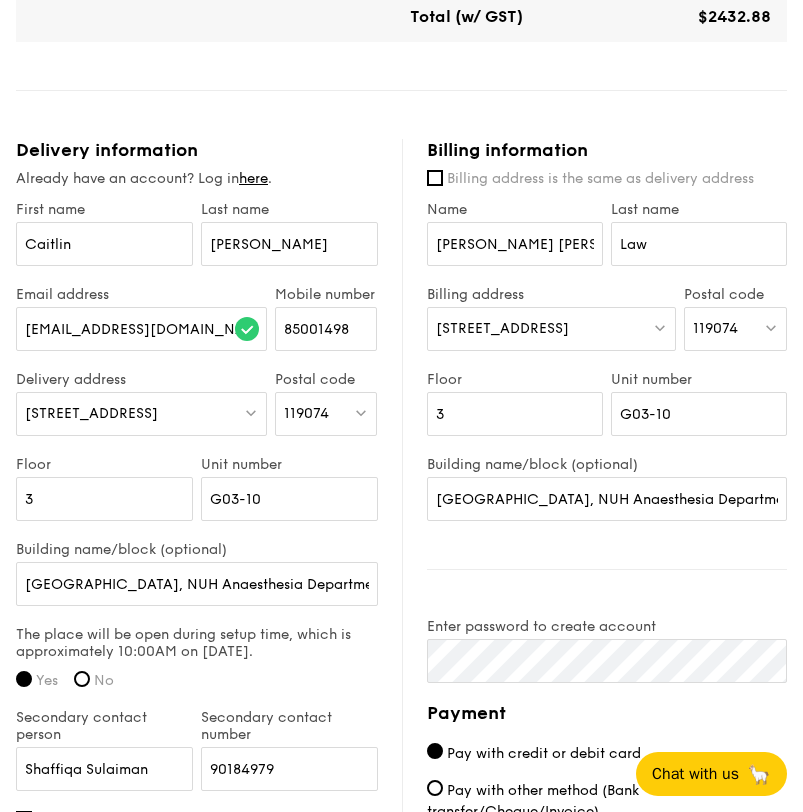 click on "[STREET_ADDRESS]" at bounding box center (502, 328) 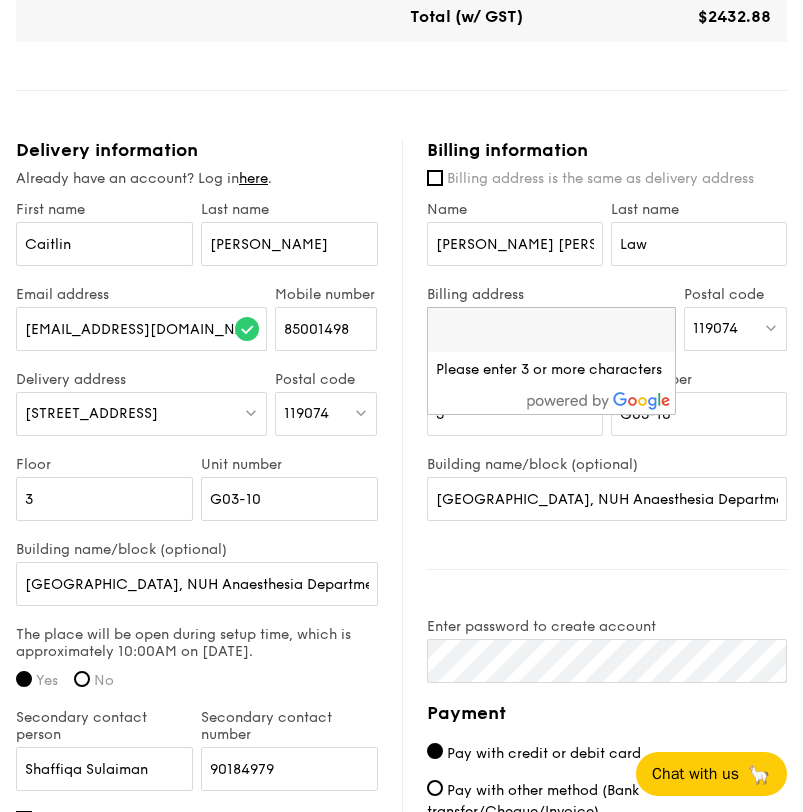 type on "6" 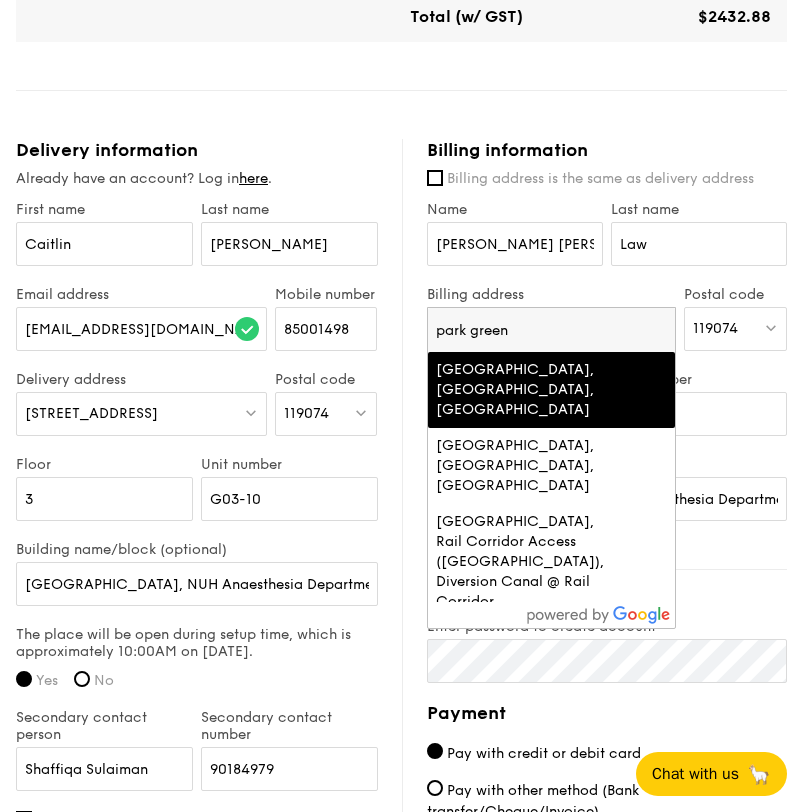 type on "park green" 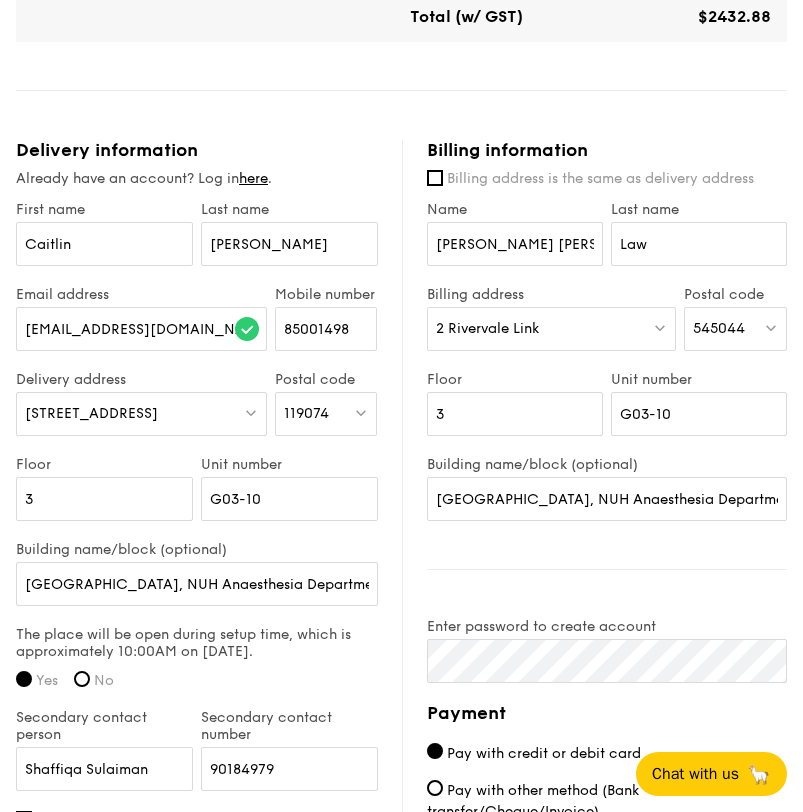 click on "545044" at bounding box center [719, 328] 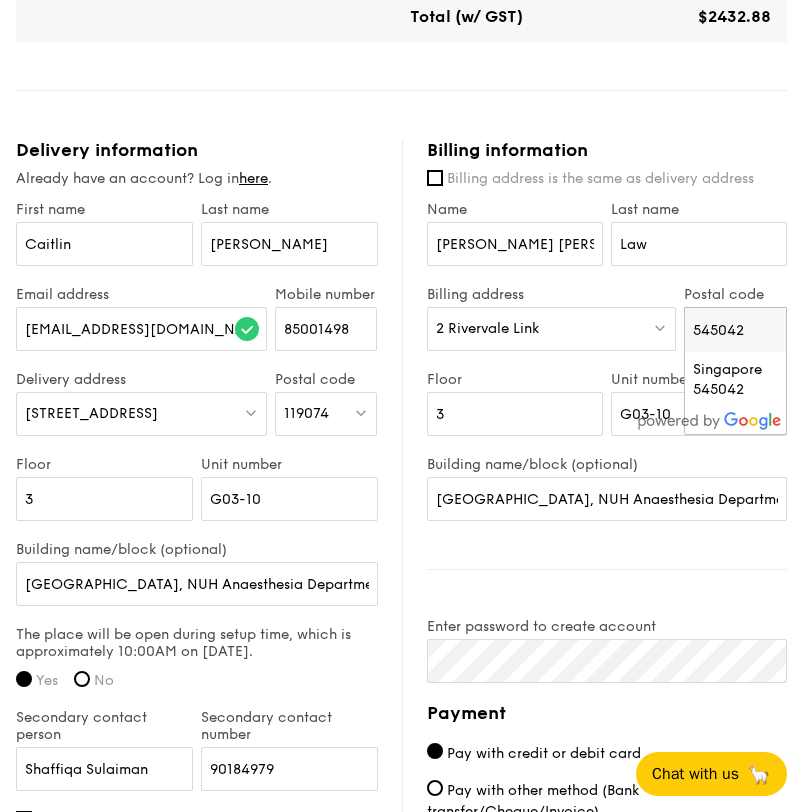 type on "545042" 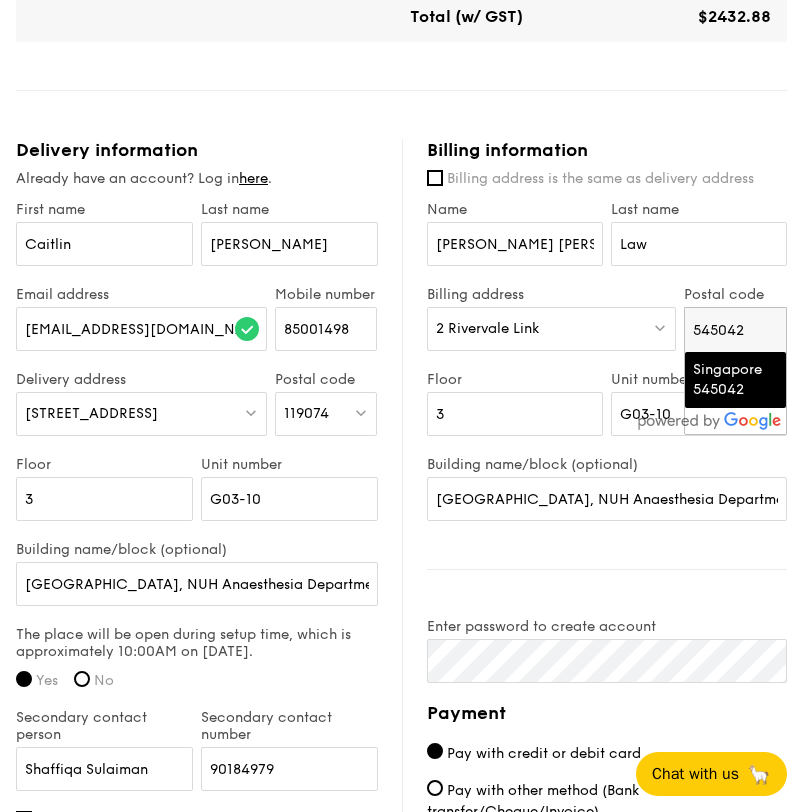 click on "Singapore 545042" at bounding box center (724, 380) 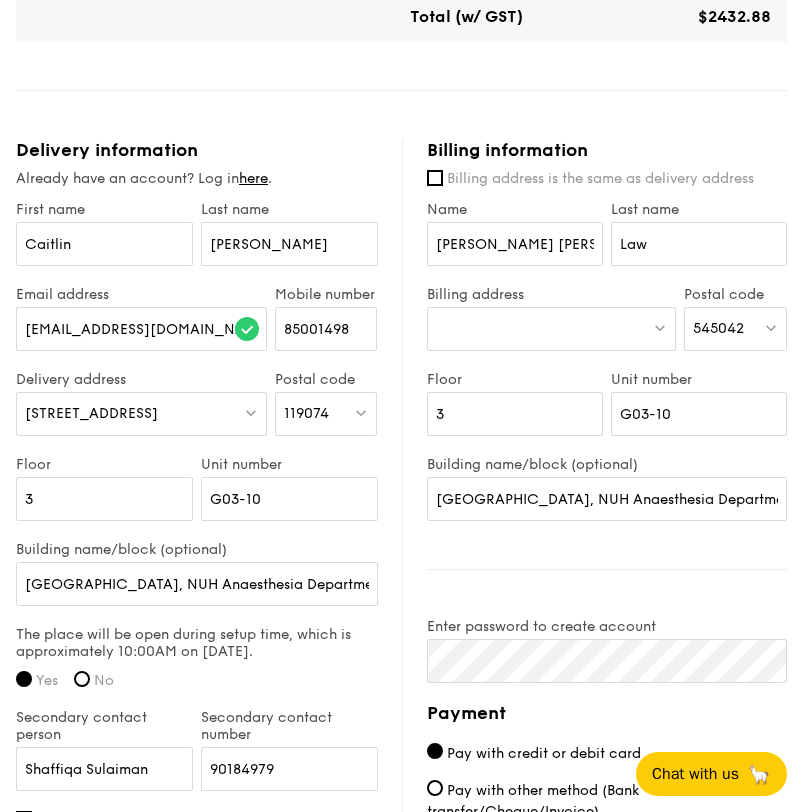 click at bounding box center [552, 329] 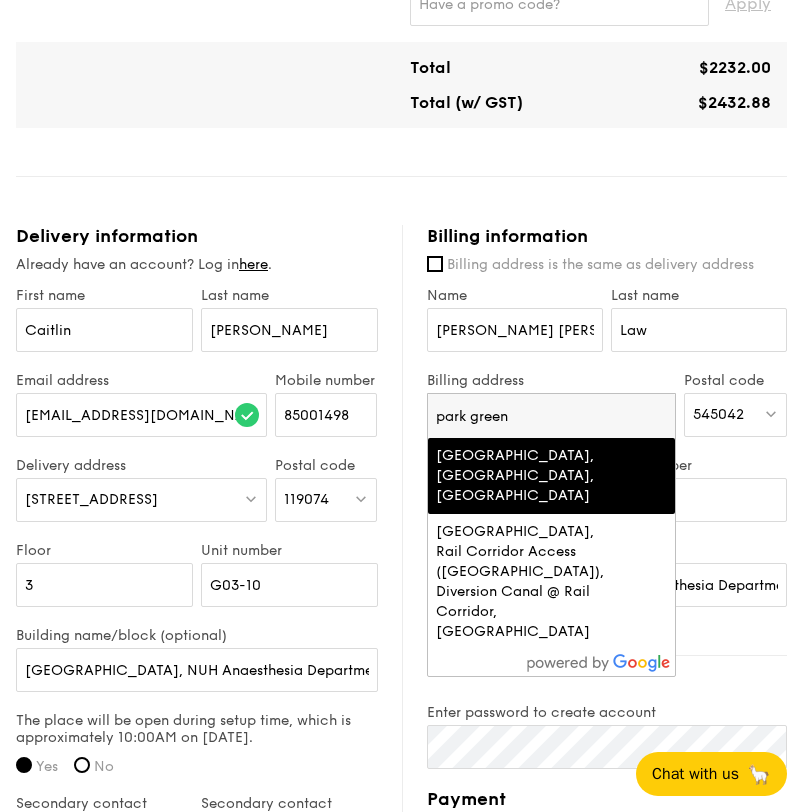 scroll, scrollTop: 1101, scrollLeft: 0, axis: vertical 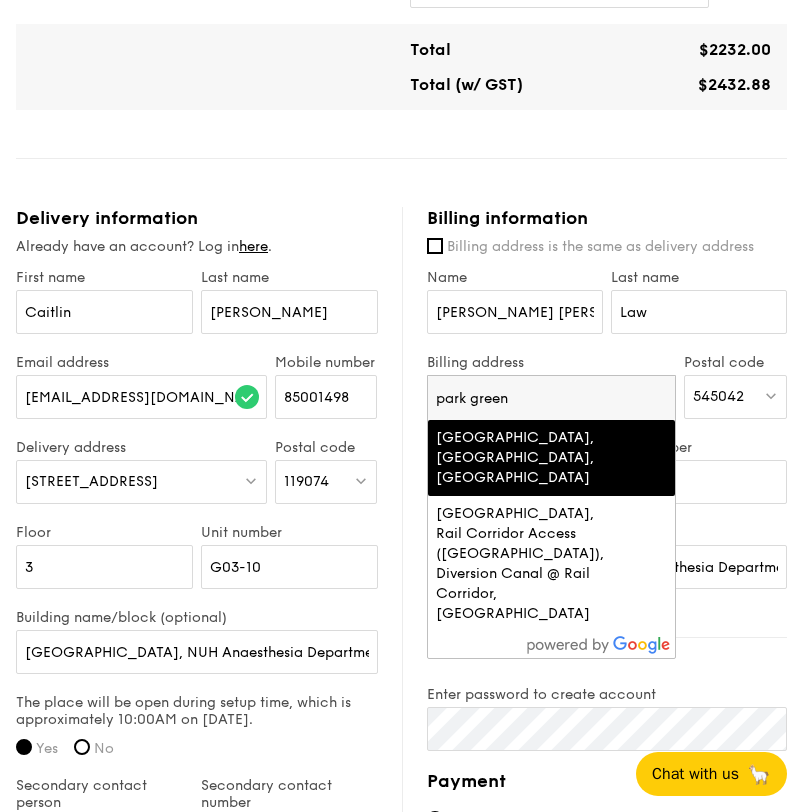 type on "park green" 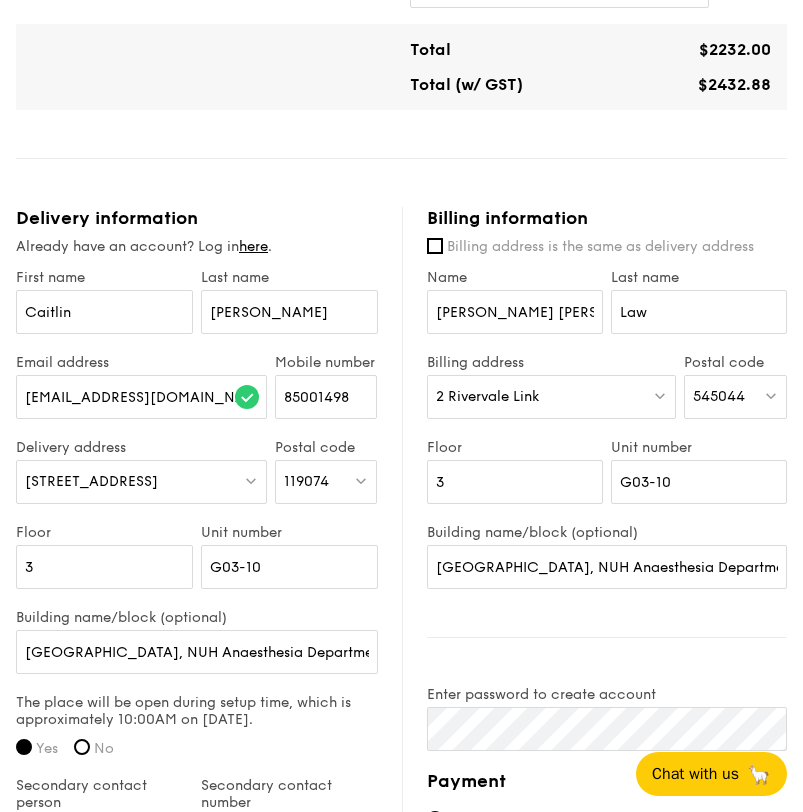 click on "545044" at bounding box center (735, 397) 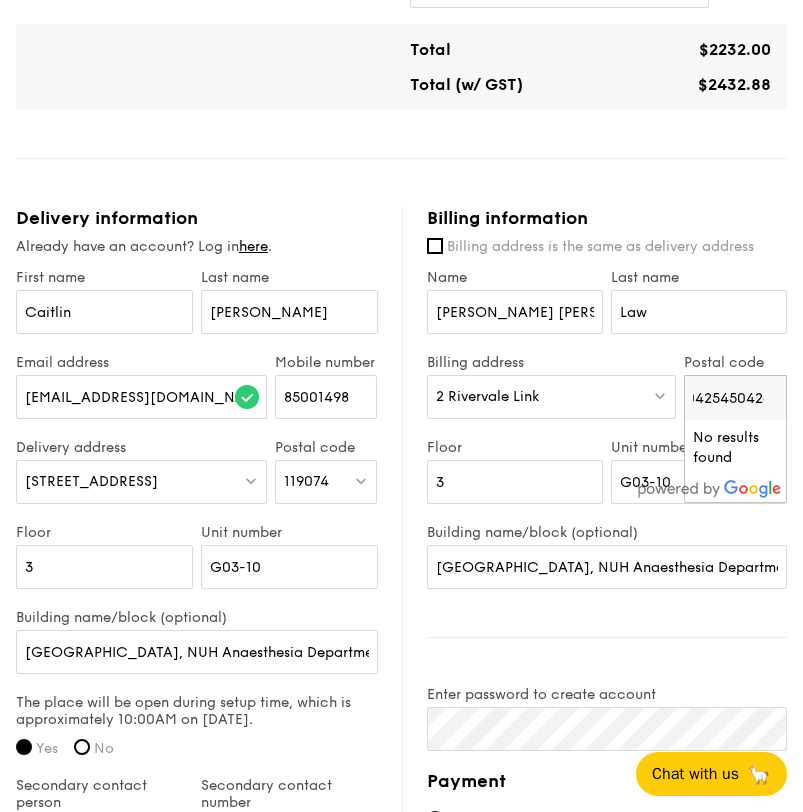 type on "545042545042ax" 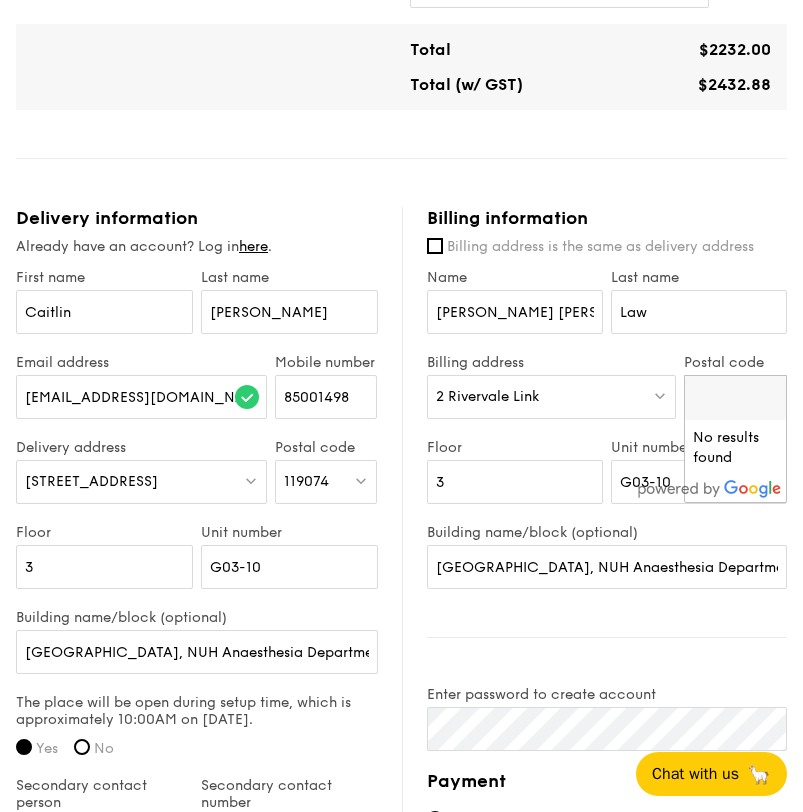scroll, scrollTop: 0, scrollLeft: 0, axis: both 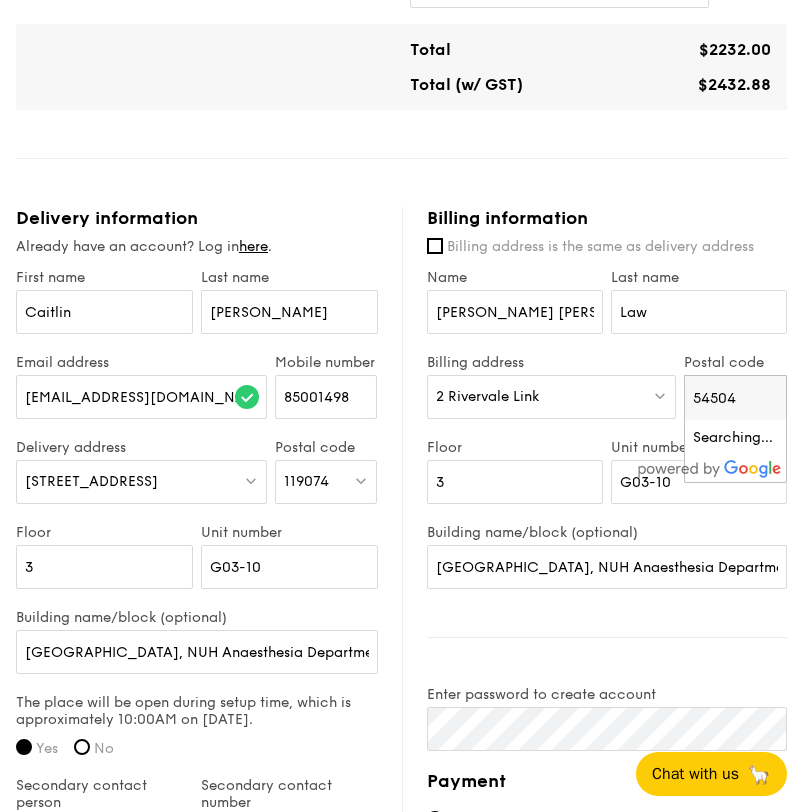 type on "545042" 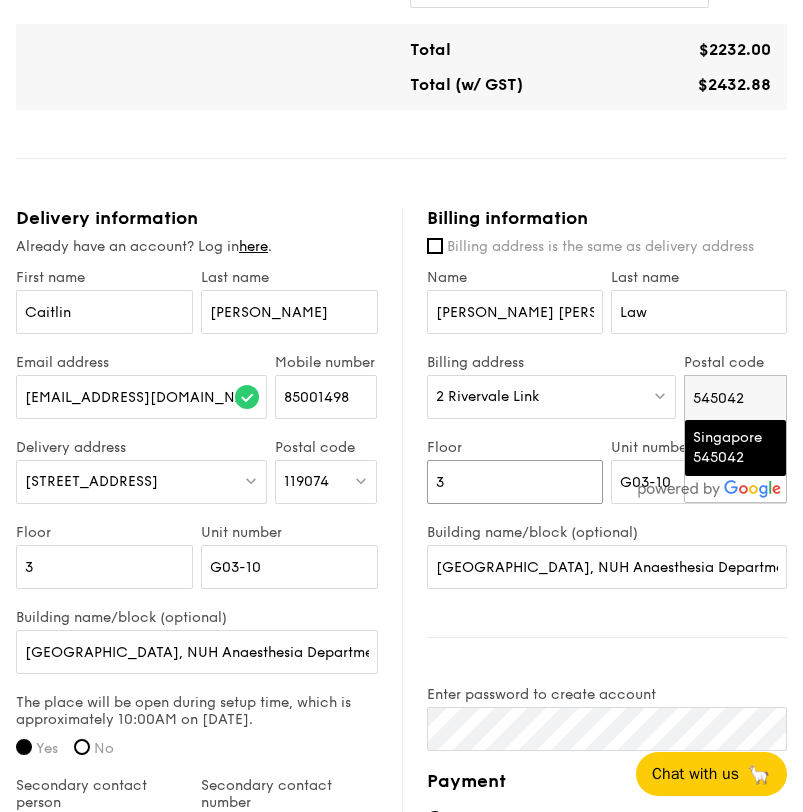 click on "3" at bounding box center [515, 482] 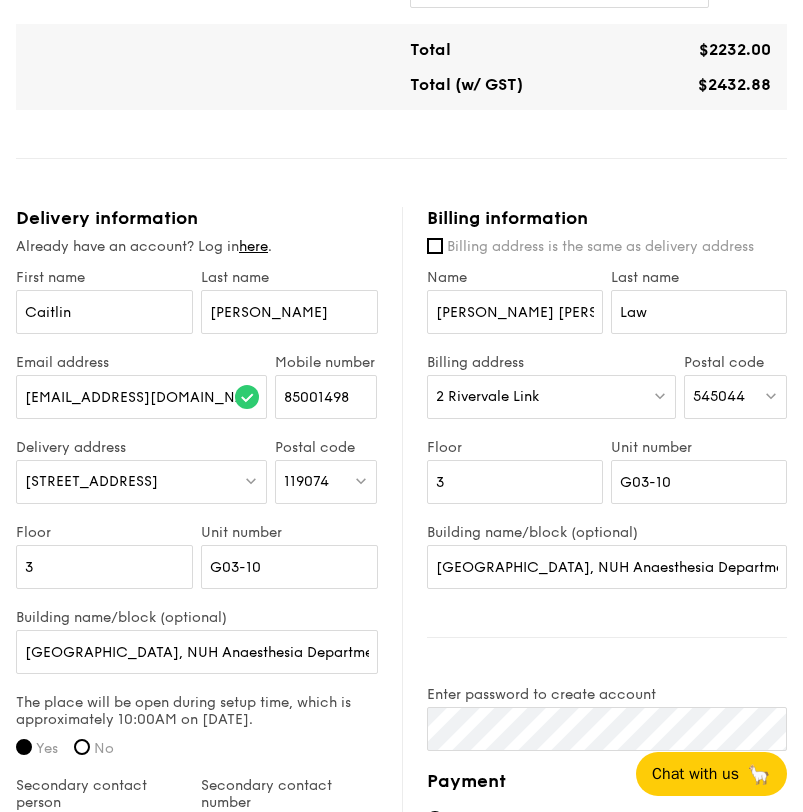 click on "2 Rivervale Link" at bounding box center [552, 397] 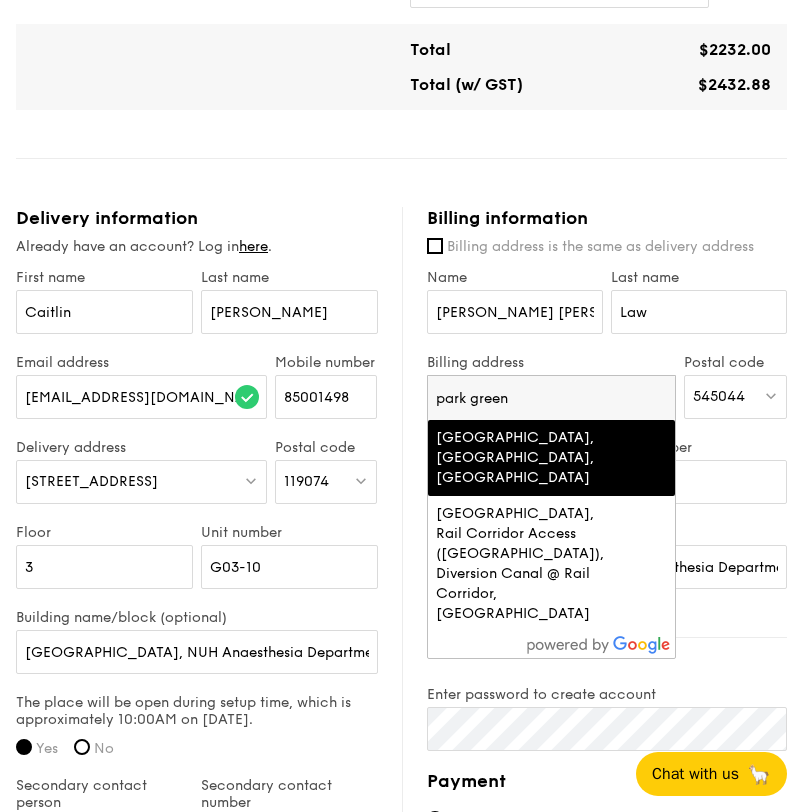 click on "Unit number" at bounding box center (699, 447) 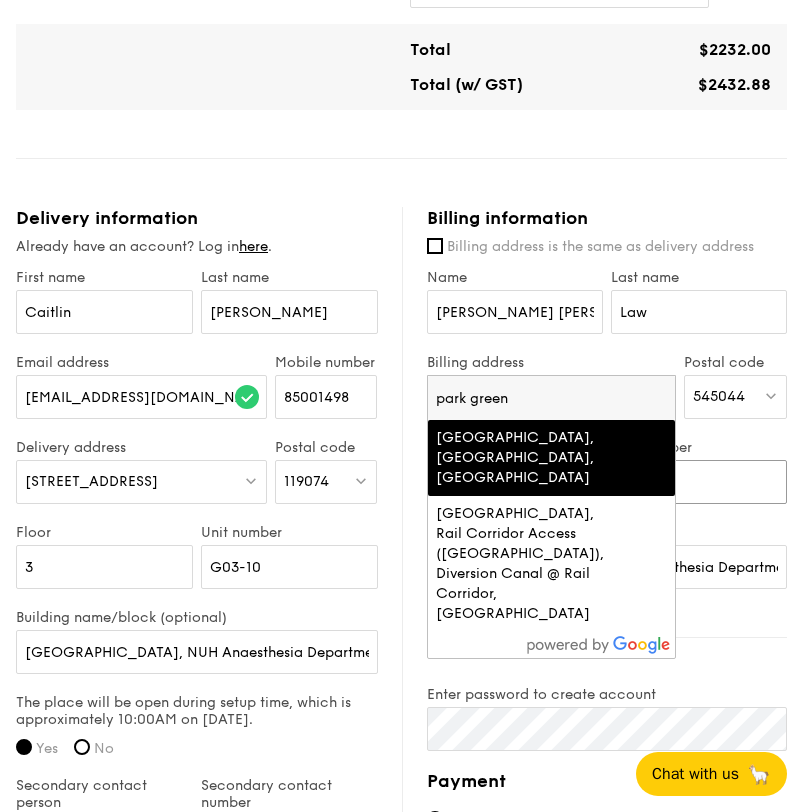 click on "G03-10" at bounding box center [699, 482] 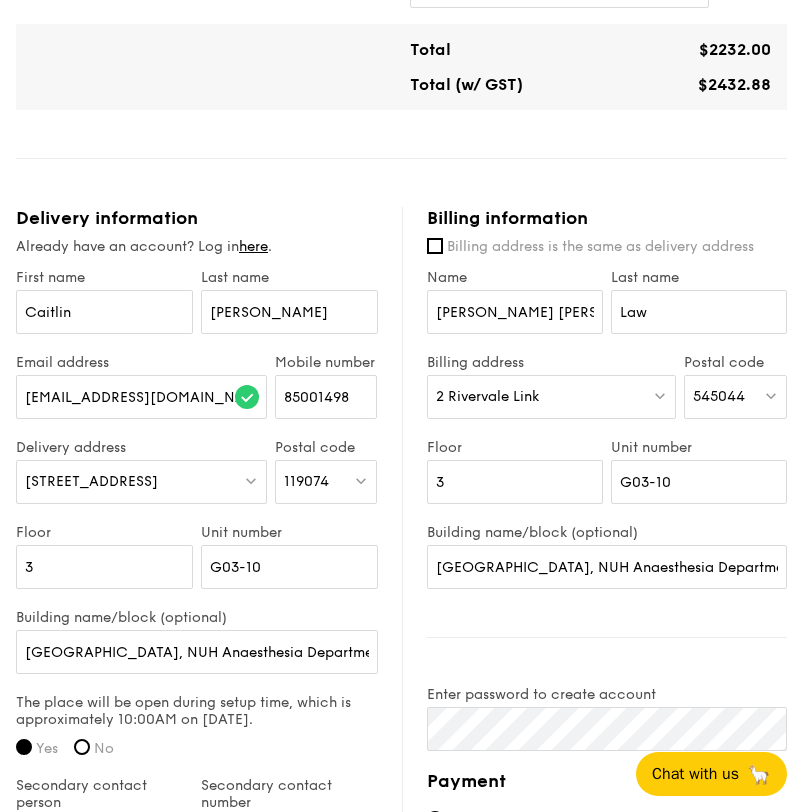 click on "545044" at bounding box center [735, 397] 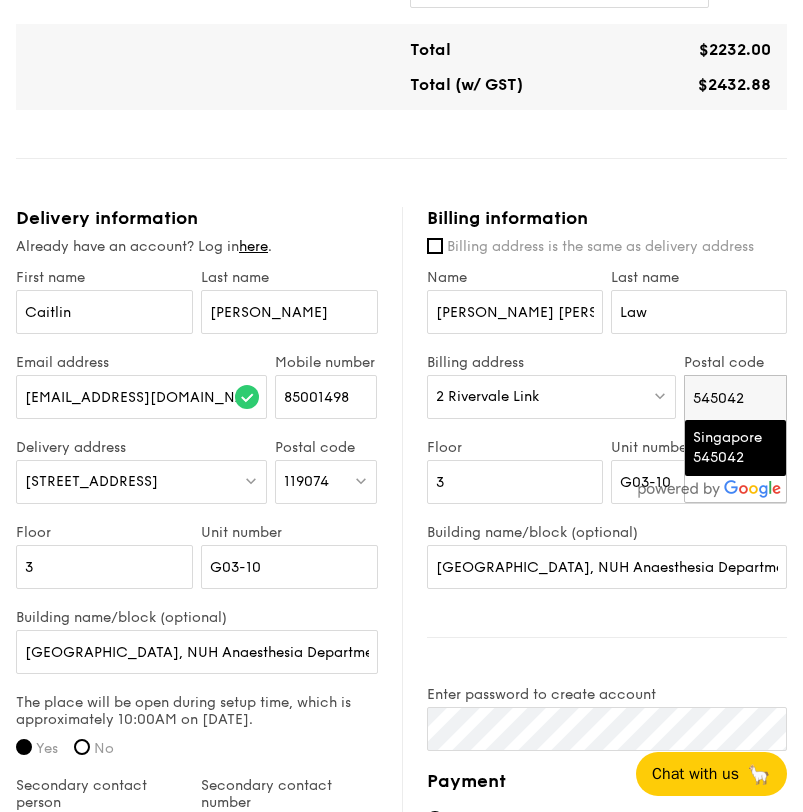 drag, startPoint x: 549, startPoint y: 368, endPoint x: 448, endPoint y: 375, distance: 101.24229 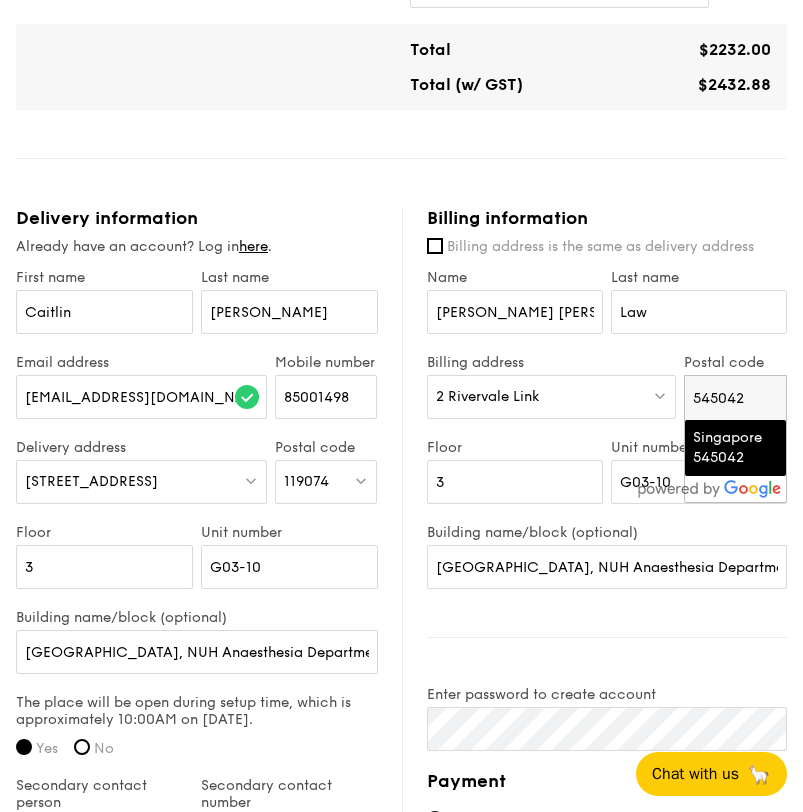 click on "2 Rivervale Link" at bounding box center [552, 397] 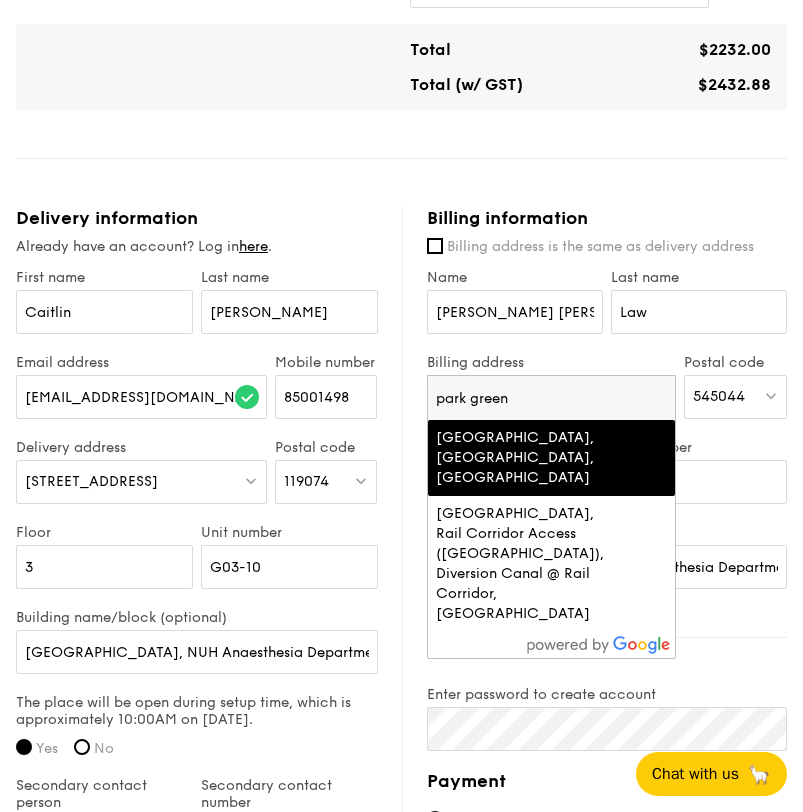 click on "545044" at bounding box center (719, 396) 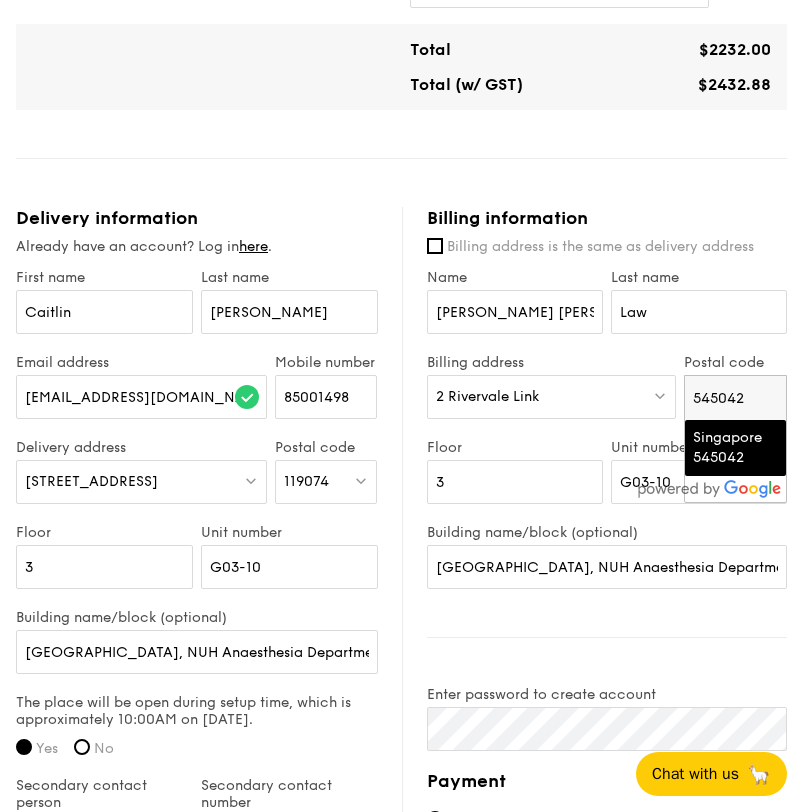 click on "Singapore 545042" at bounding box center [724, 448] 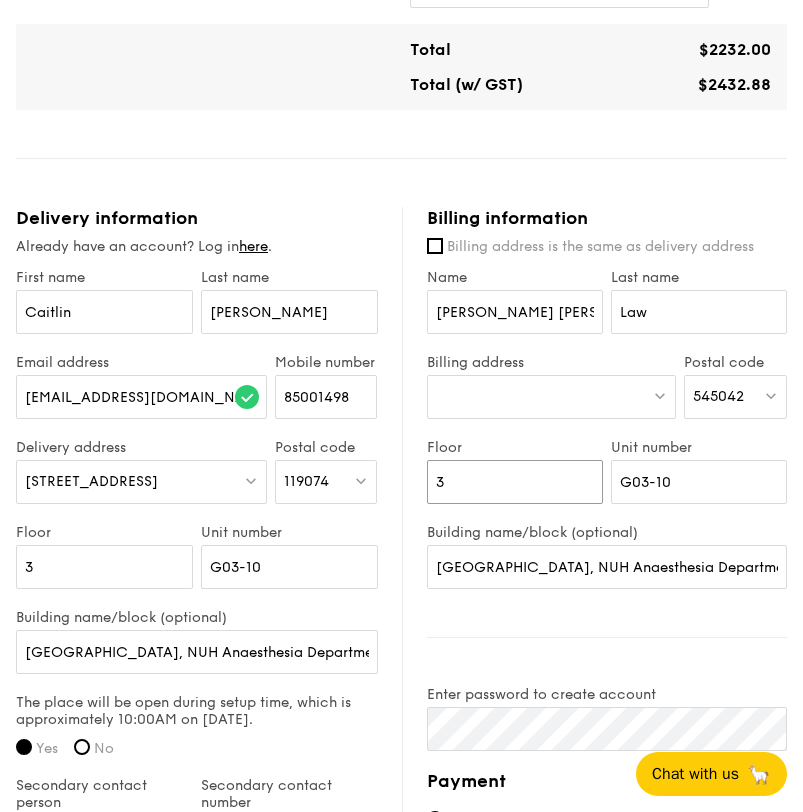 click on "3" at bounding box center [515, 482] 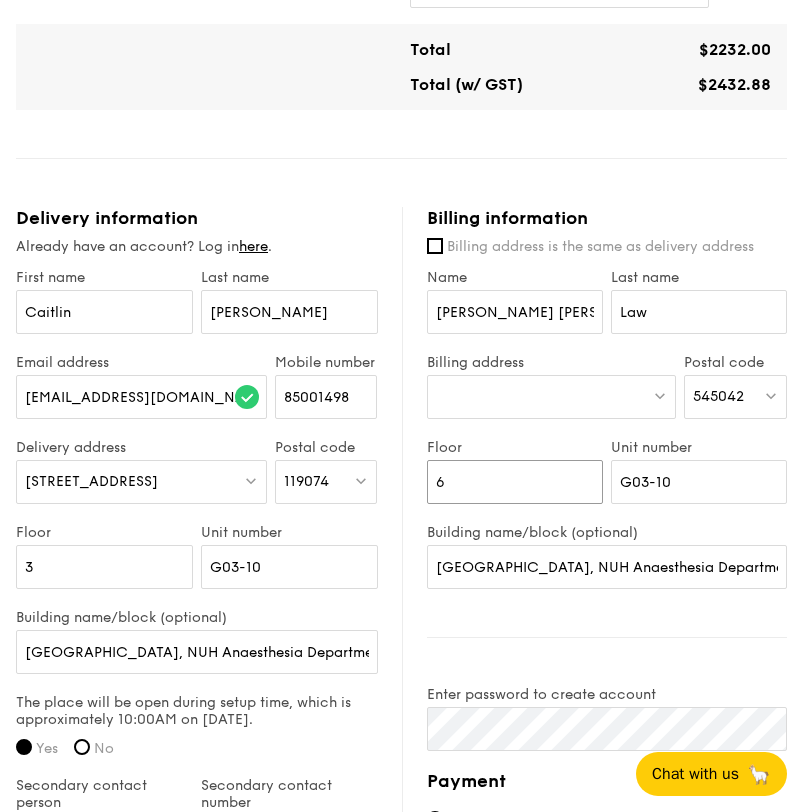 type on "6" 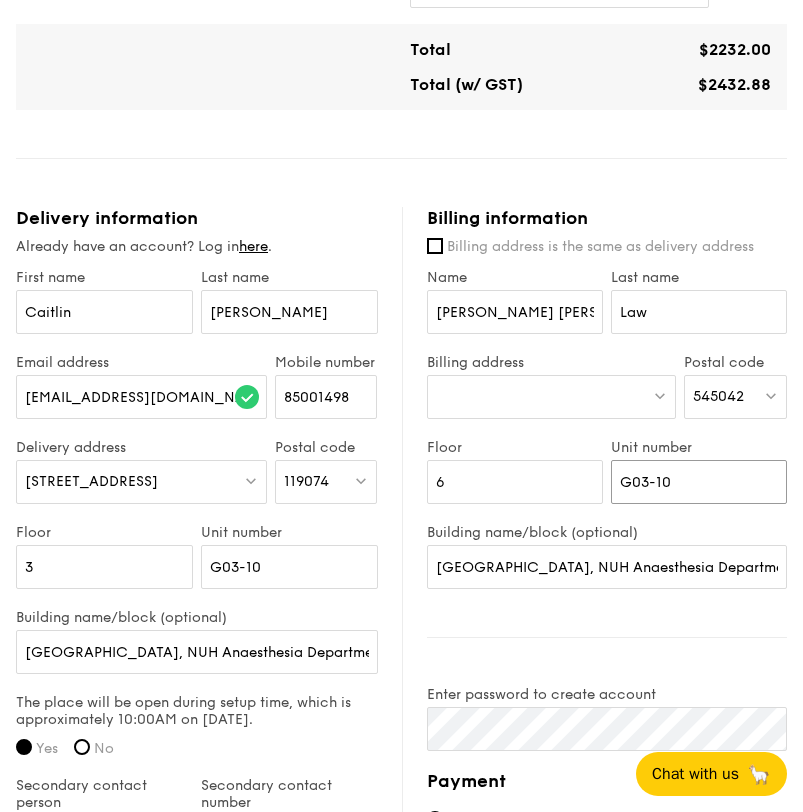 click on "G03-10" at bounding box center [699, 482] 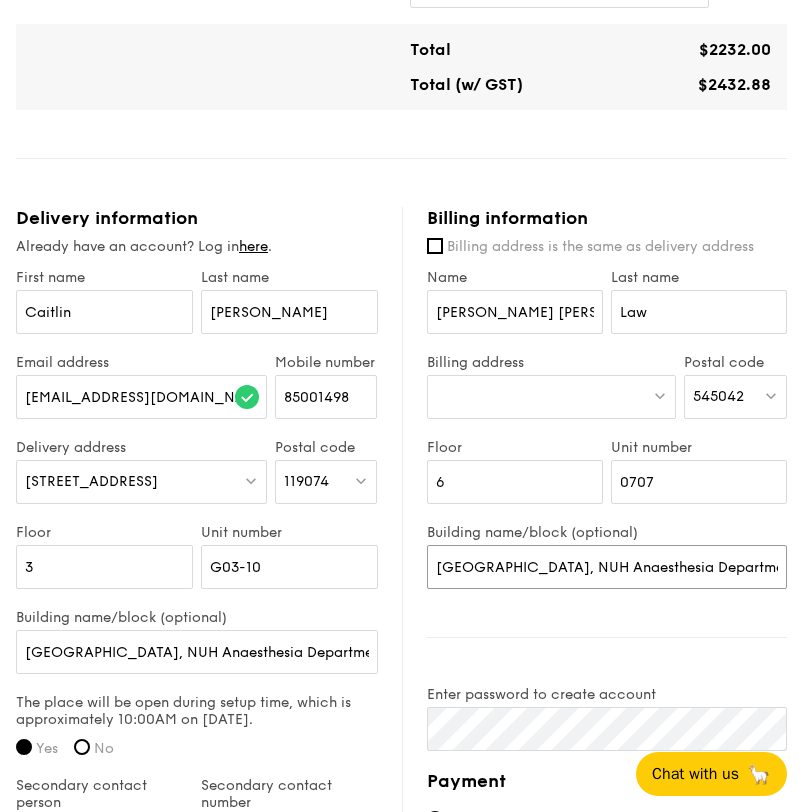 click on "[GEOGRAPHIC_DATA], NUH Anaesthesia Department" at bounding box center [607, 567] 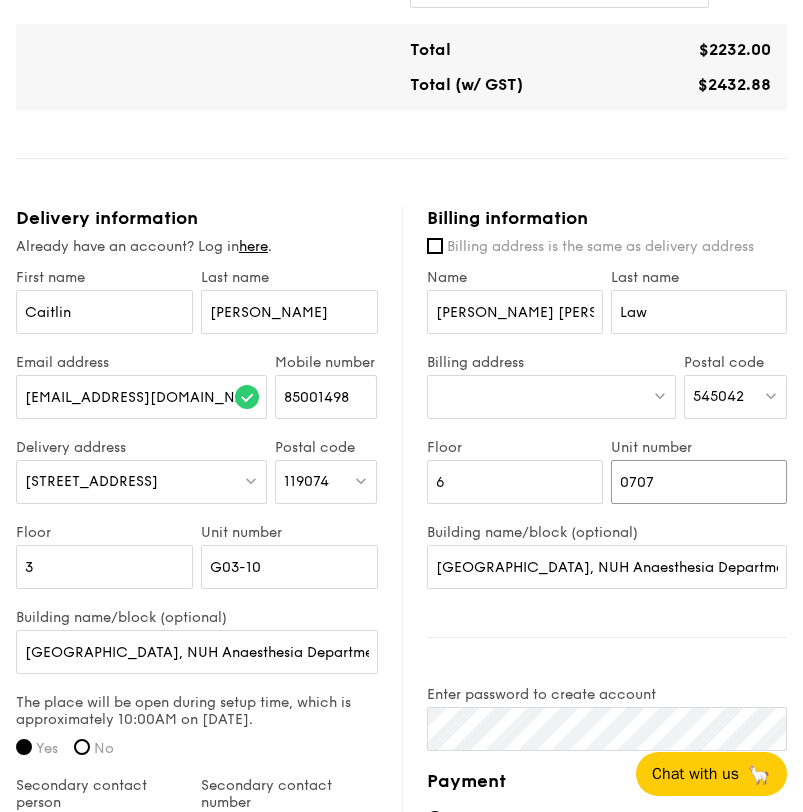 click on "0707" at bounding box center (699, 482) 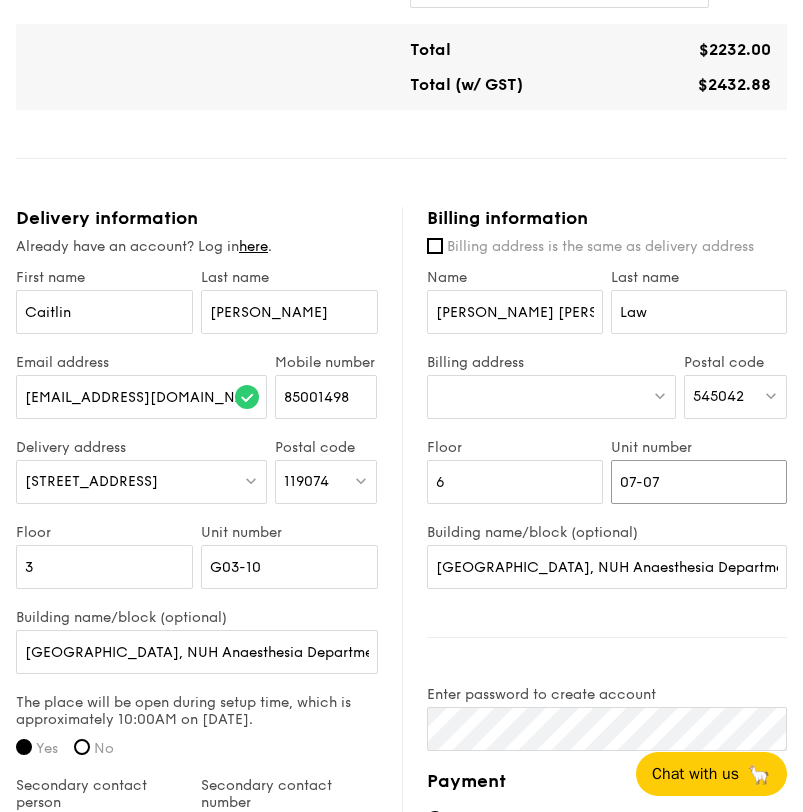 type on "07-07" 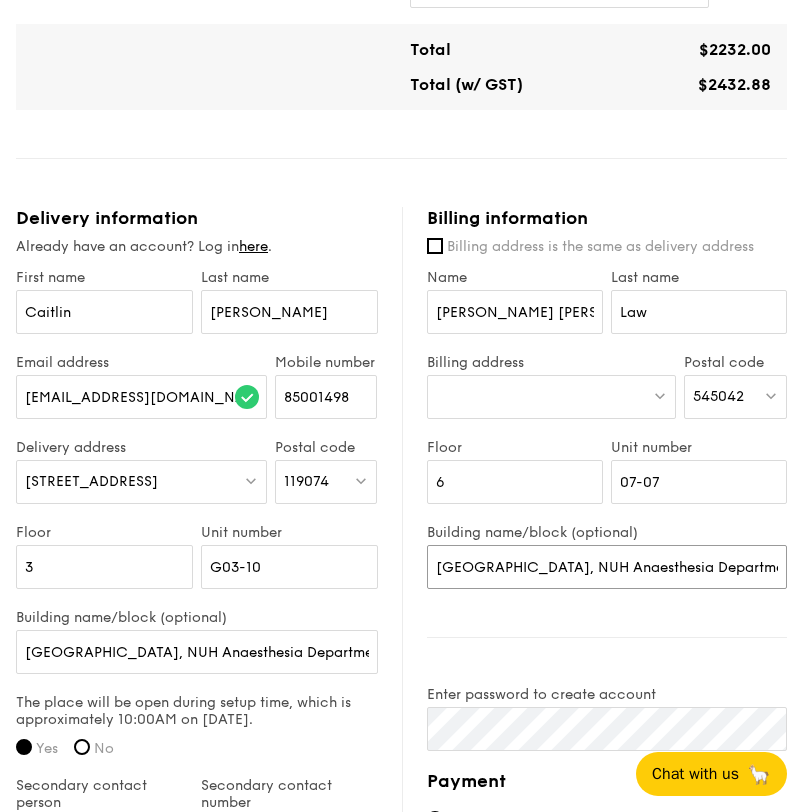 click on "[GEOGRAPHIC_DATA], NUH Anaesthesia Department" at bounding box center (607, 567) 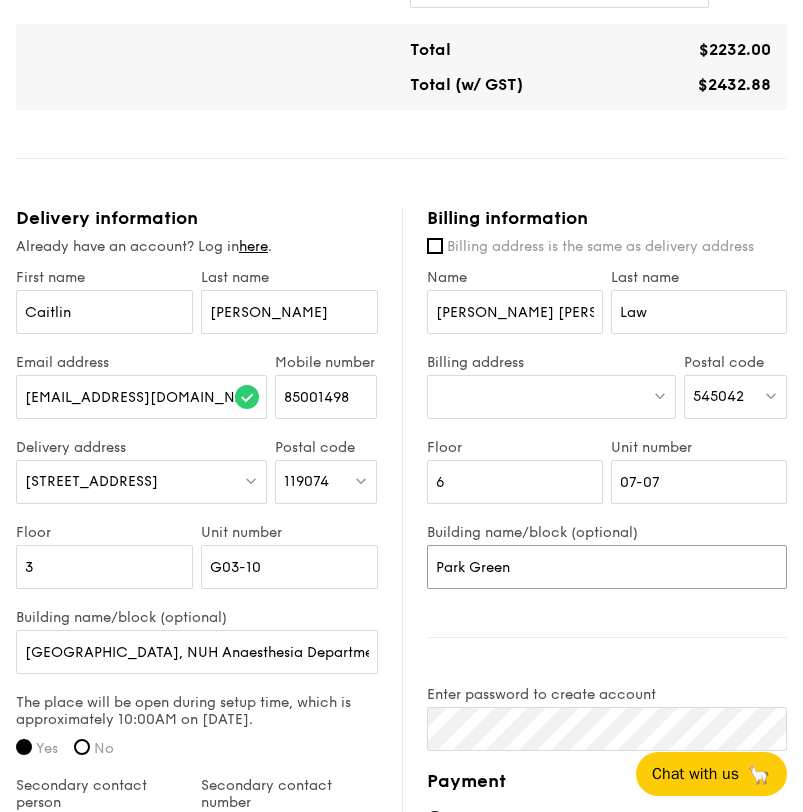 type on "Park Green" 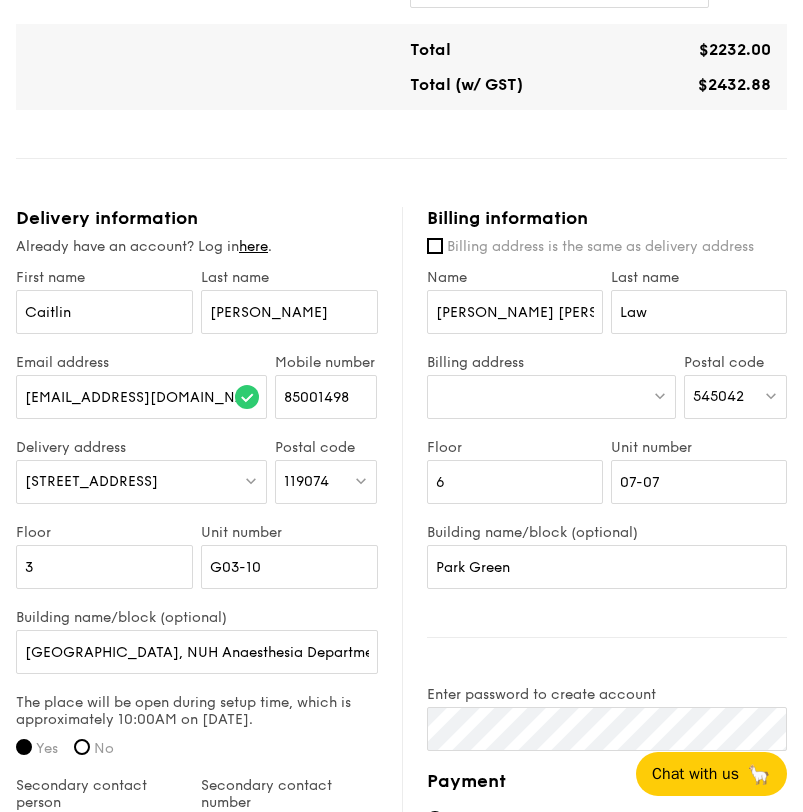 click at bounding box center (552, 397) 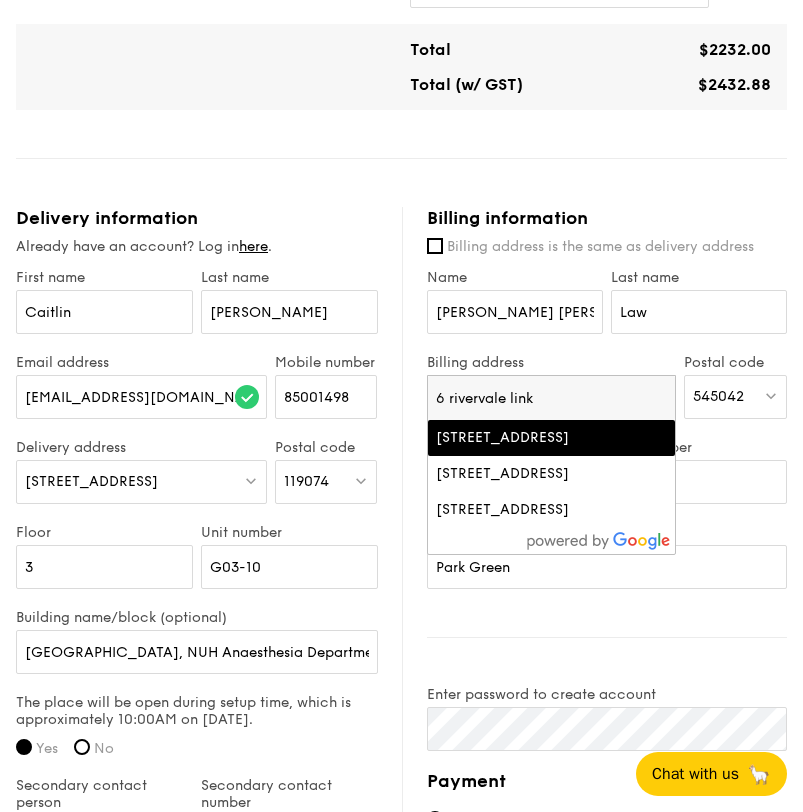type on "6 rivervale link" 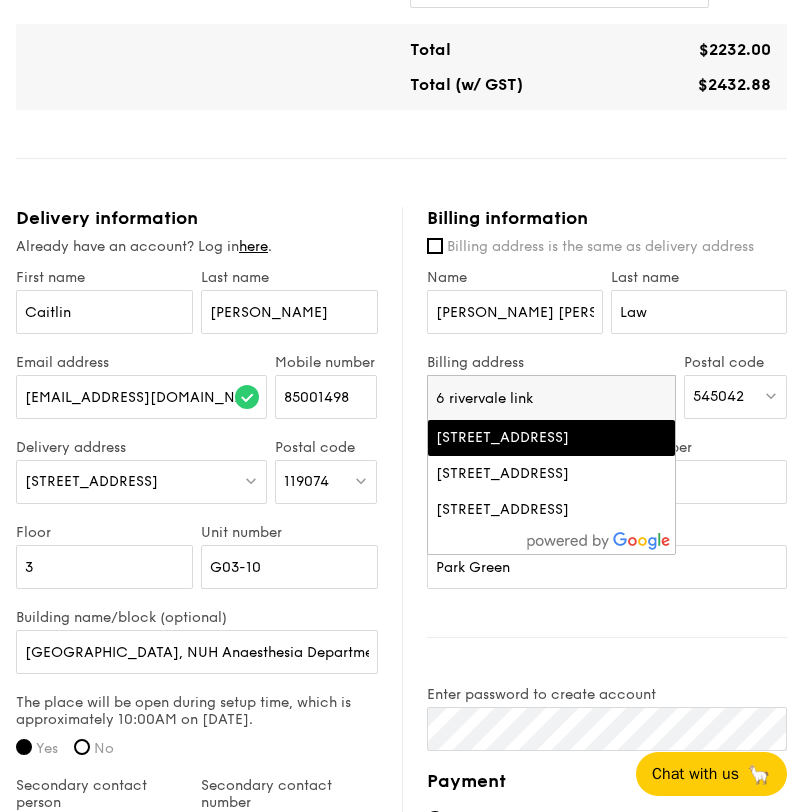 click on "[STREET_ADDRESS]" at bounding box center (523, 438) 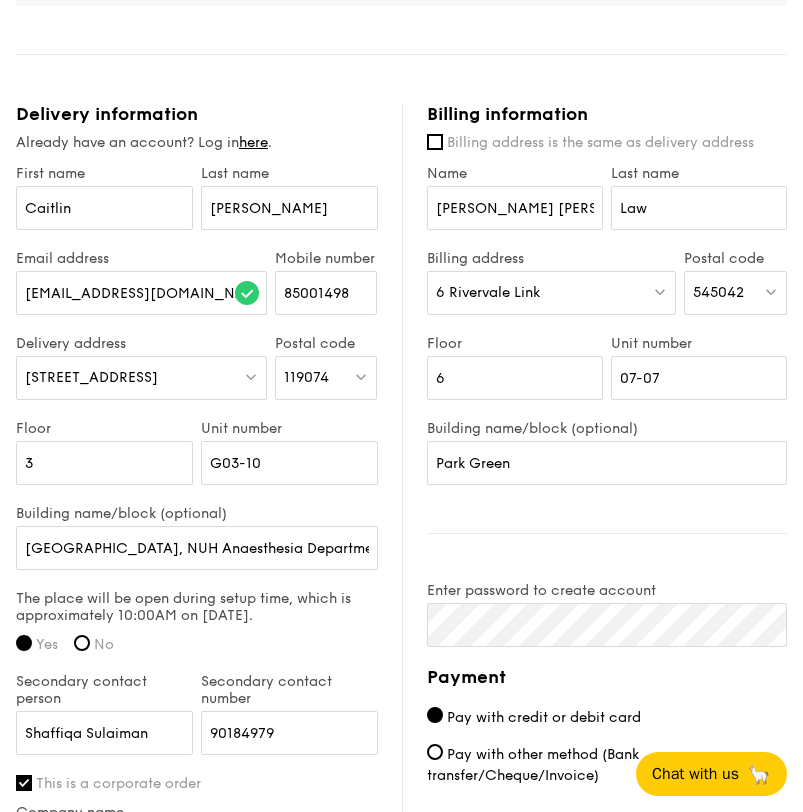 scroll, scrollTop: 1247, scrollLeft: 0, axis: vertical 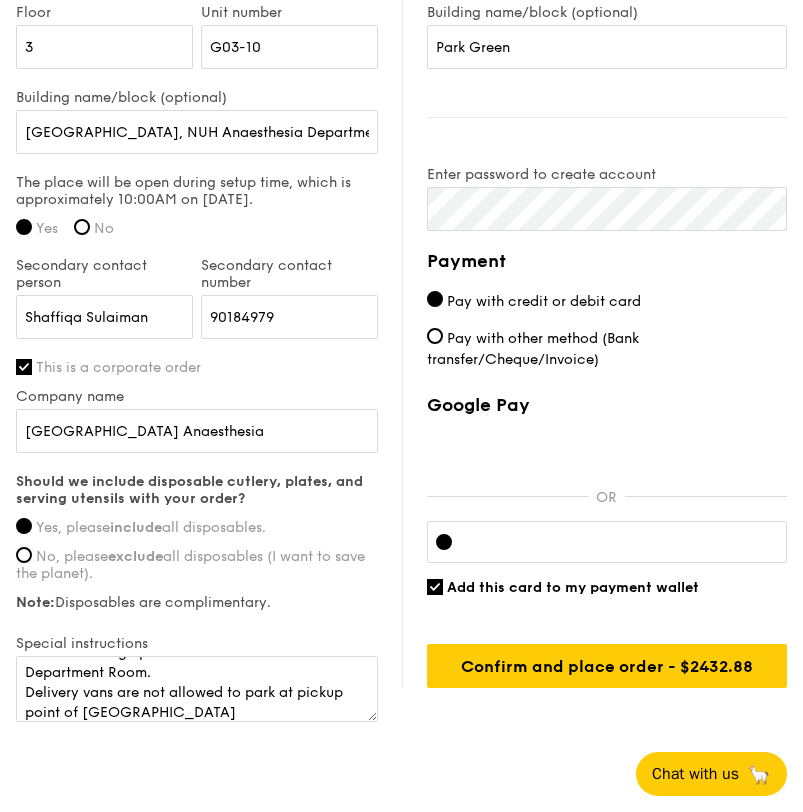 click on "Pay with credit or debit card" at bounding box center [544, 301] 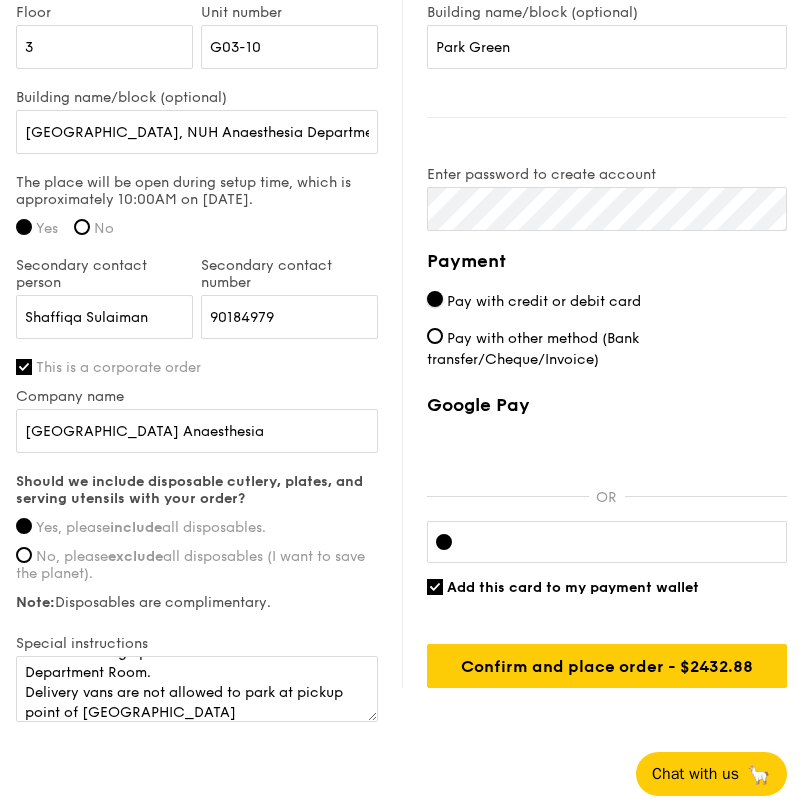 click on "Pay with credit or debit card" at bounding box center [435, 299] 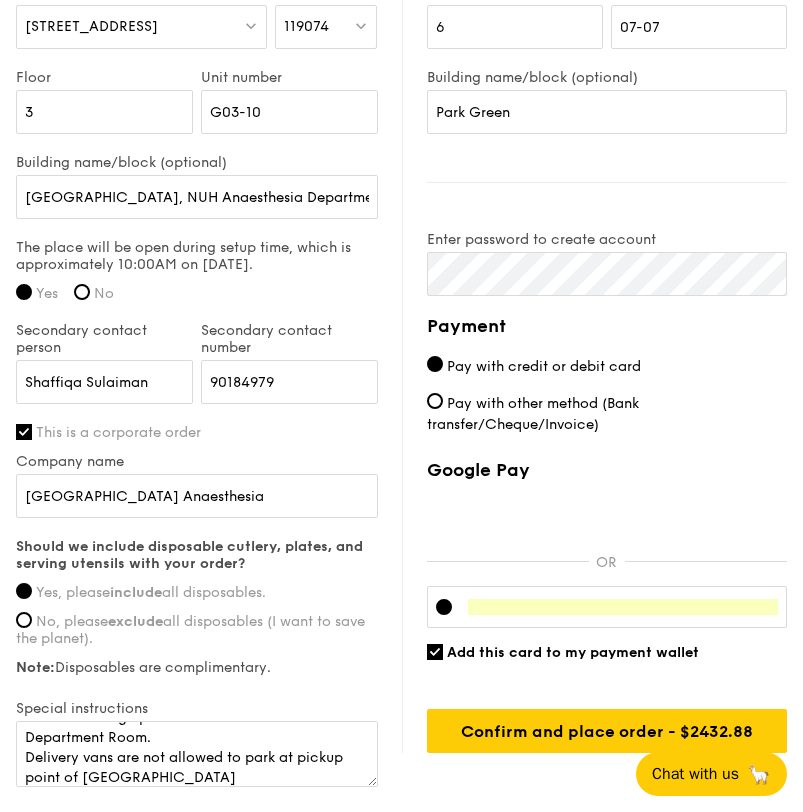 scroll, scrollTop: 1675, scrollLeft: 0, axis: vertical 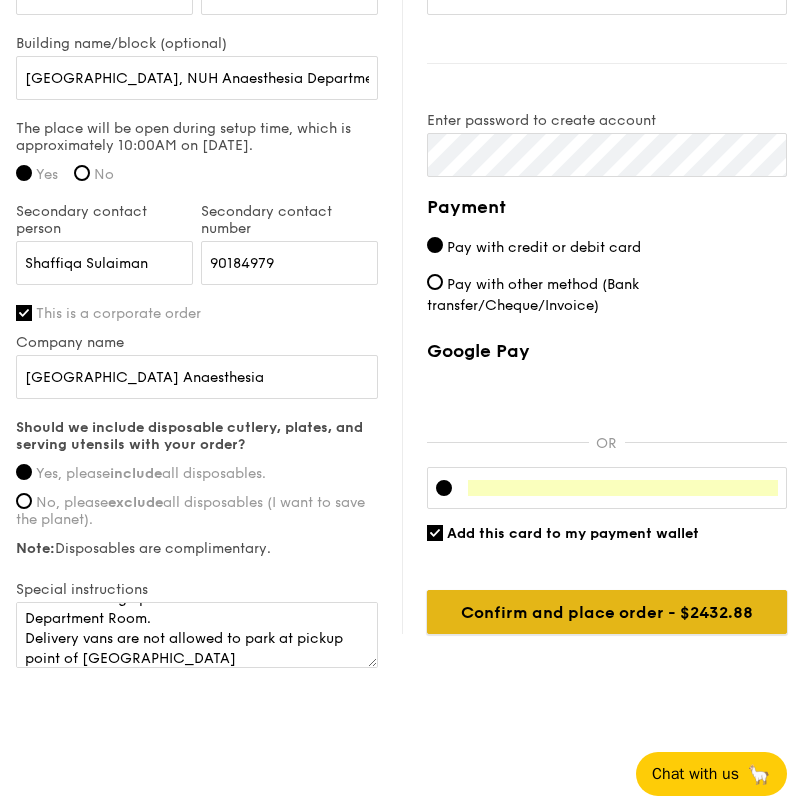 click on "Confirm and place order - $2432.88" at bounding box center (607, 612) 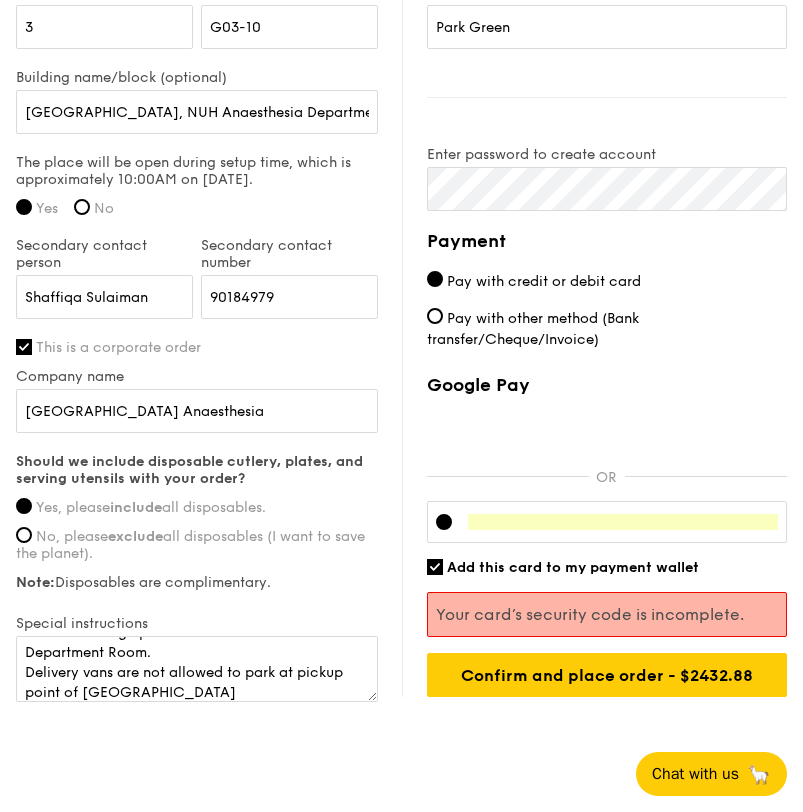 scroll, scrollTop: 1675, scrollLeft: 0, axis: vertical 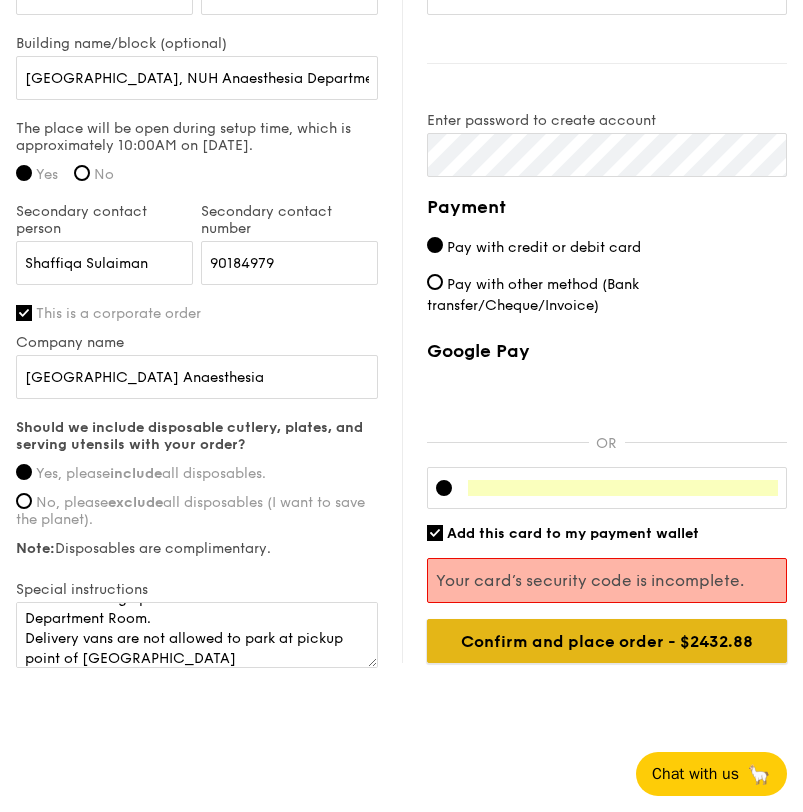 click on "Confirm and place order - $2432.88" at bounding box center [607, 641] 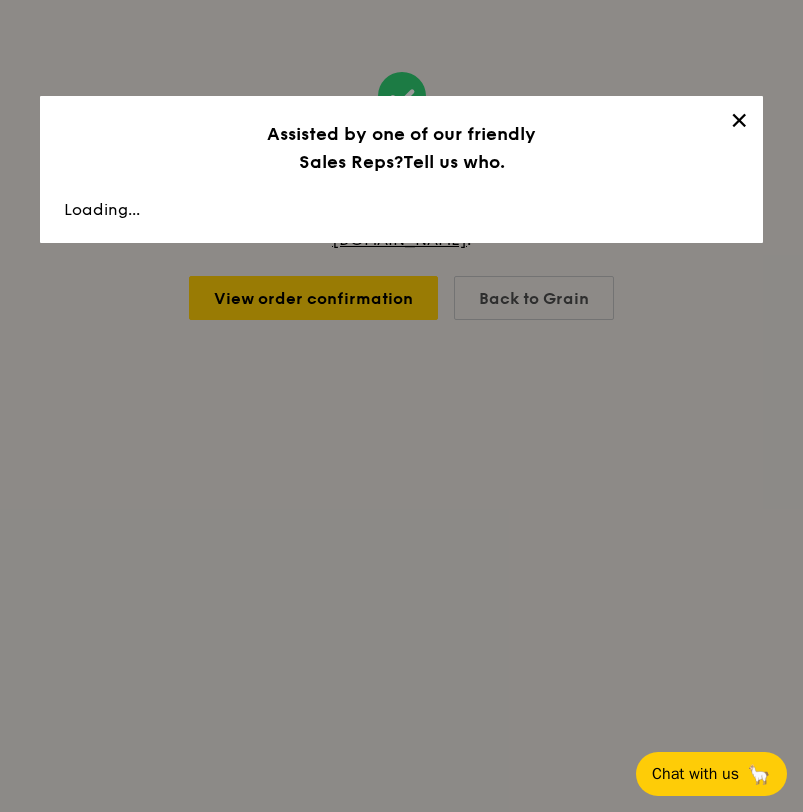 scroll, scrollTop: 0, scrollLeft: 0, axis: both 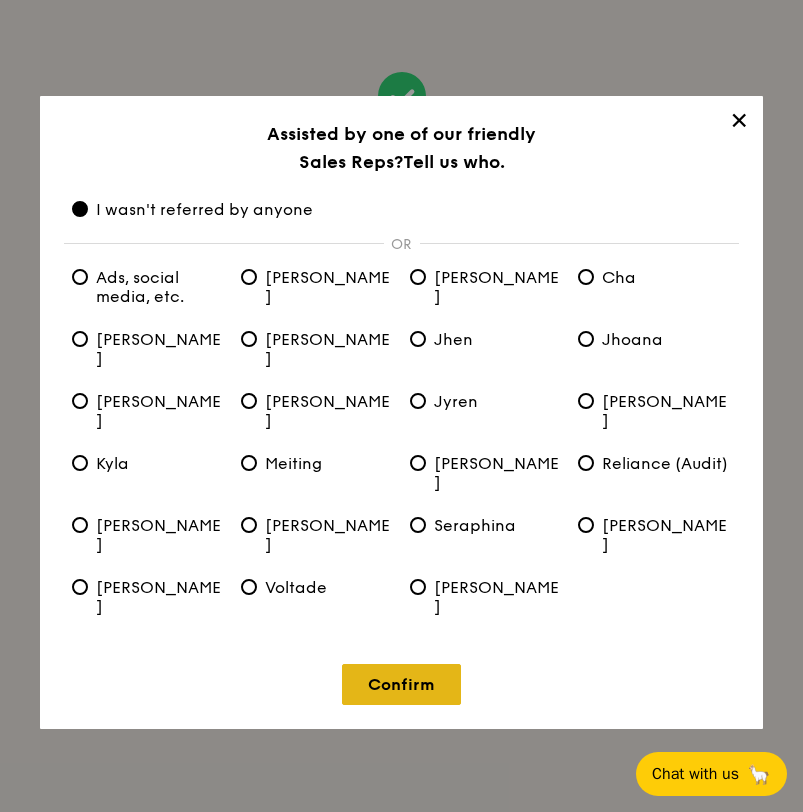click on "Confirm" at bounding box center (401, 684) 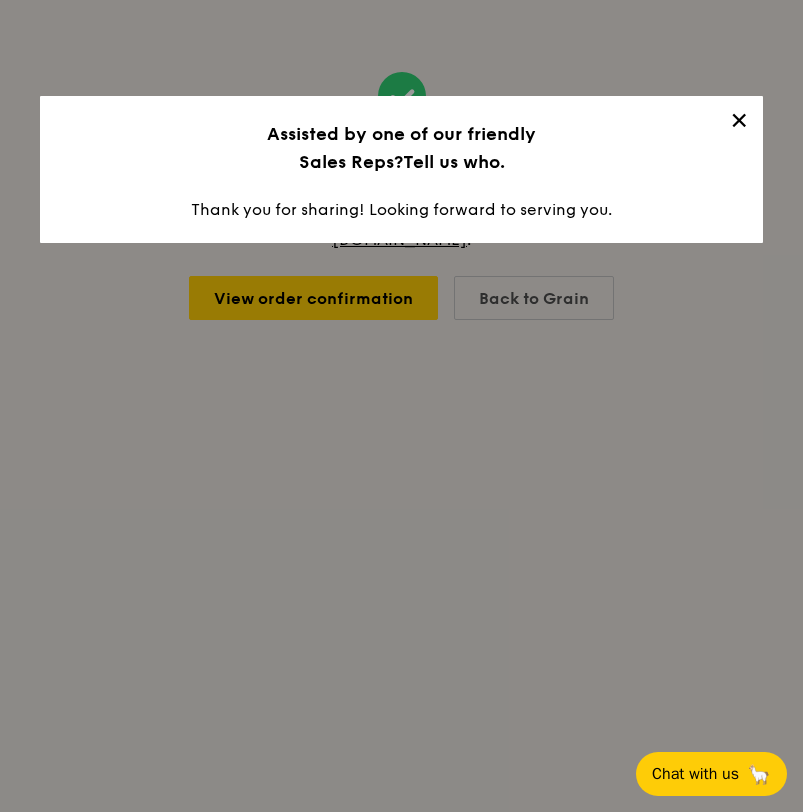 click on "Assisted by one of our friendly Sales Reps?  Tell us who." at bounding box center (401, 148) 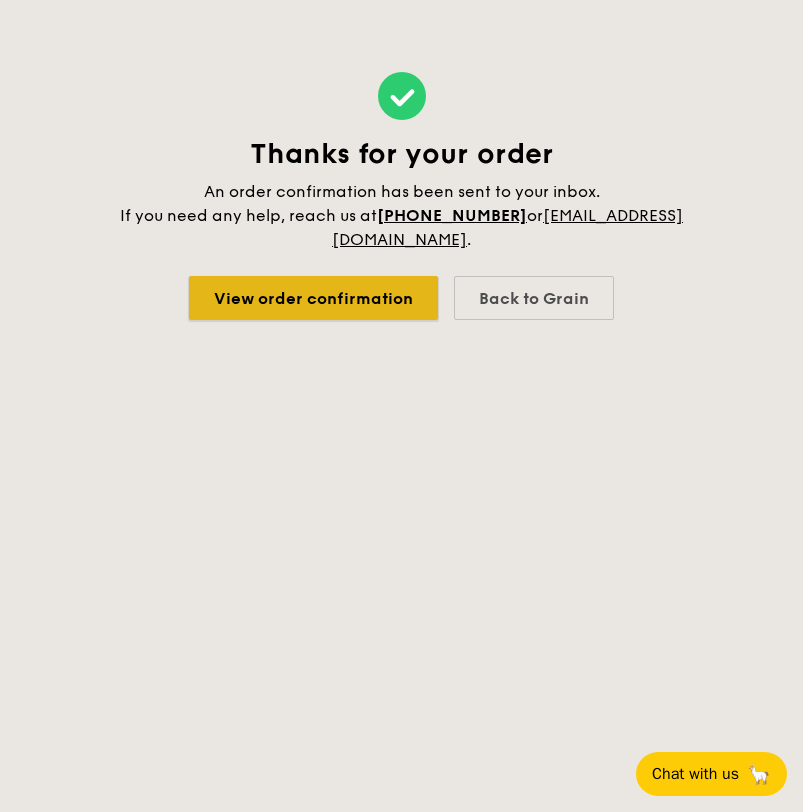 click on "View order confirmation" at bounding box center (313, 298) 